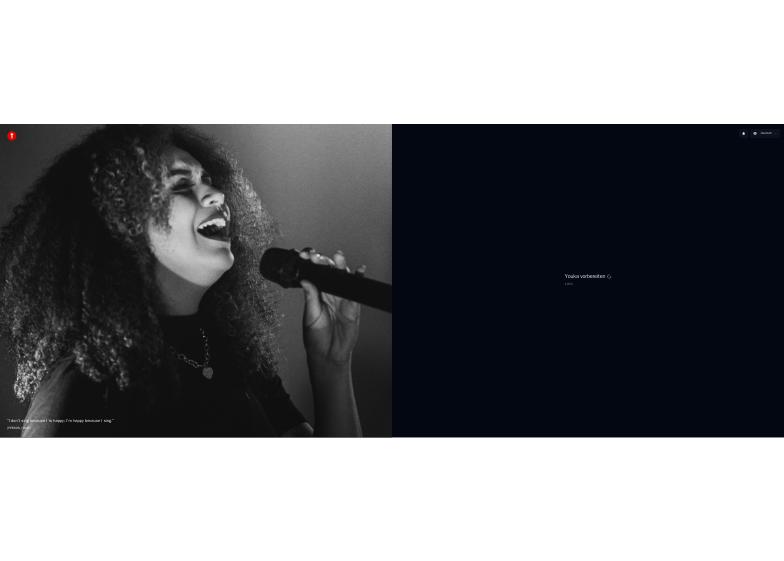 scroll, scrollTop: 0, scrollLeft: 0, axis: both 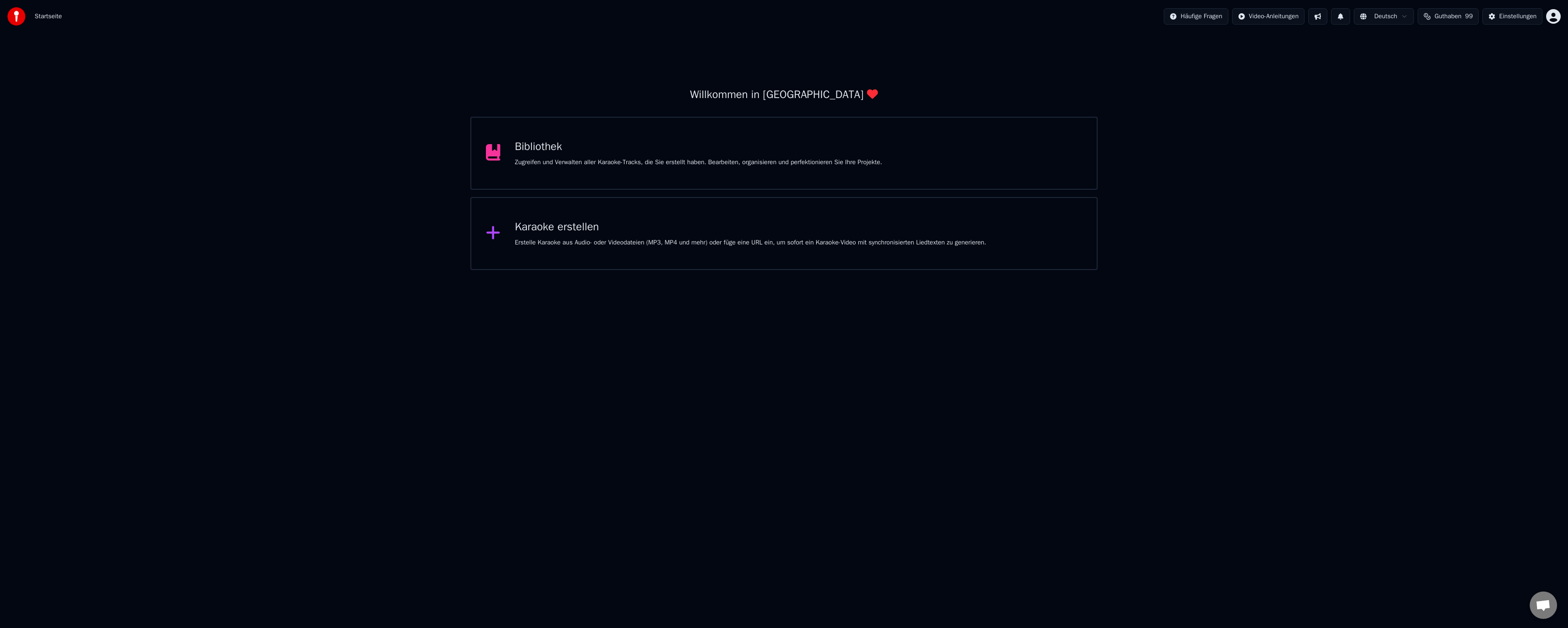 click on "Karaoke erstellen" at bounding box center [751, 227] 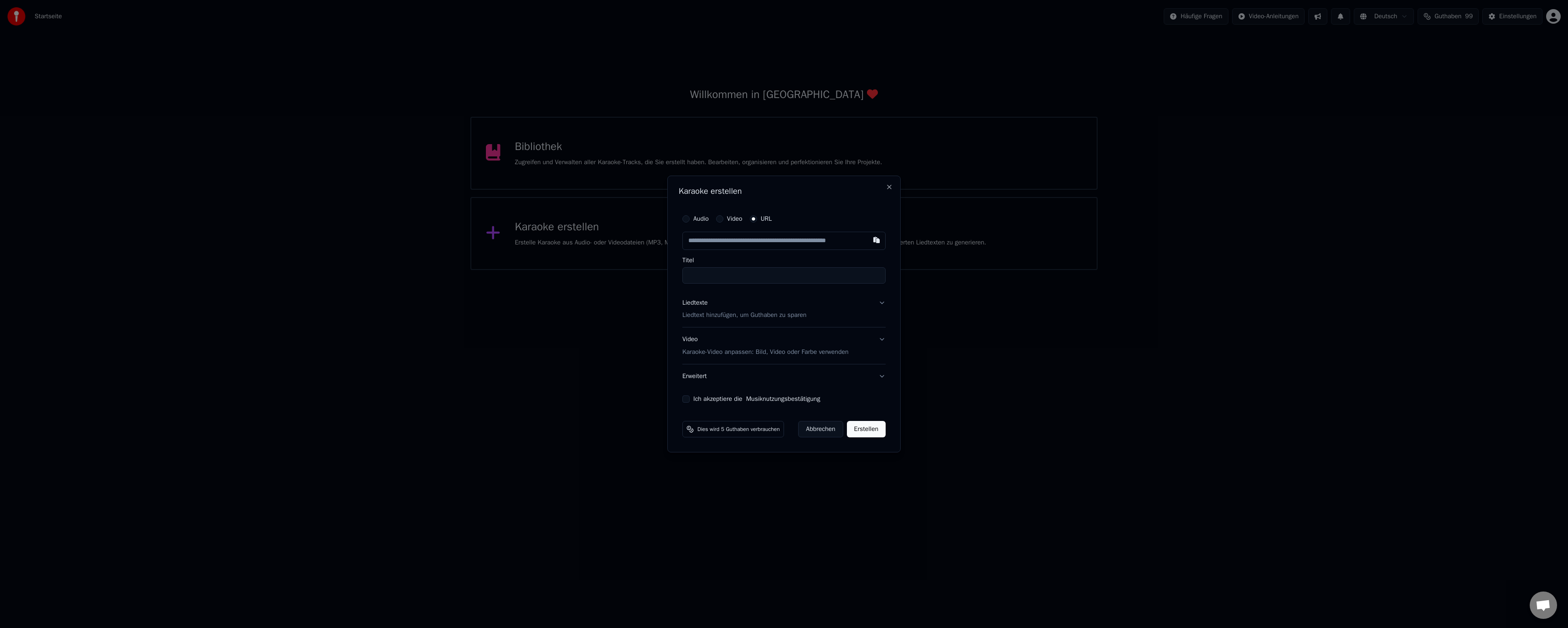type on "**********" 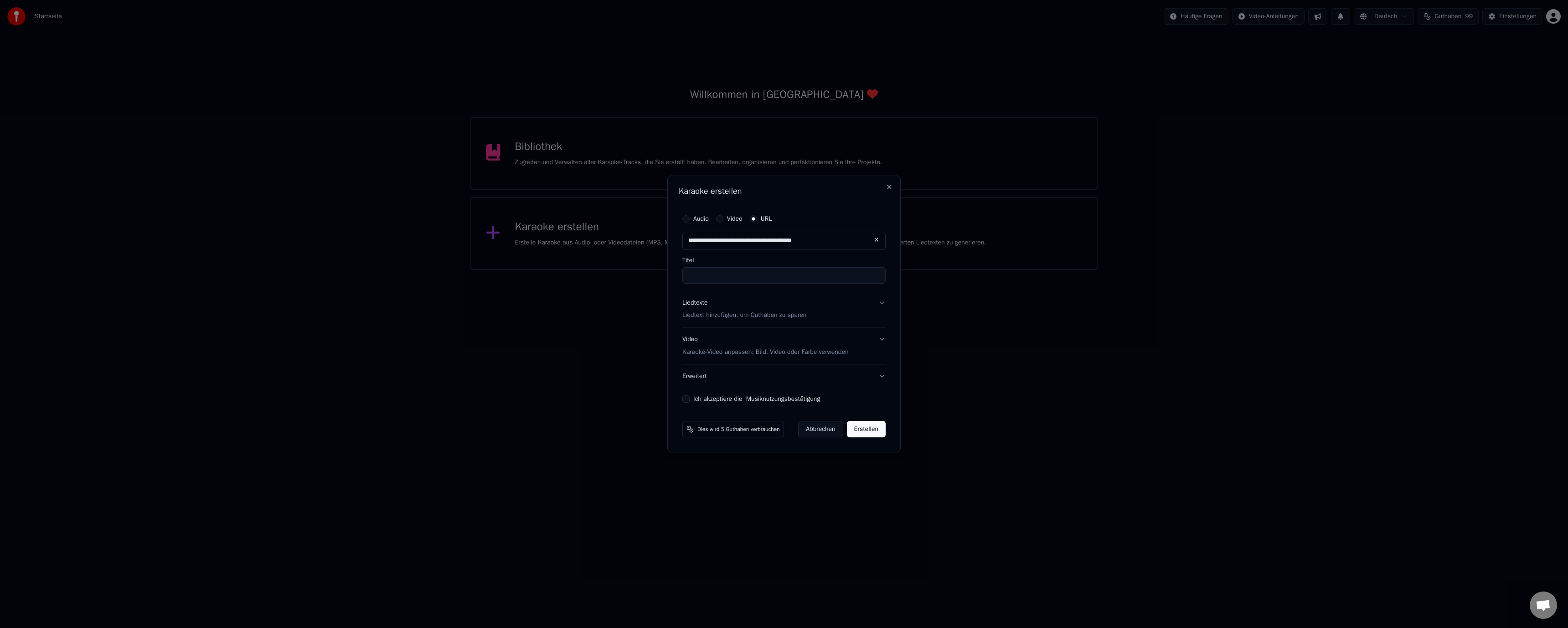type on "**********" 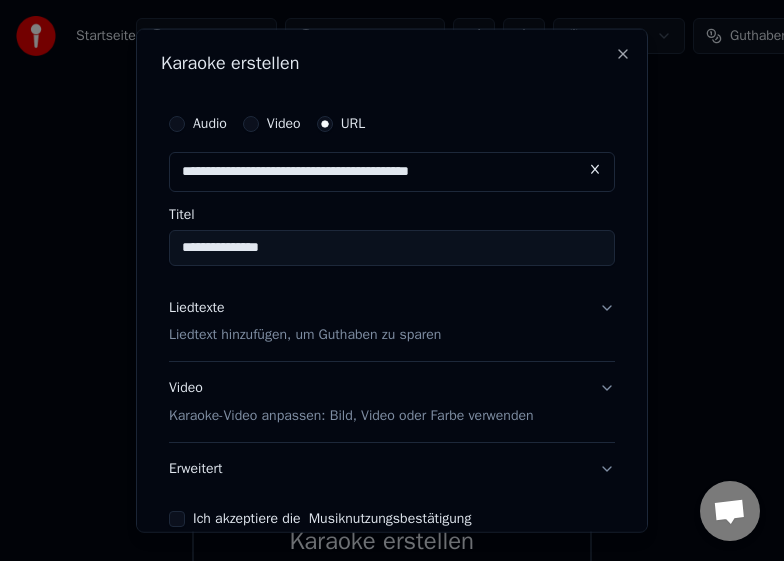 type on "**********" 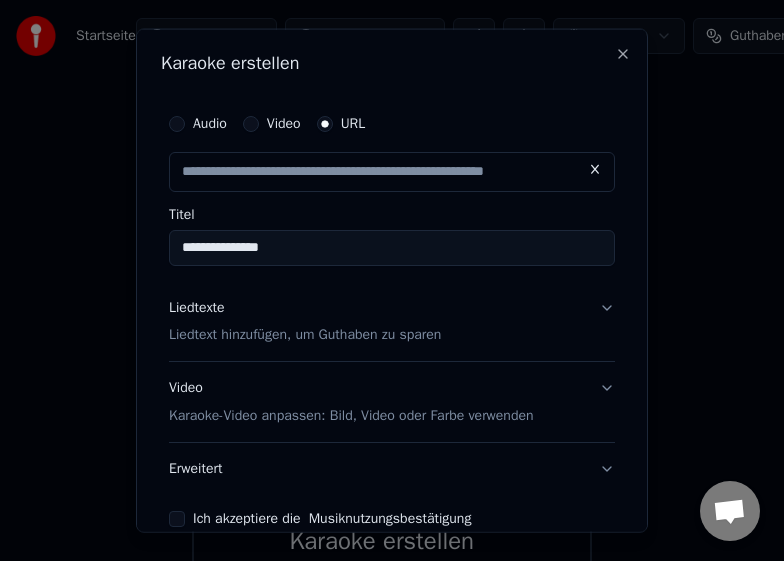 click on "Liedtexte" at bounding box center (197, 307) 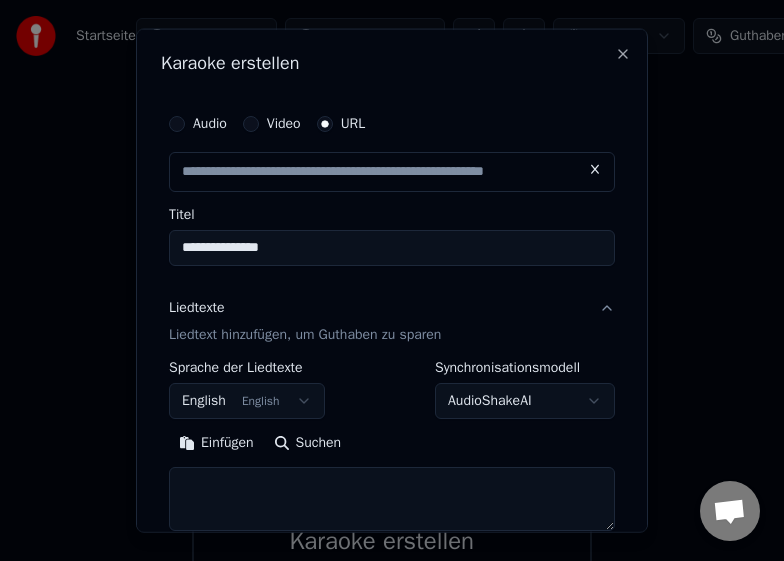 type on "**********" 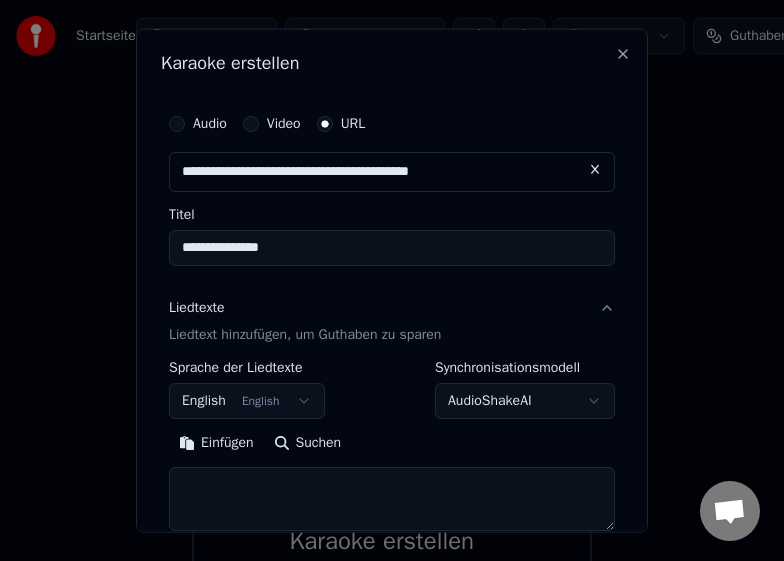 click on "Einfügen" at bounding box center [216, 443] 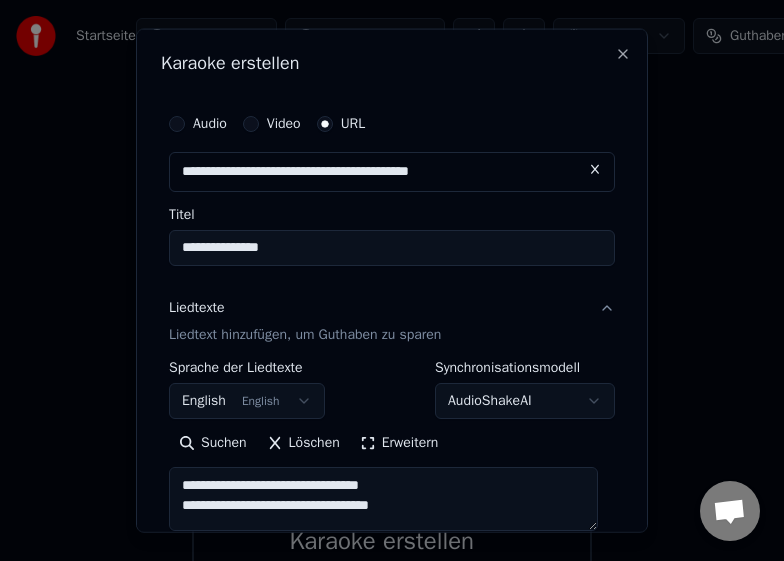 type on "**********" 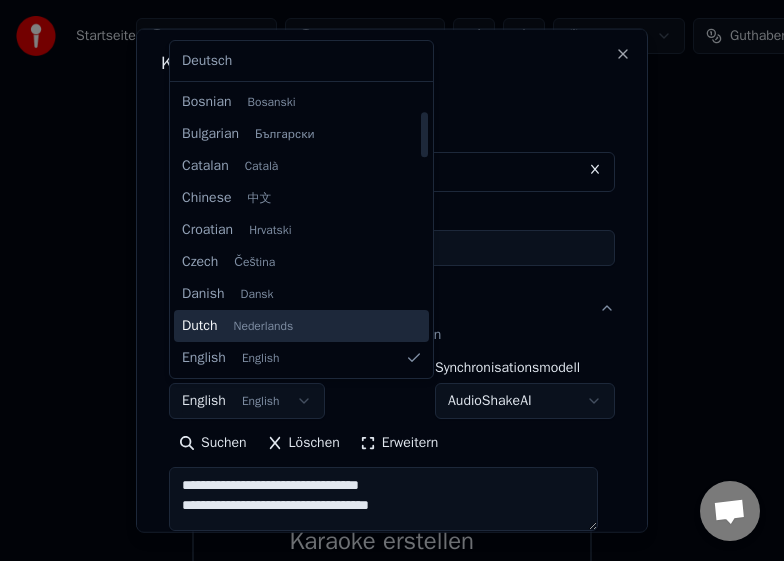 scroll, scrollTop: 260, scrollLeft: 0, axis: vertical 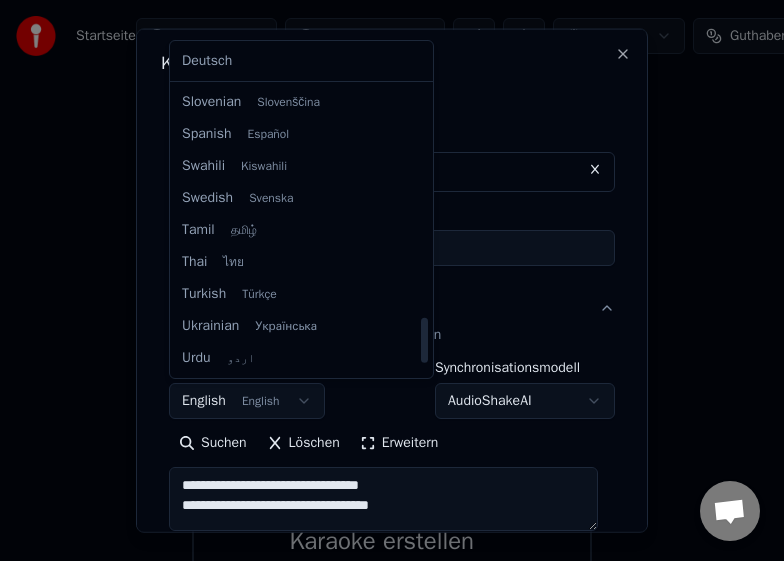 select on "**" 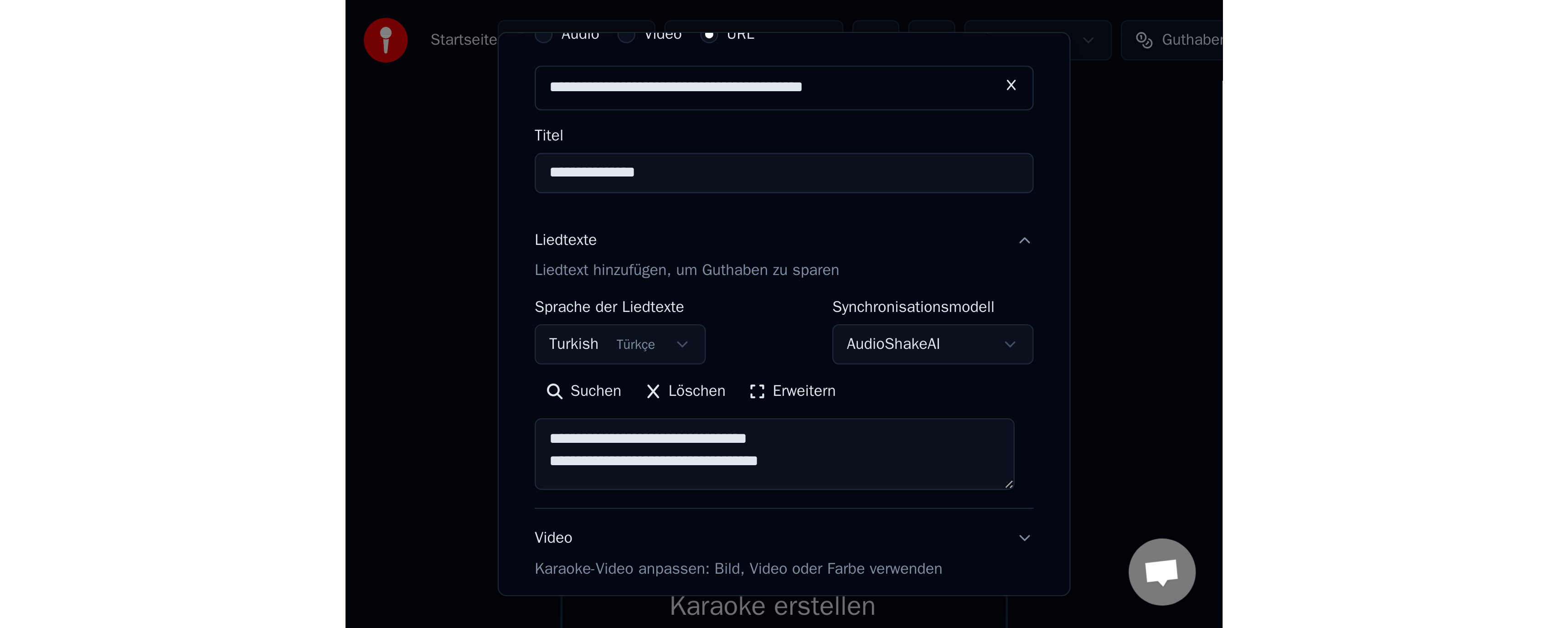 scroll, scrollTop: 132, scrollLeft: 0, axis: vertical 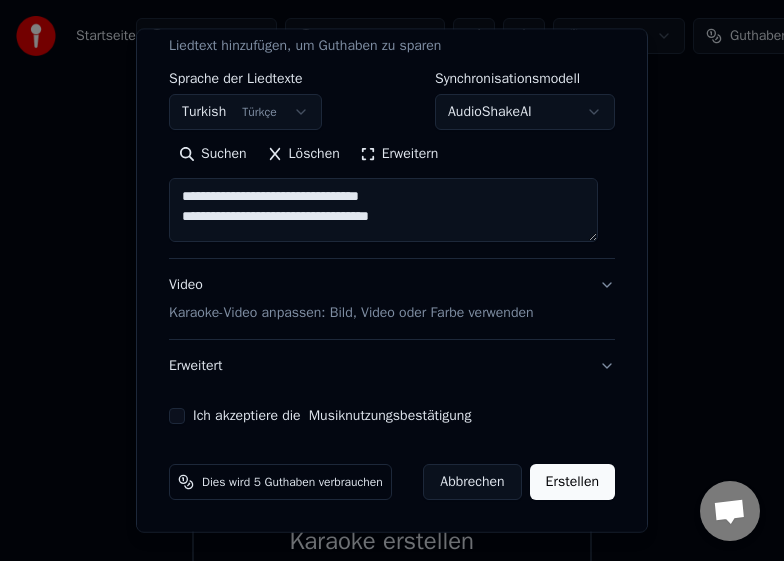 click on "Ich akzeptiere die   Musiknutzungsbestätigung" at bounding box center (177, 416) 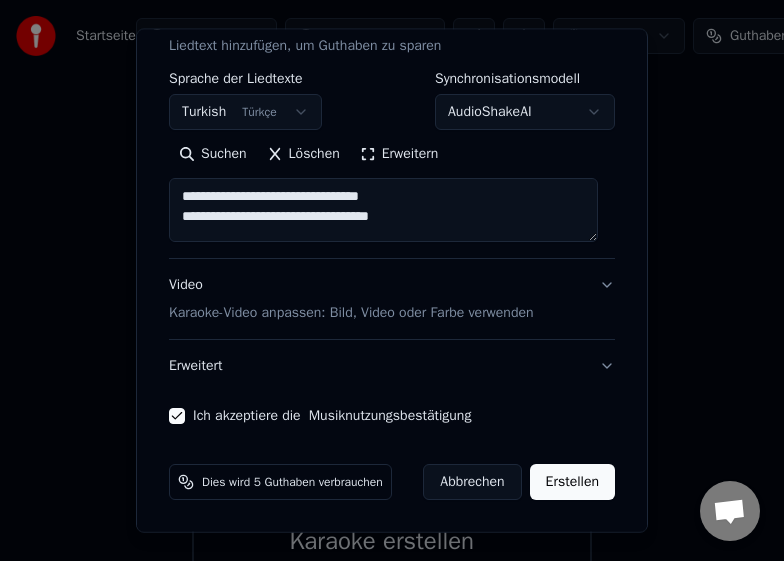 click on "Erstellen" at bounding box center [572, 482] 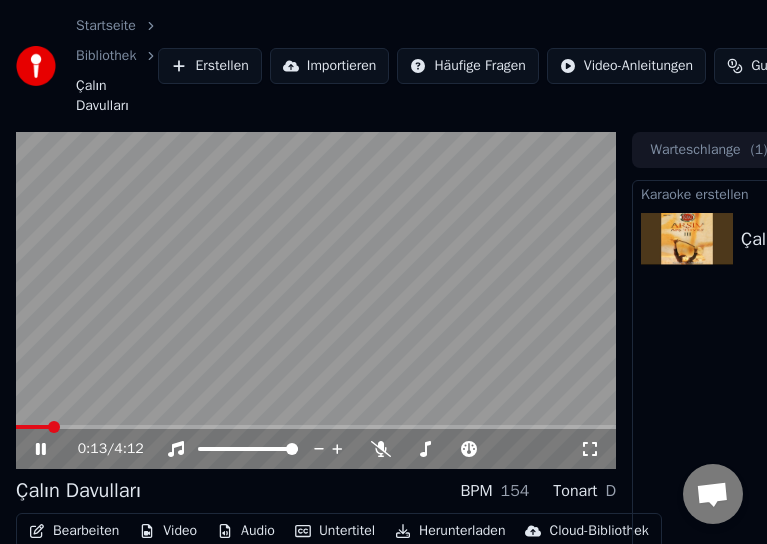 click at bounding box center [316, 301] 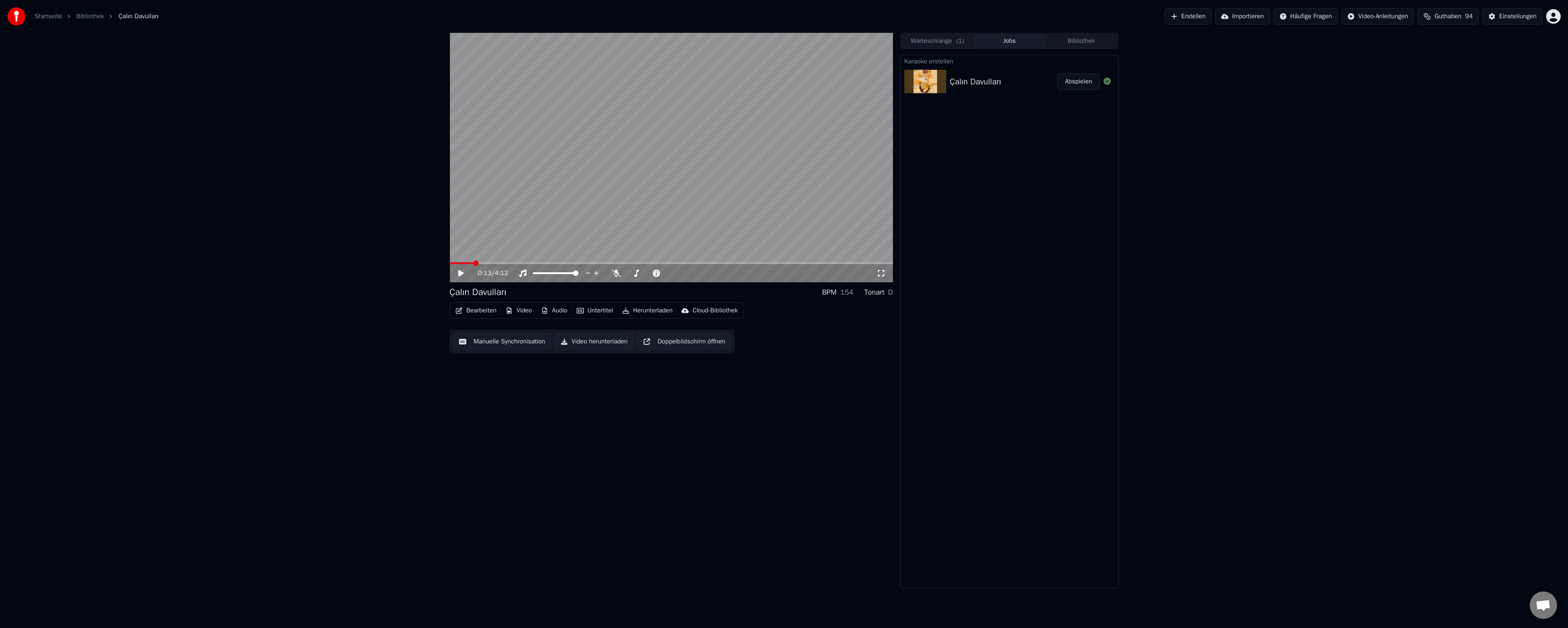 click on "Bearbeiten" at bounding box center [476, 311] 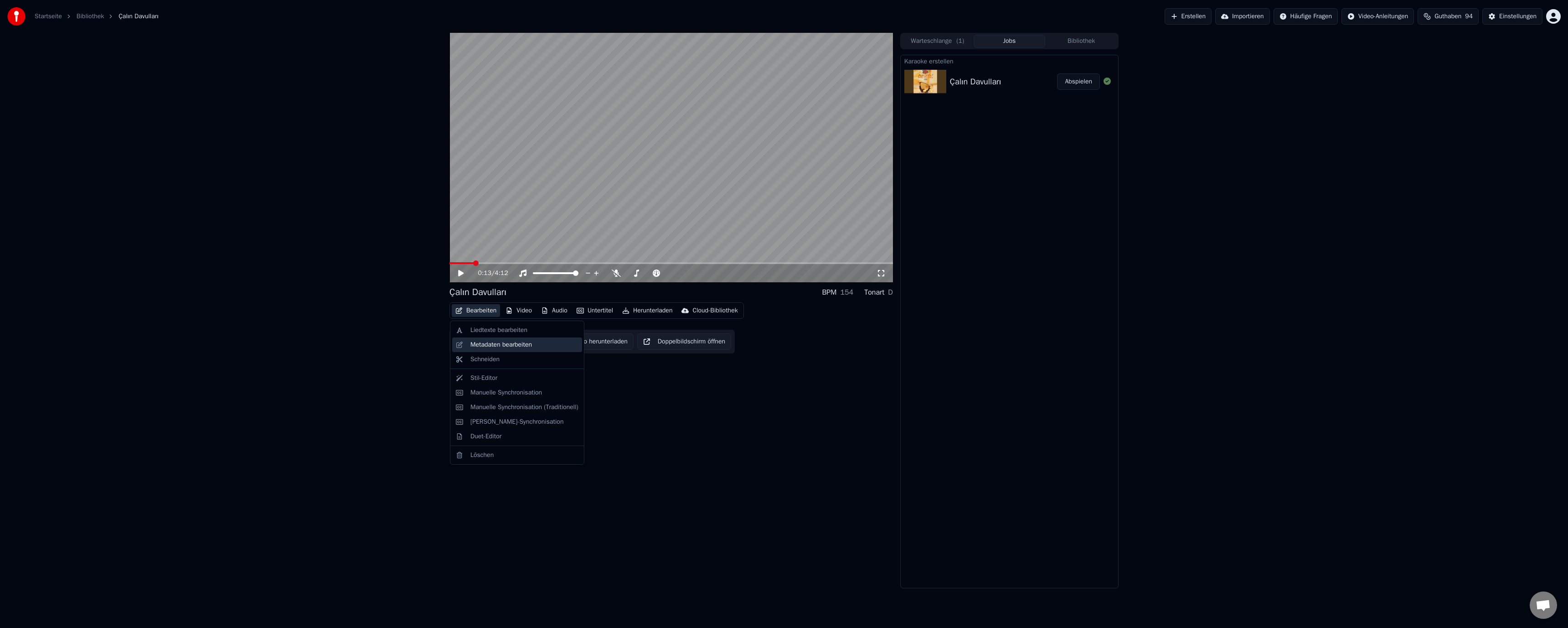 click on "Metadaten bearbeiten" at bounding box center (501, 345) 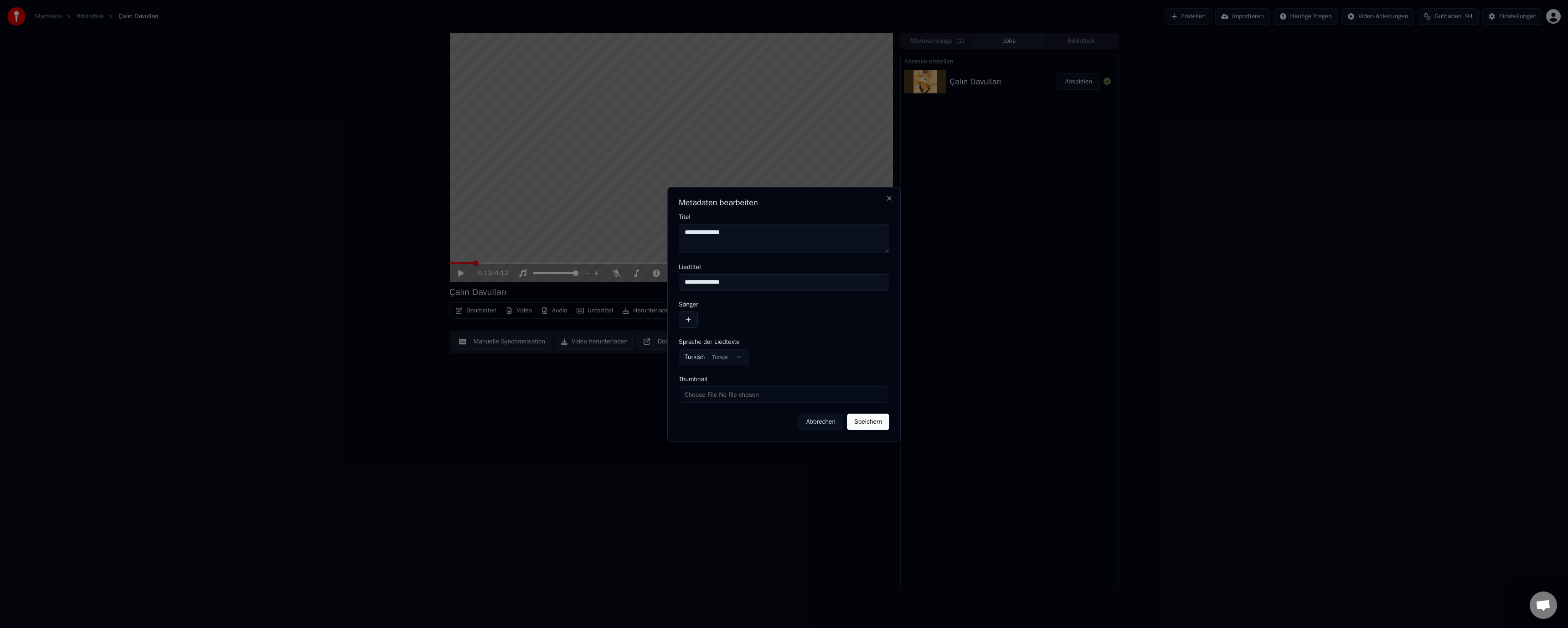 drag, startPoint x: 761, startPoint y: 285, endPoint x: 550, endPoint y: 276, distance: 211.19186 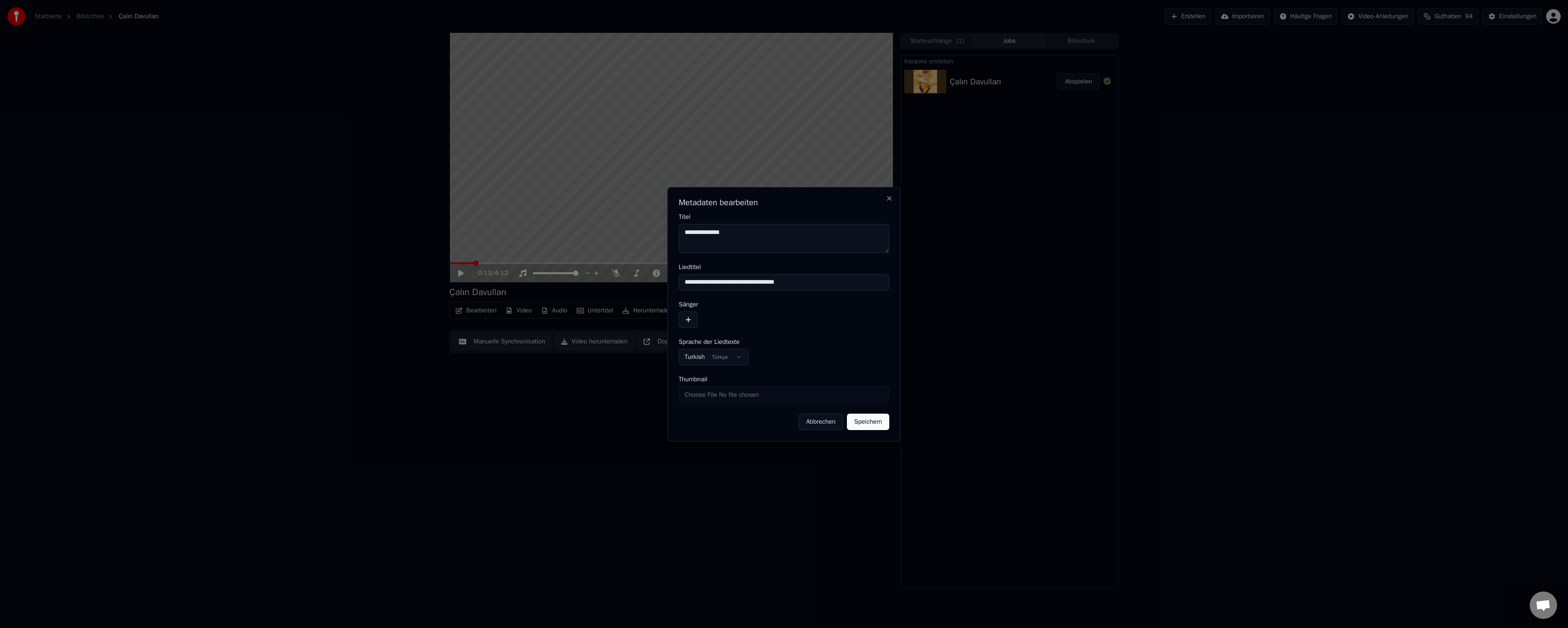 type on "**********" 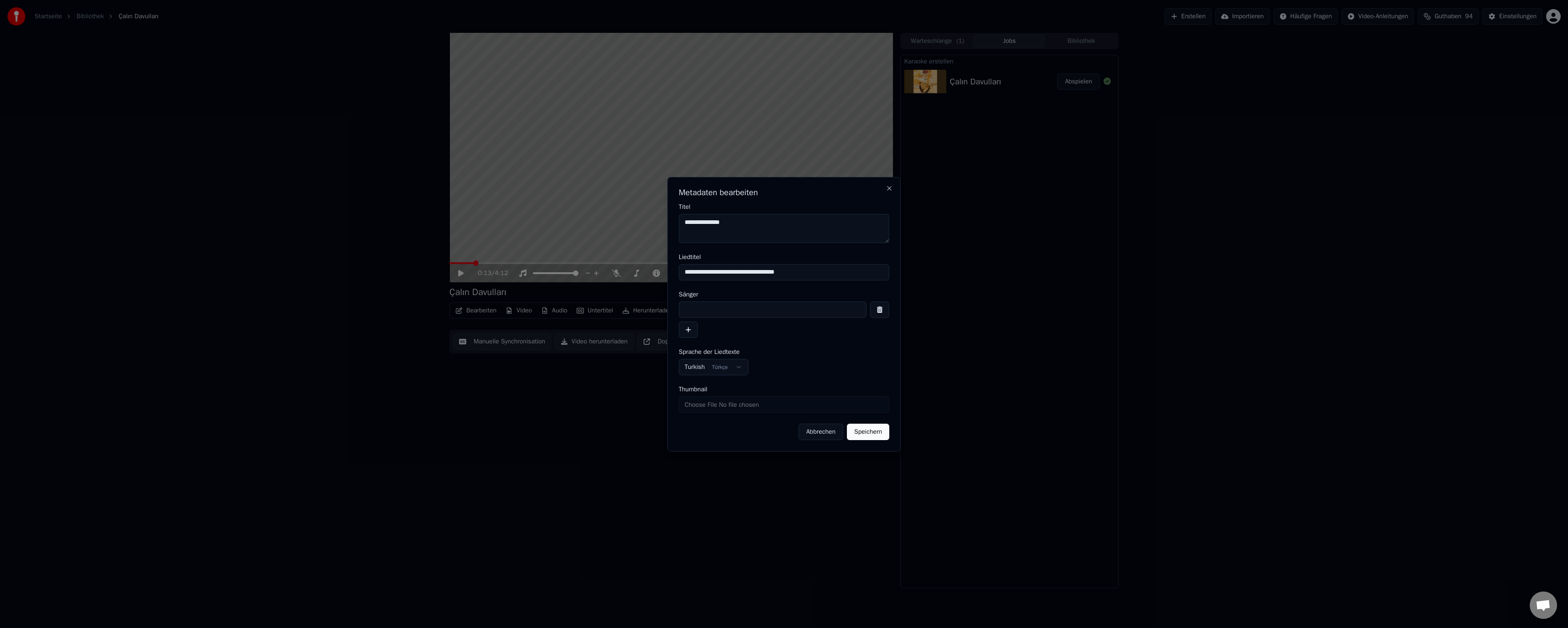 click at bounding box center (773, 310) 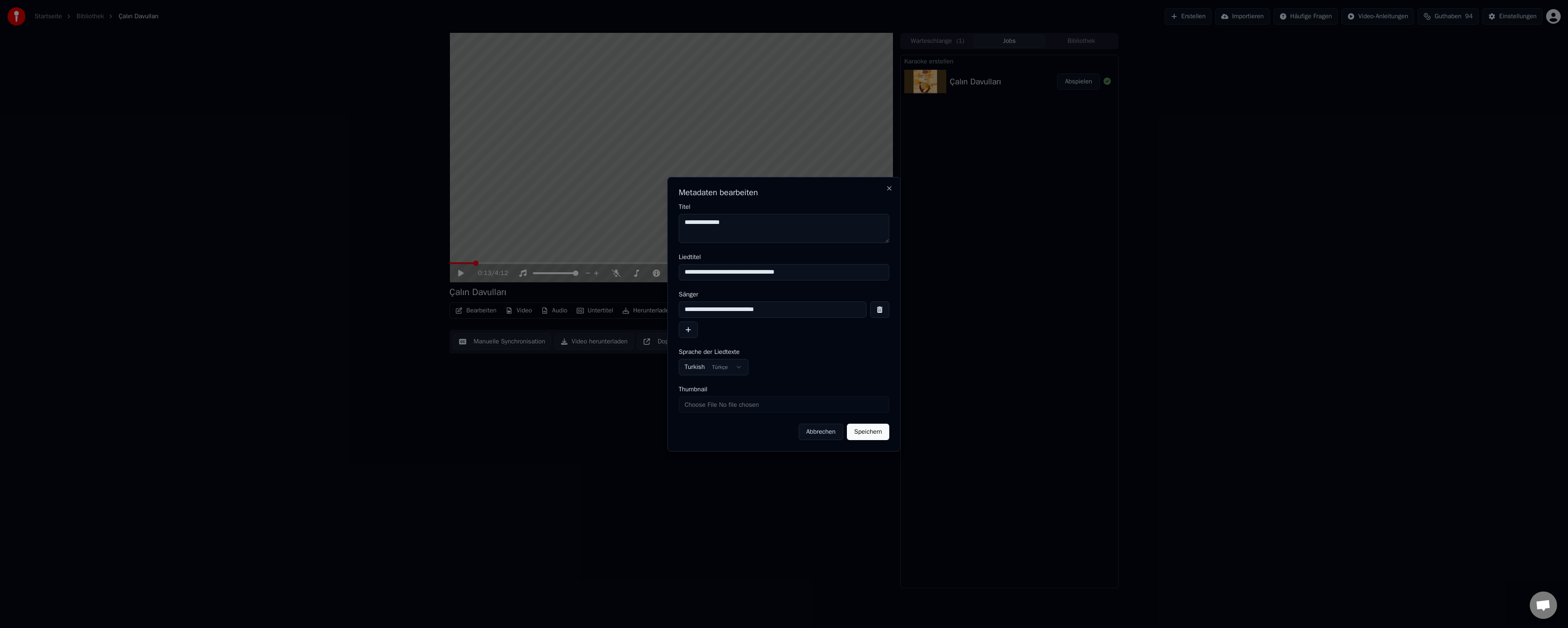 type on "**********" 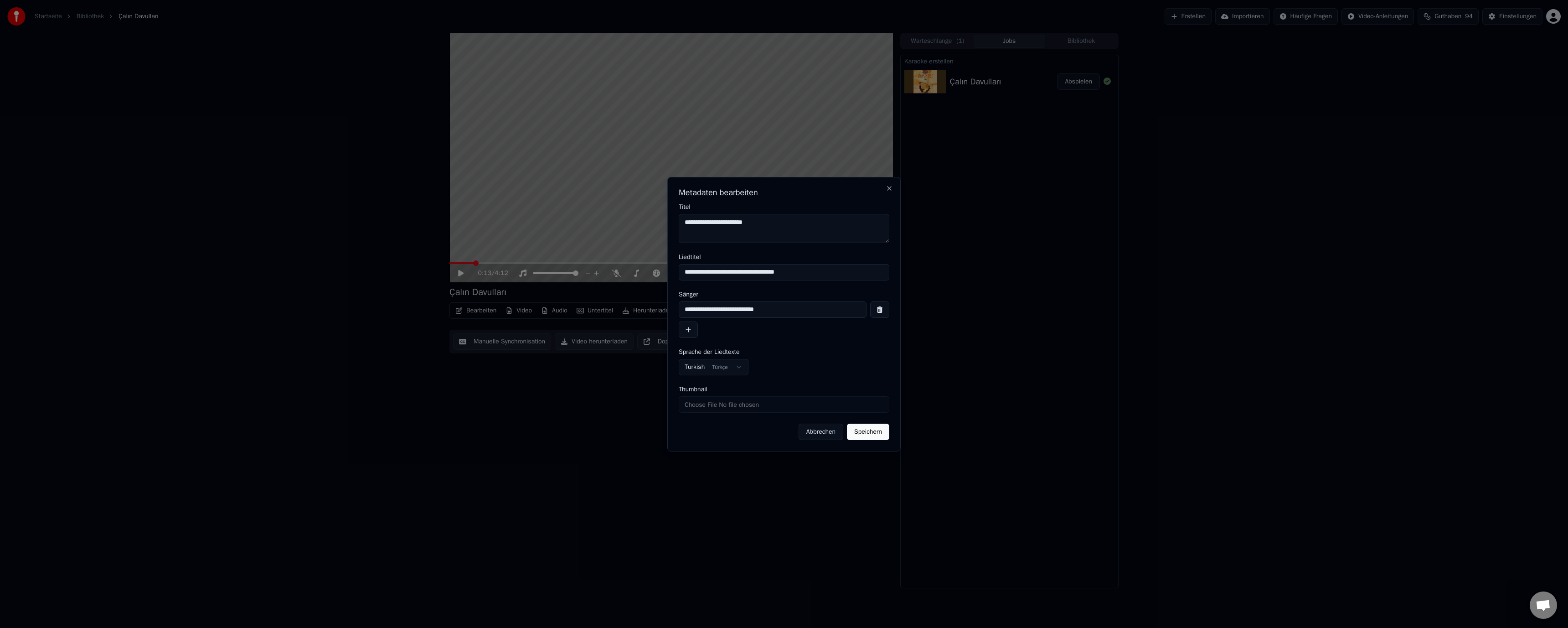 type on "**********" 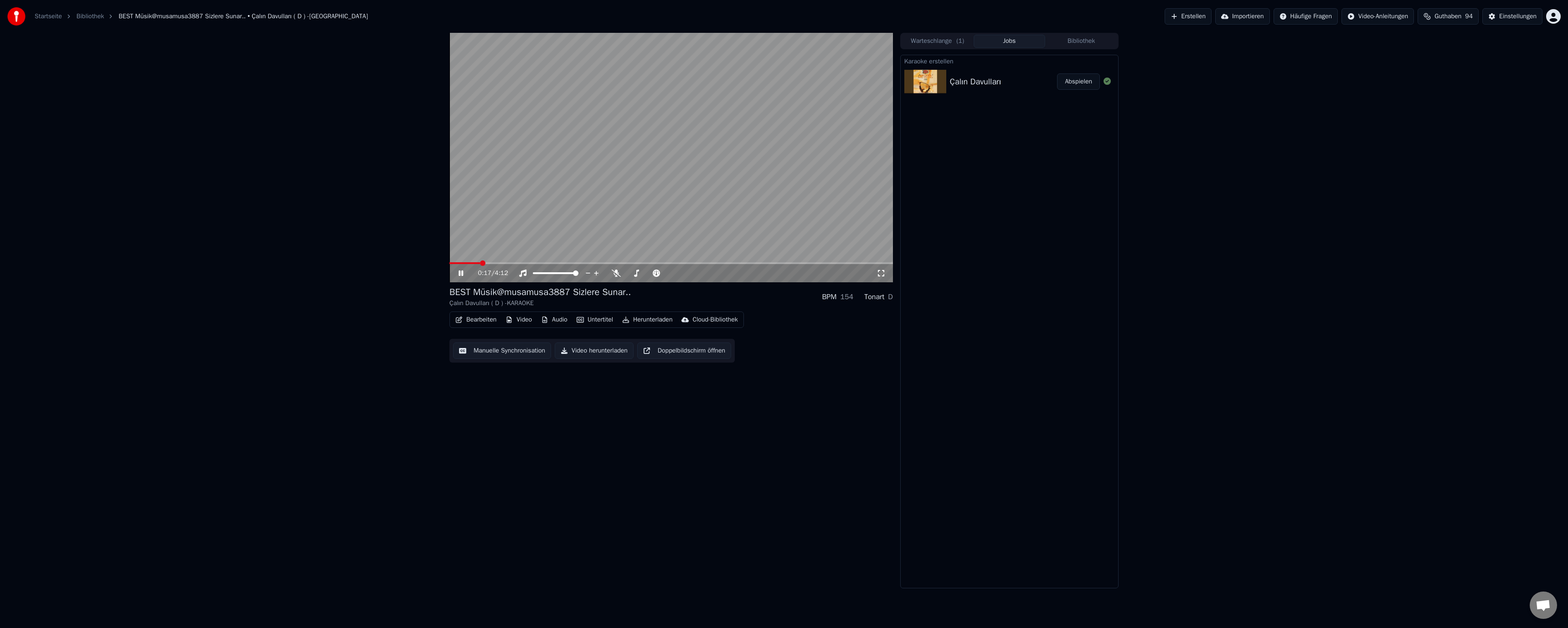 click on "Bearbeiten" at bounding box center [476, 320] 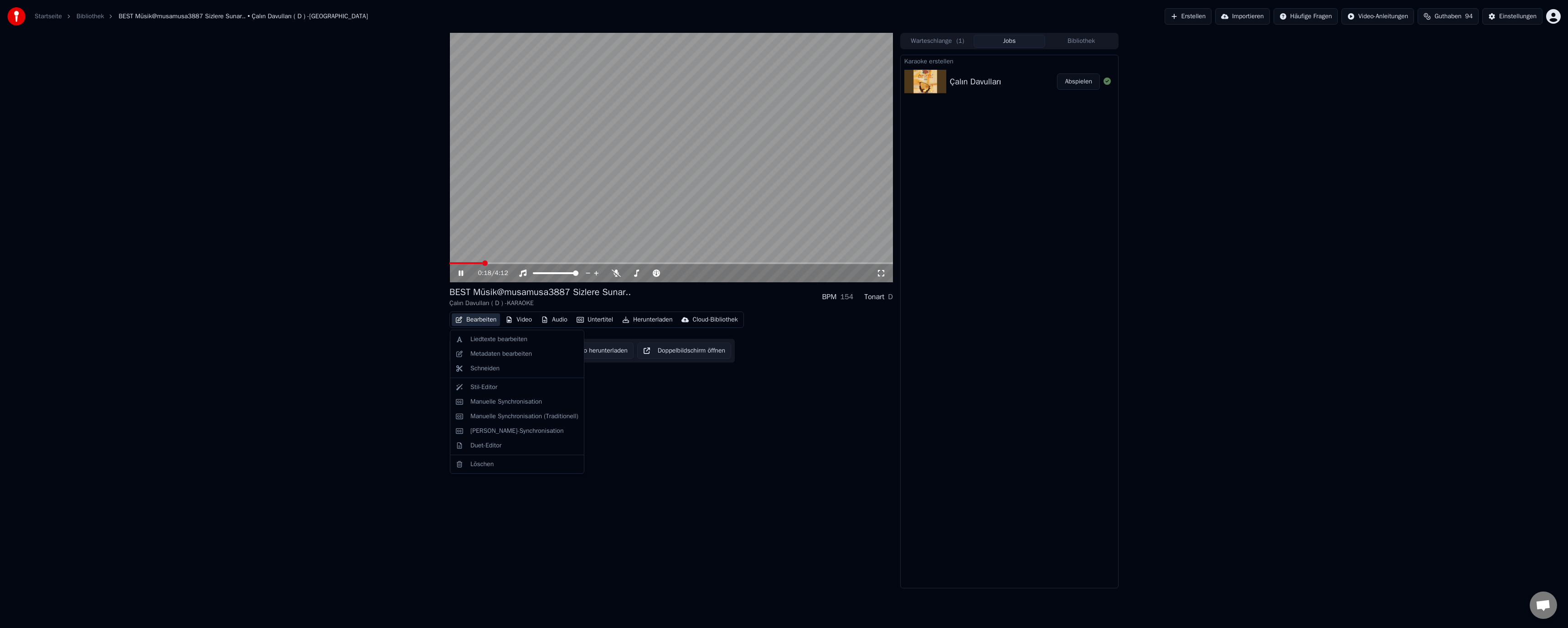 click on "0:18  /  4:12 BEST Müsik@musamusa3887 Sizlere Sunar.. Çalın Davulları ( D ) -KARAOKE BPM 154 Tonart D Bearbeiten Video Audio Untertitel Herunterladen Cloud-Bibliothek Manuelle Synchronisation Video herunterladen Doppelbildschirm öffnen Warteschlange ( 1 ) Jobs Bibliothek Karaoke erstellen Çalın Davulları Abspielen" at bounding box center [784, 311] 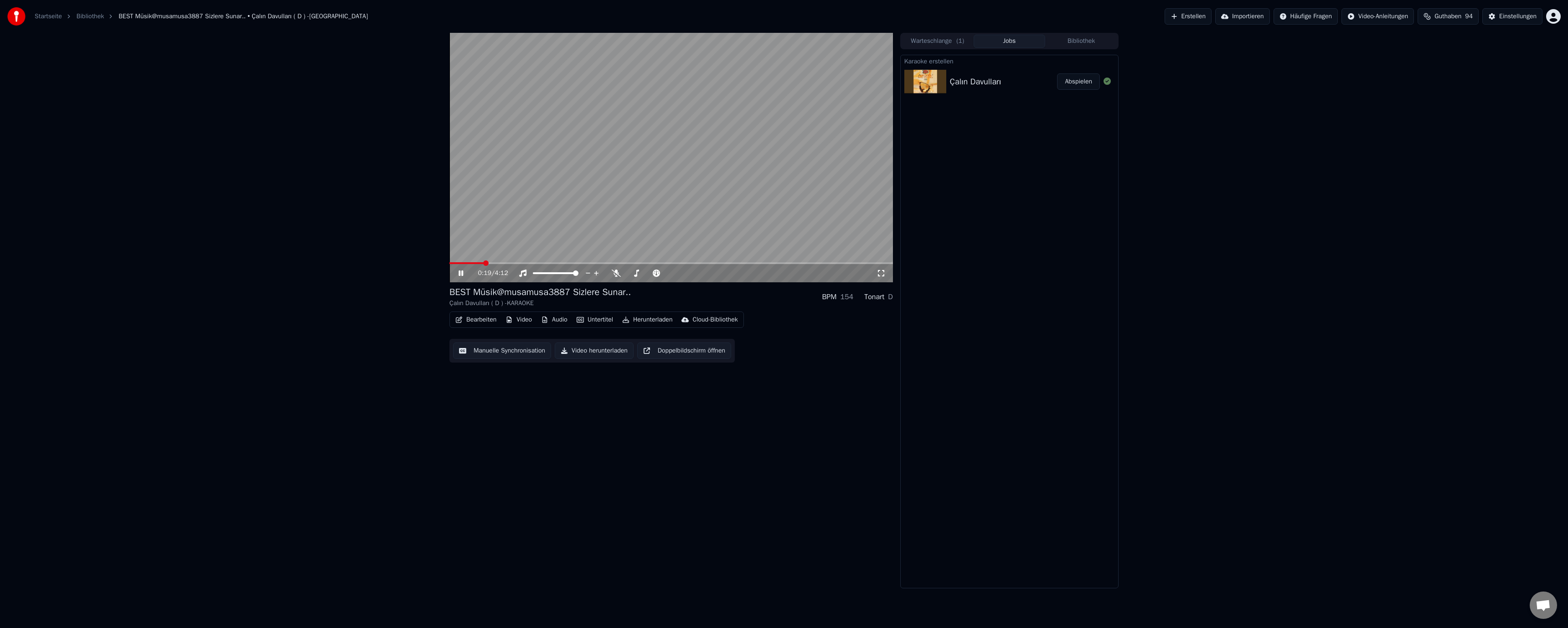 click on "Manuelle Synchronisation" at bounding box center [502, 351] 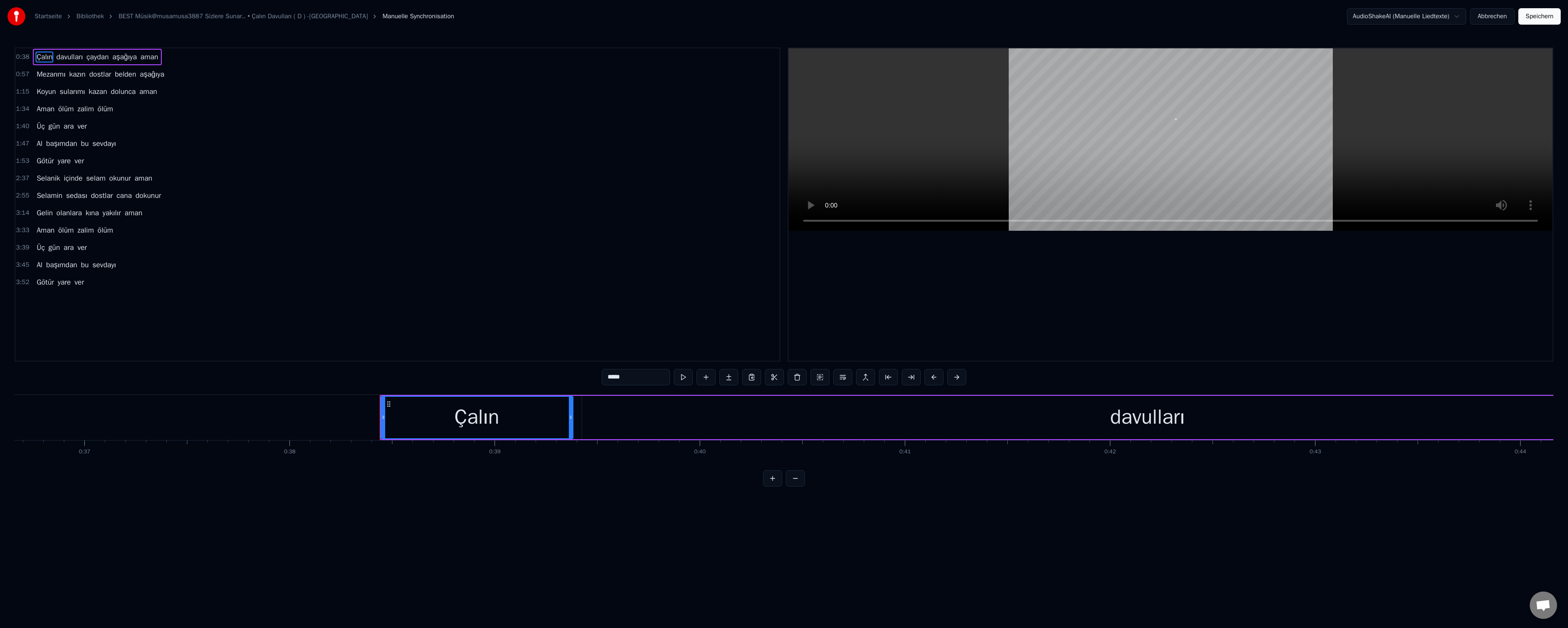 scroll, scrollTop: 0, scrollLeft: 7839, axis: horizontal 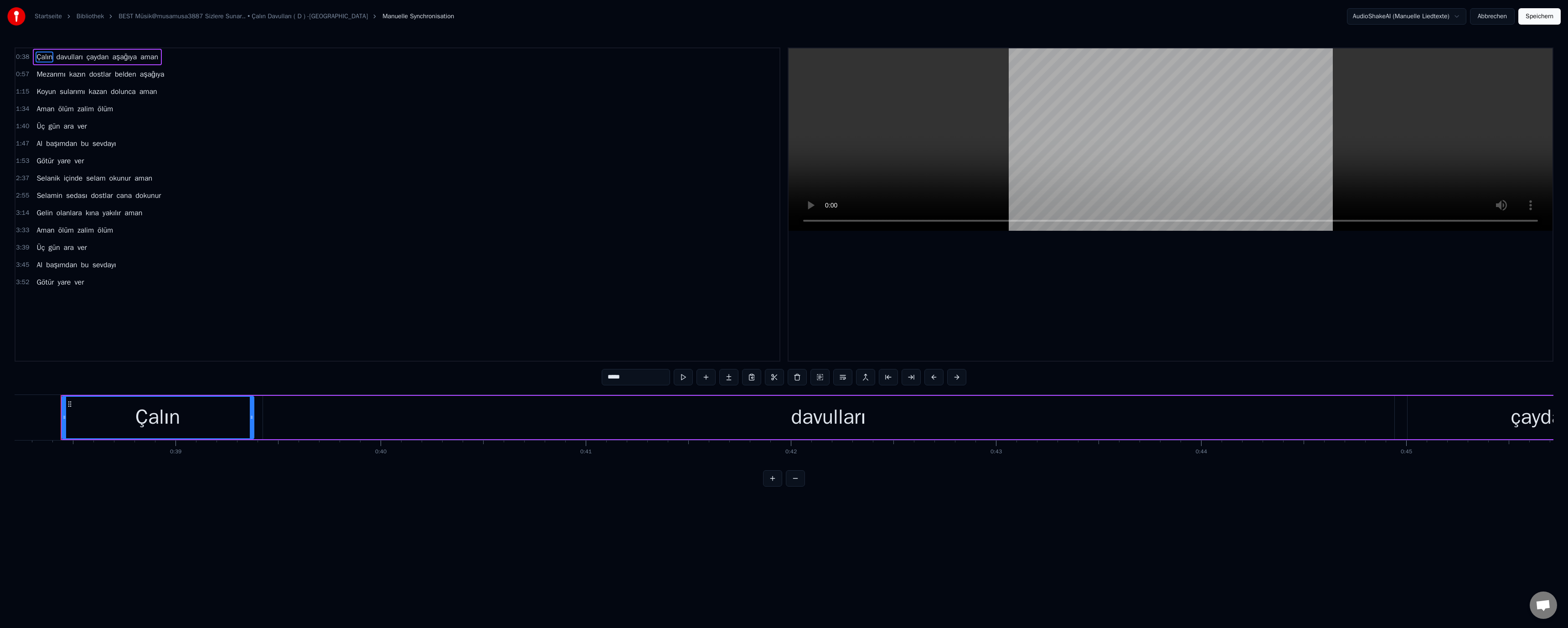 click at bounding box center (1171, 140) 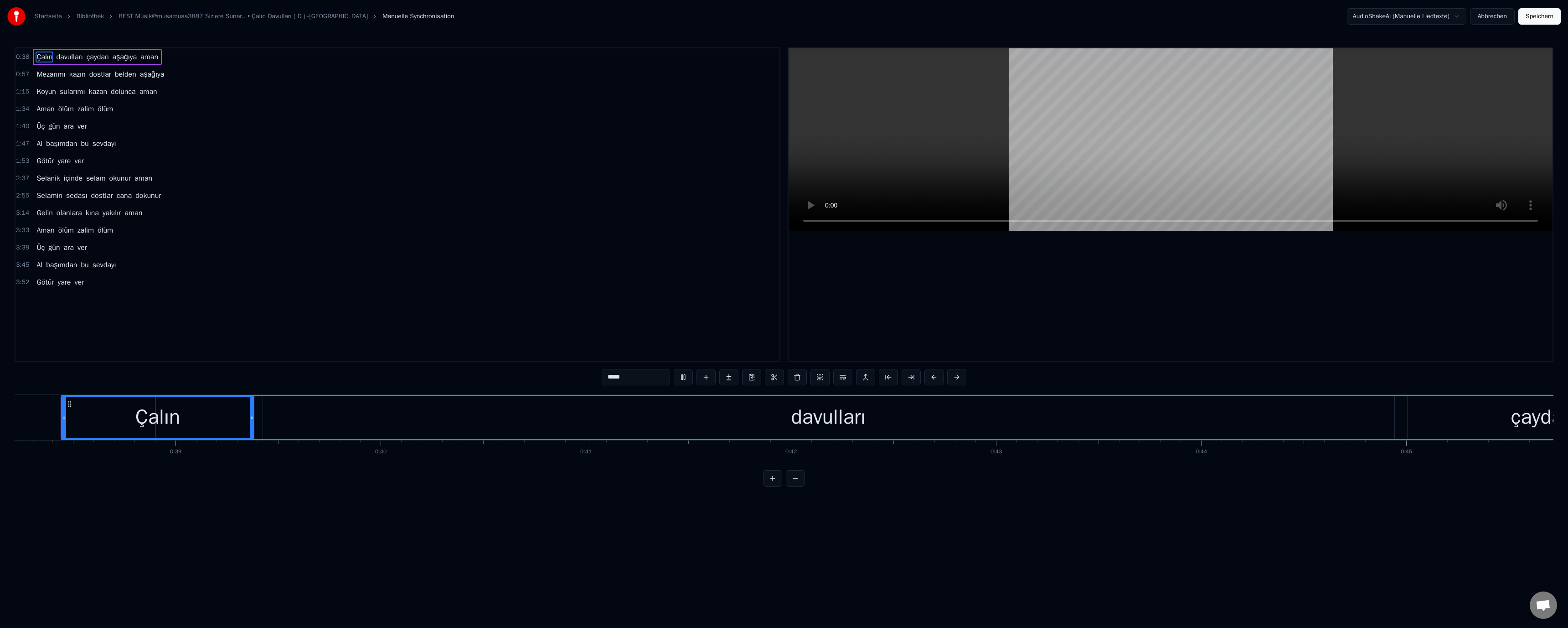click on "Startseite Bibliothek BEST Müsik@musamusa3887 Sizlere Sunar.. • Çalın Davulları ( D ) -KARAOKE Manuelle Synchronisation AudioShakeAI (Manuelle Liedtexte) Abbrechen Speichern 0:38 Çalın davulları çaydan aşağıya aman 0:57 Mezarımı kazın dostlar belden aşağıya 1:15 Koyun sularımı kazan dolunca aman 1:34 Aman ölüm zalim ölüm 1:40 Üç gün ara ver 1:47 Al başımdan bu sevdayı 1:53 Götür yare ver 2:37 Selanik içinde selam okunur aman 2:55 Selamin sedası dostlar cana dokunur 3:14 Gelin olanlara kına yakılır aman 3:33 Aman ölüm zalim ölüm 3:39 Üç gün ara ver 3:45 Al başımdan bu sevdayı 3:52 Götür yare ver ***** Çalın davulları çaydan aşağıya aman Mezarımı kazın dostlar belden aşağıya Koyun sularımı kazan dolunca [PERSON_NAME] ölüm zalim ölüm Üç gün ara ver Al başımdan bu sevdayı Götür yare ver Selanik içinde selam okunur aman Selamin sedası dostlar cana dokunur Gelin olanlara kına yakılır [PERSON_NAME] ölüm zalim ölüm Üç gün ara ver Al bu 0" at bounding box center [784, 250] 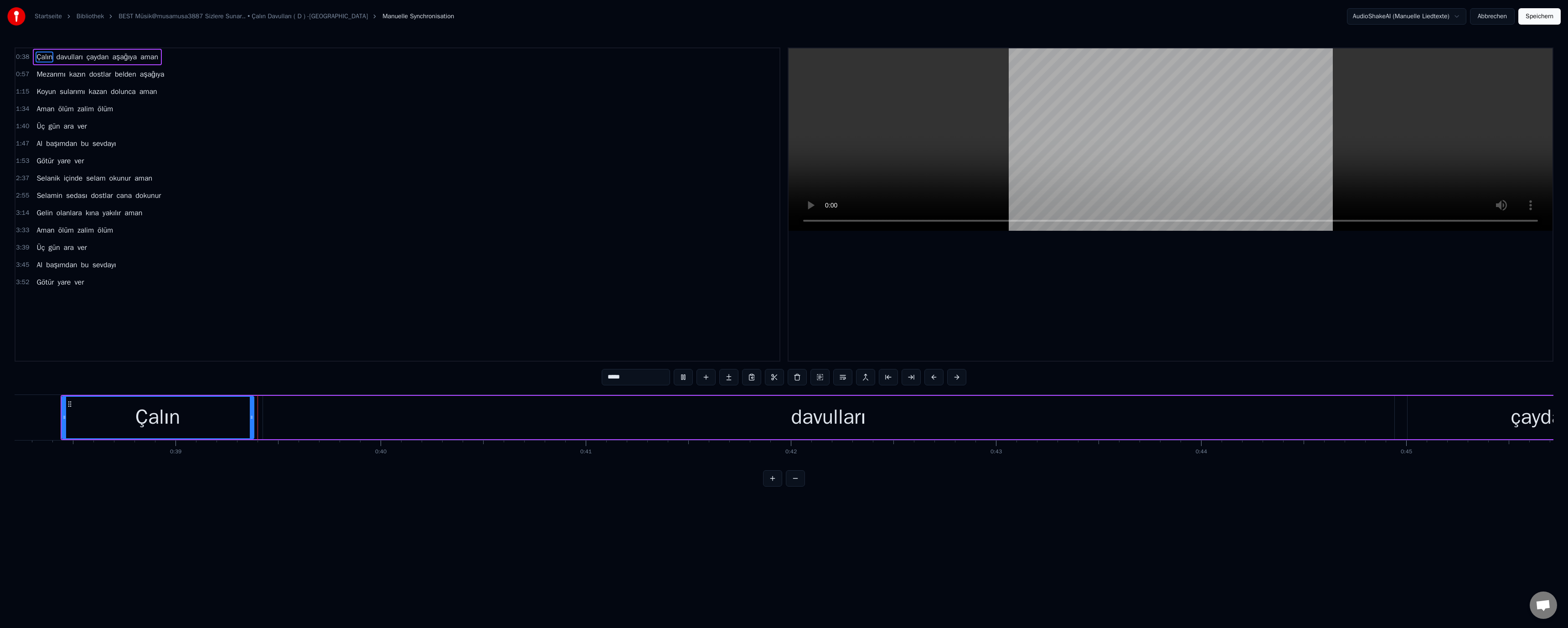 click on "Startseite Bibliothek BEST Müsik@musamusa3887 Sizlere Sunar.. • Çalın Davulları ( D ) -KARAOKE Manuelle Synchronisation AudioShakeAI (Manuelle Liedtexte) Abbrechen Speichern 0:38 Çalın davulları çaydan aşağıya aman 0:57 Mezarımı kazın dostlar belden aşağıya 1:15 Koyun sularımı kazan dolunca aman 1:34 Aman ölüm zalim ölüm 1:40 Üç gün ara ver 1:47 Al başımdan bu sevdayı 1:53 Götür yare ver 2:37 Selanik içinde selam okunur aman 2:55 Selamin sedası dostlar cana dokunur 3:14 Gelin olanlara kına yakılır aman 3:33 Aman ölüm zalim ölüm 3:39 Üç gün ara ver 3:45 Al başımdan bu sevdayı 3:52 Götür yare ver ***** Çalın davulları çaydan aşağıya aman Mezarımı kazın dostlar belden aşağıya Koyun sularımı kazan dolunca [PERSON_NAME] ölüm zalim ölüm Üç gün ara ver Al başımdan bu sevdayı Götür yare ver Selanik içinde selam okunur aman Selamin sedası dostlar cana dokunur Gelin olanlara kına yakılır [PERSON_NAME] ölüm zalim ölüm Üç gün ara ver Al bu 0" at bounding box center [784, 250] 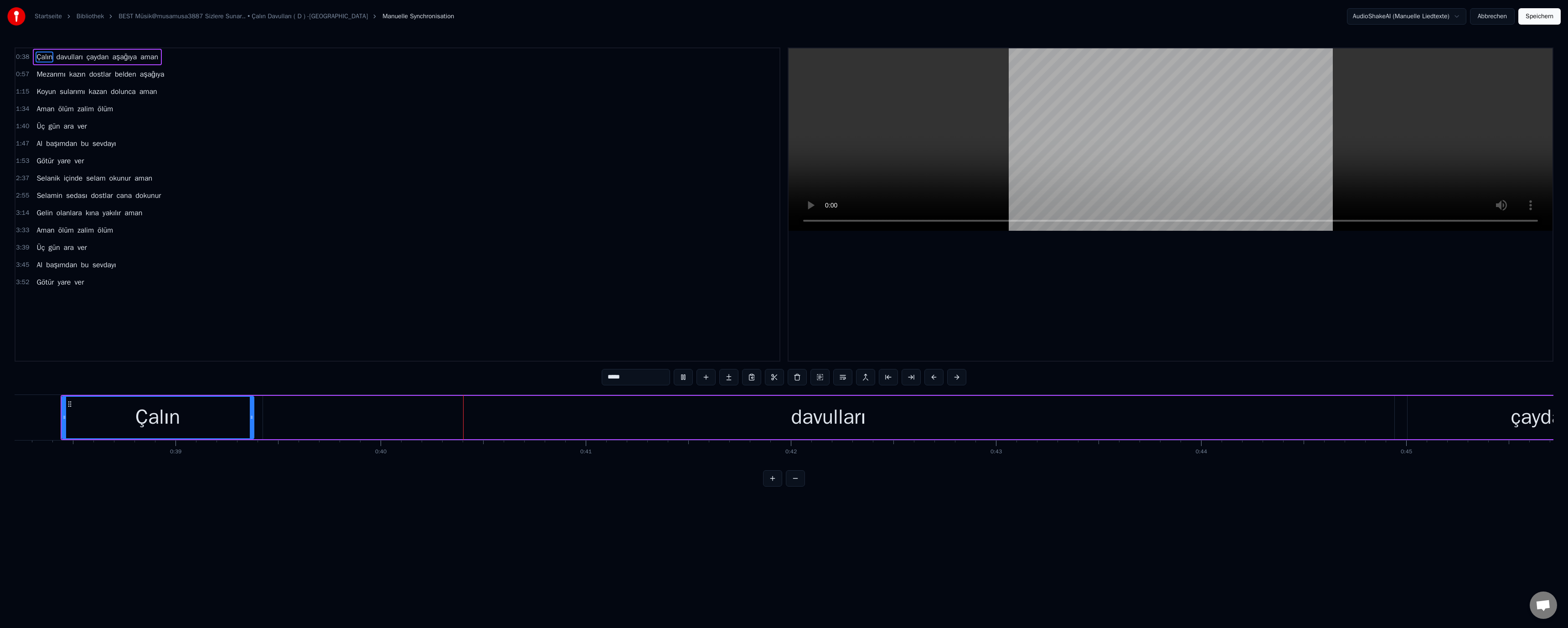 click on "Abbrechen" at bounding box center [1492, 16] 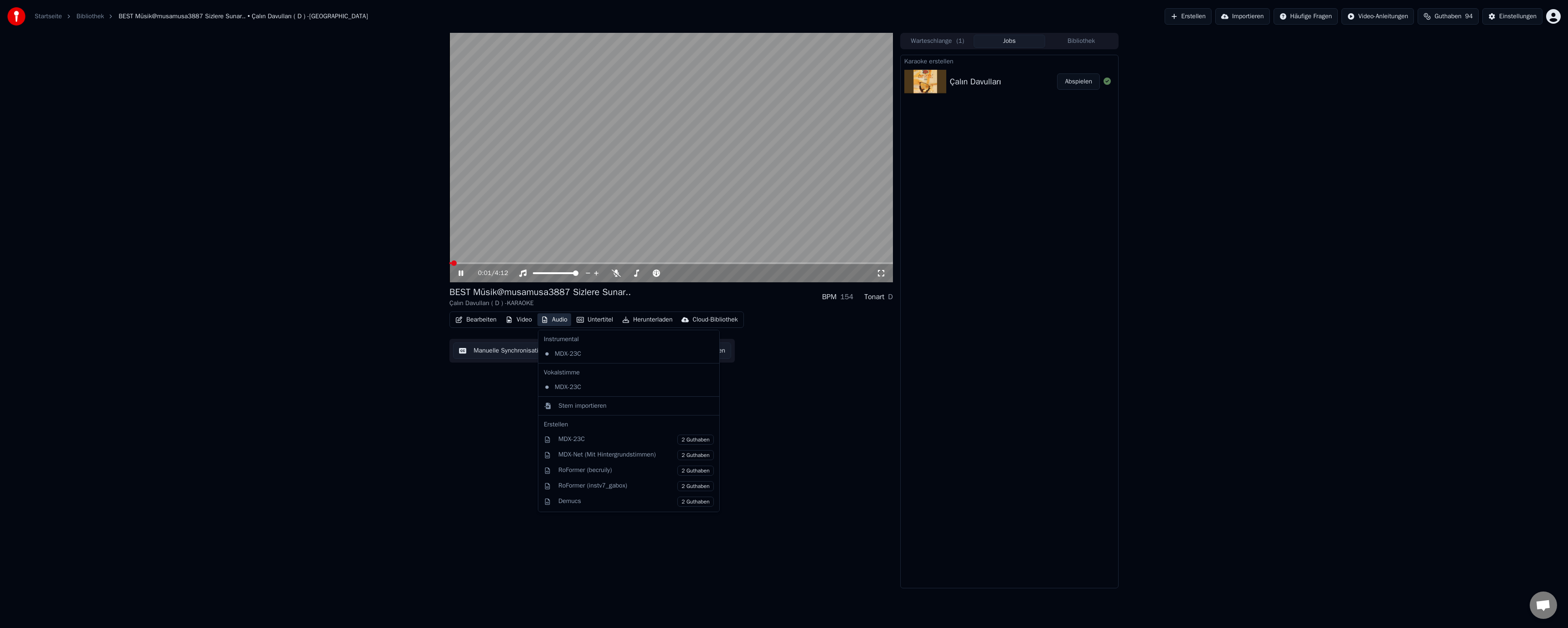 click on "Audio" at bounding box center [554, 320] 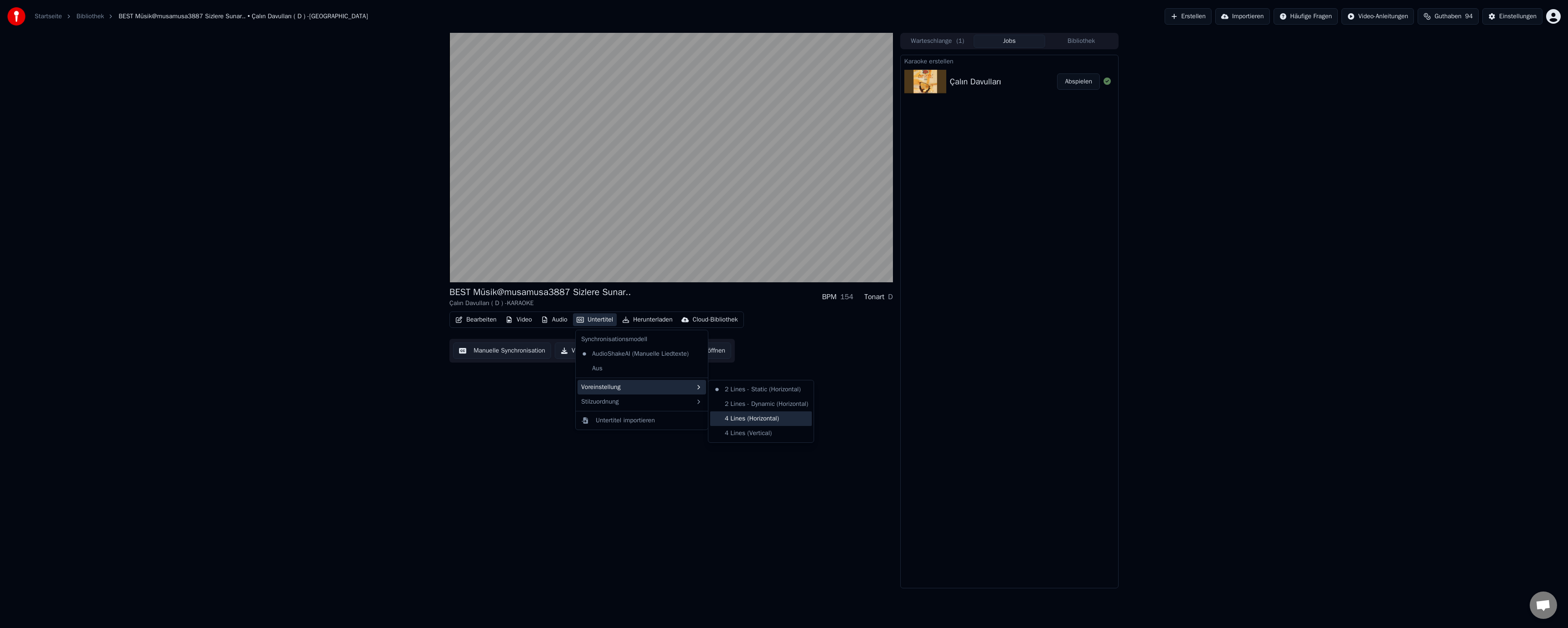 click on "4 Lines (Horizontal)" at bounding box center (761, 419) 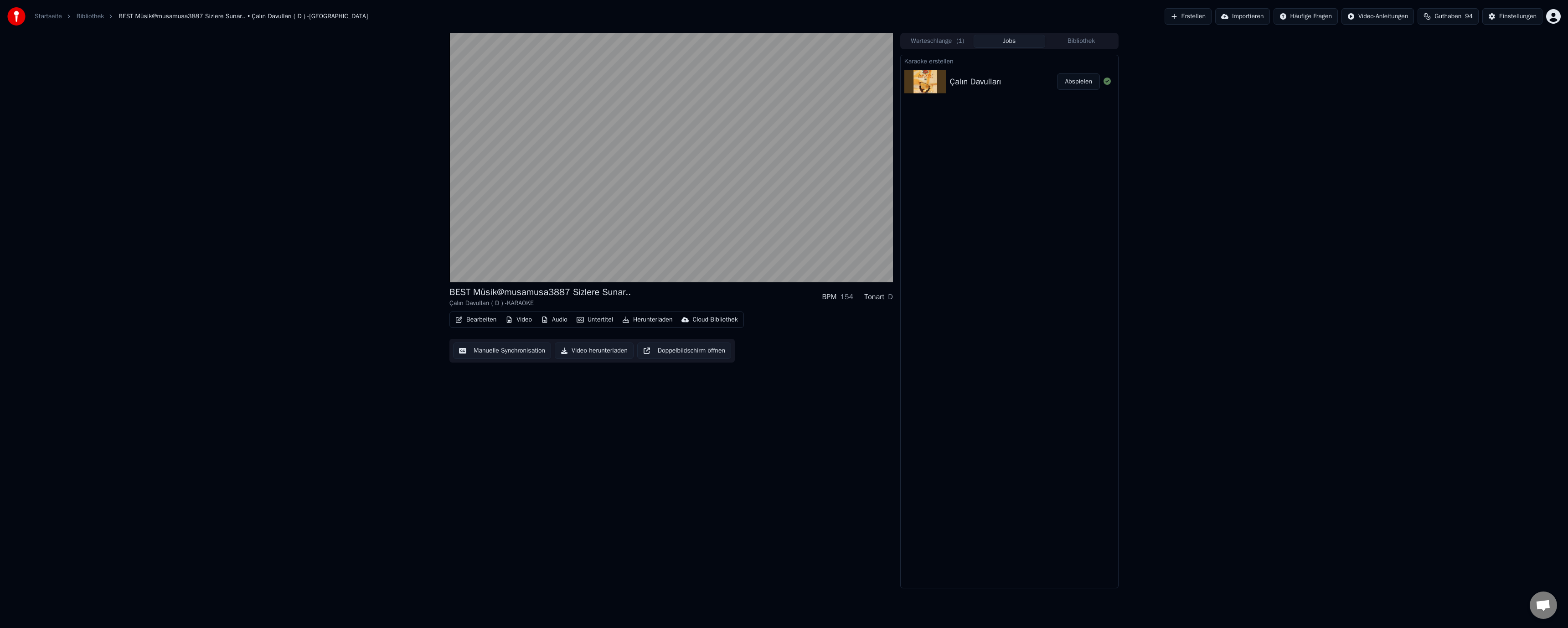 click on "Manuelle Synchronisation" at bounding box center (502, 351) 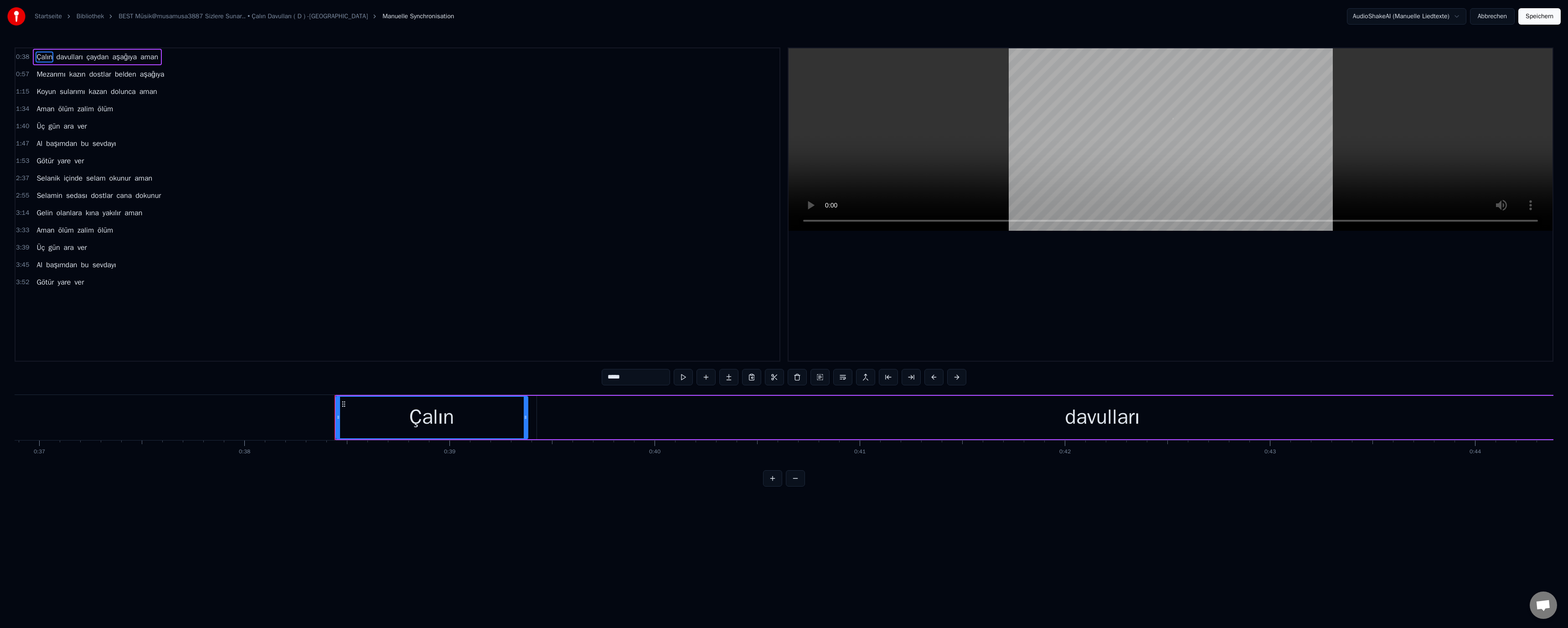 scroll, scrollTop: 0, scrollLeft: 7839, axis: horizontal 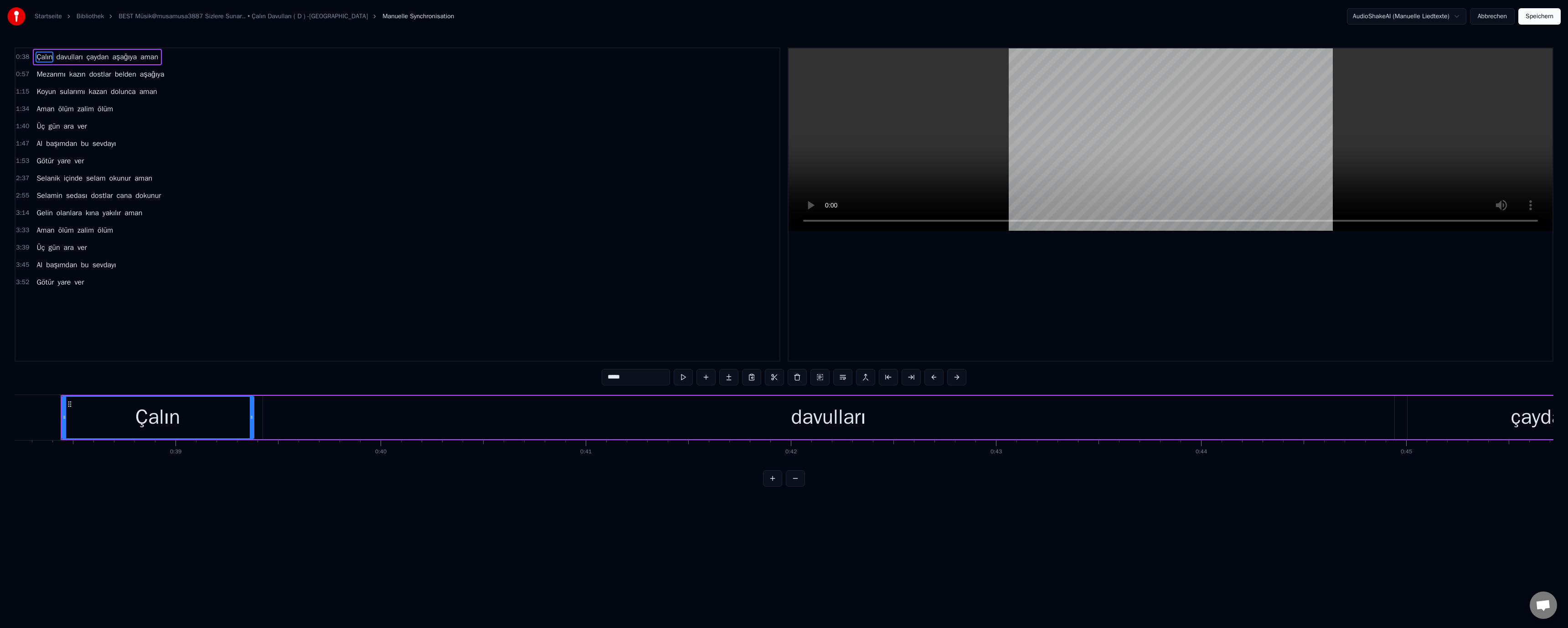 click on "Çalın" at bounding box center [158, 417] 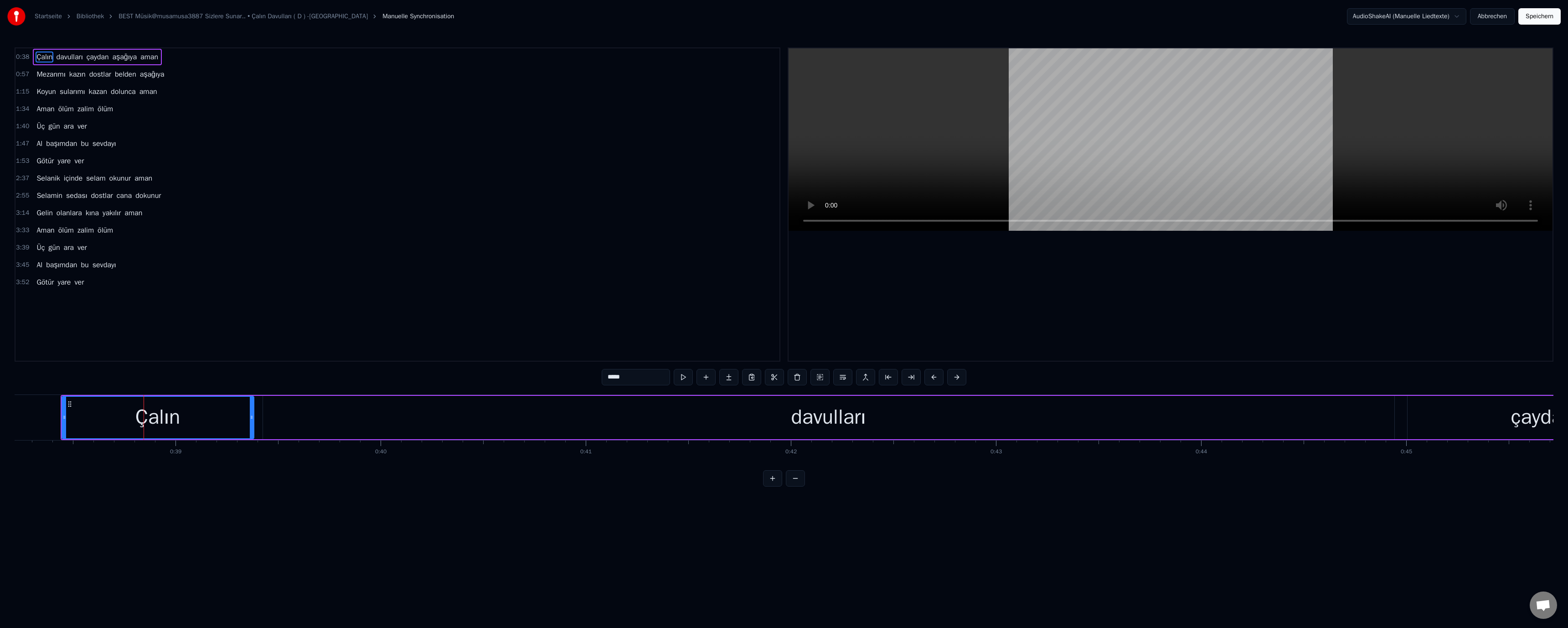 drag, startPoint x: 611, startPoint y: 376, endPoint x: 606, endPoint y: 376, distance: 5 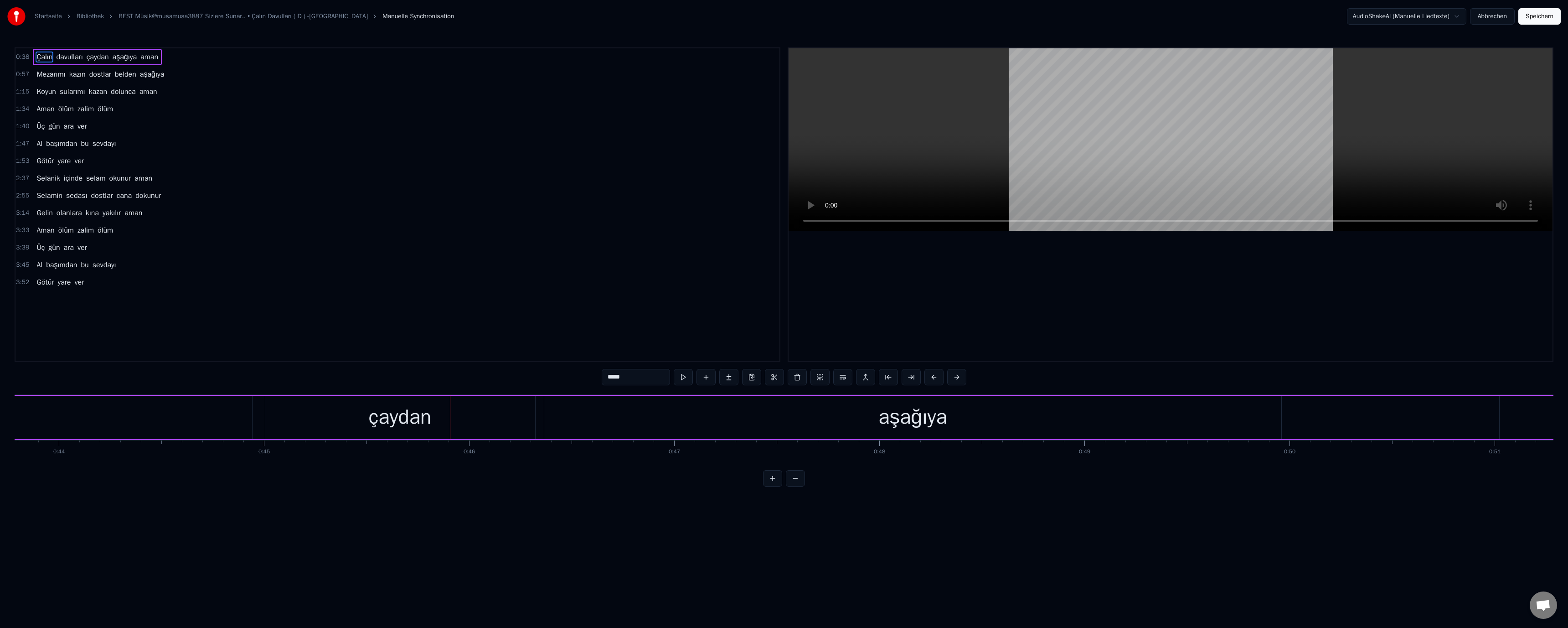 scroll, scrollTop: 0, scrollLeft: 9325, axis: horizontal 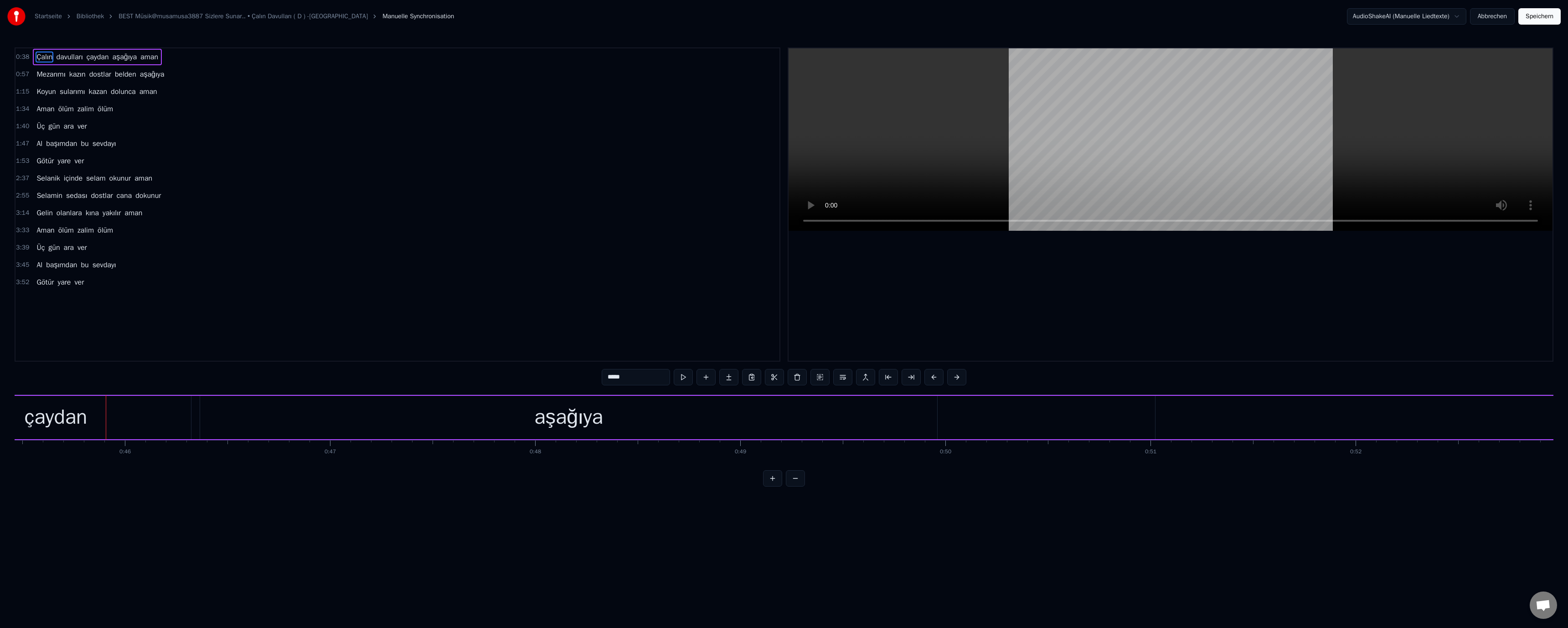 drag, startPoint x: 66, startPoint y: 417, endPoint x: 326, endPoint y: 397, distance: 260.7681 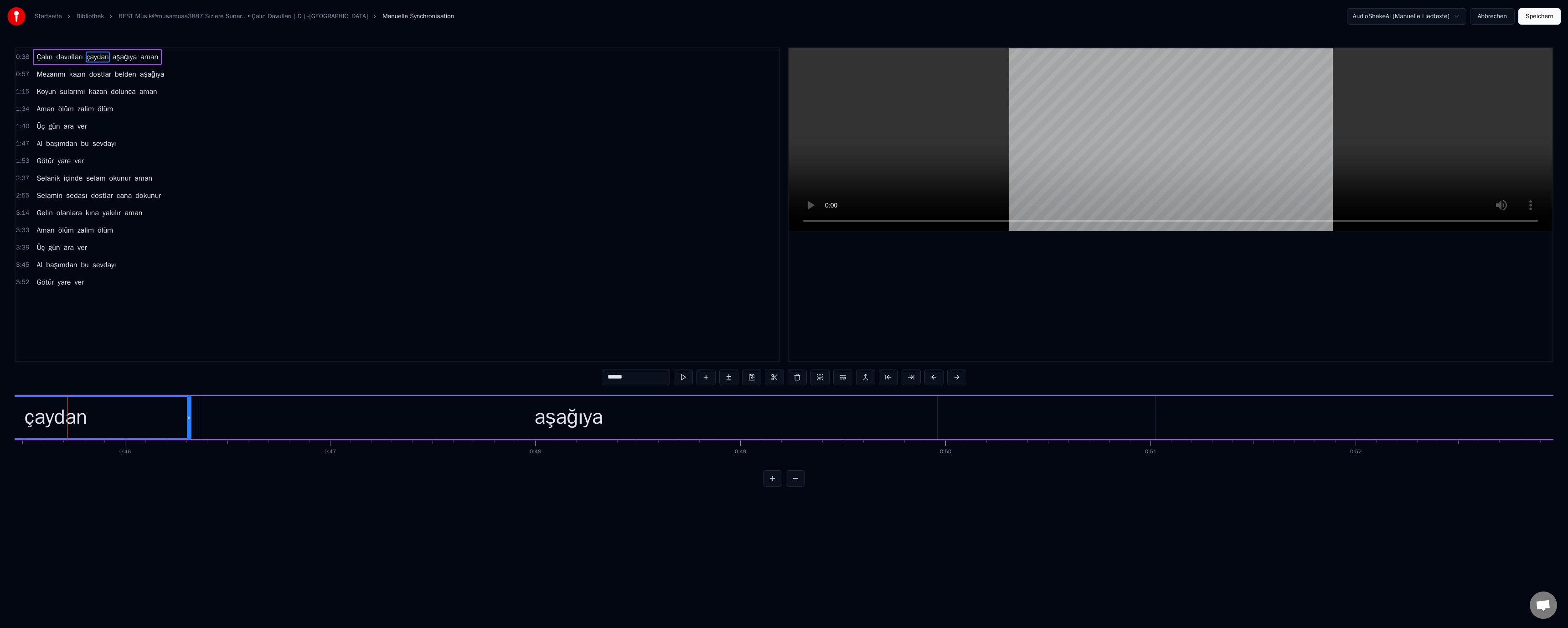 drag, startPoint x: 611, startPoint y: 377, endPoint x: 597, endPoint y: 377, distance: 14 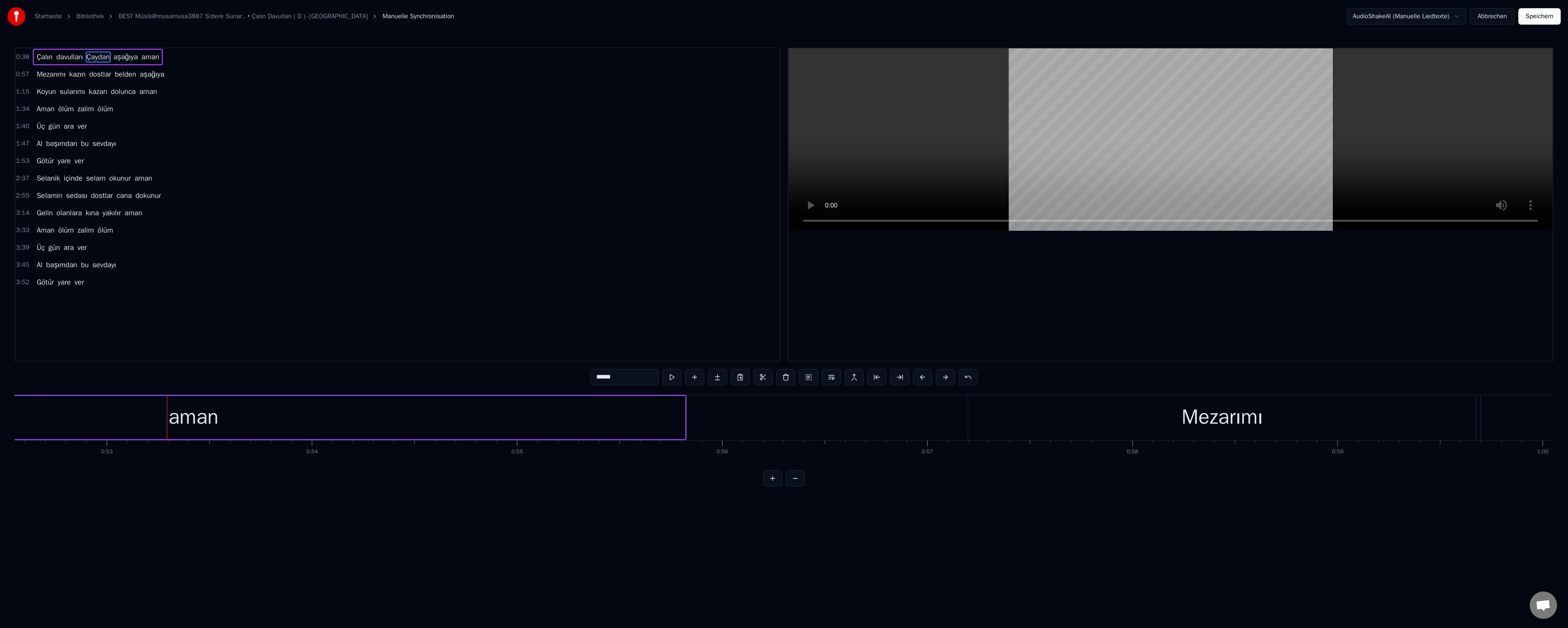 scroll, scrollTop: 0, scrollLeft: 10785, axis: horizontal 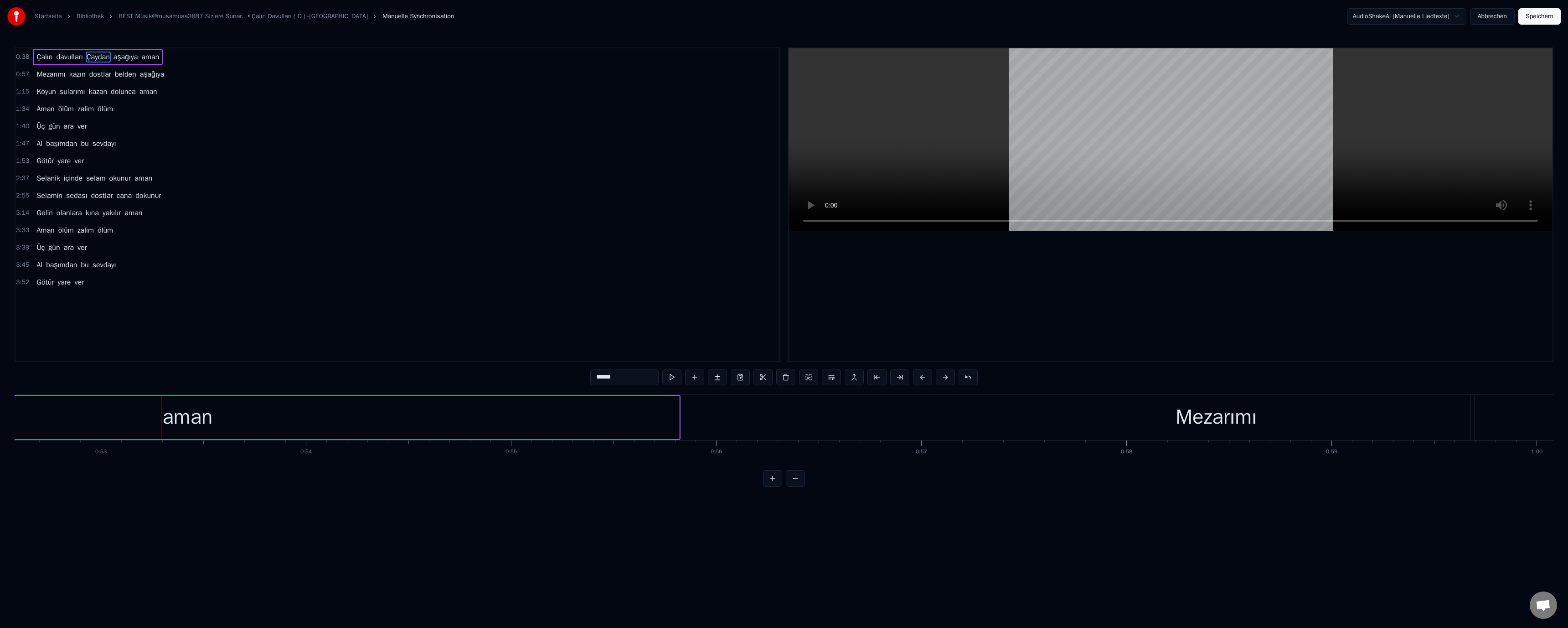 click on "aman" at bounding box center [188, 417] 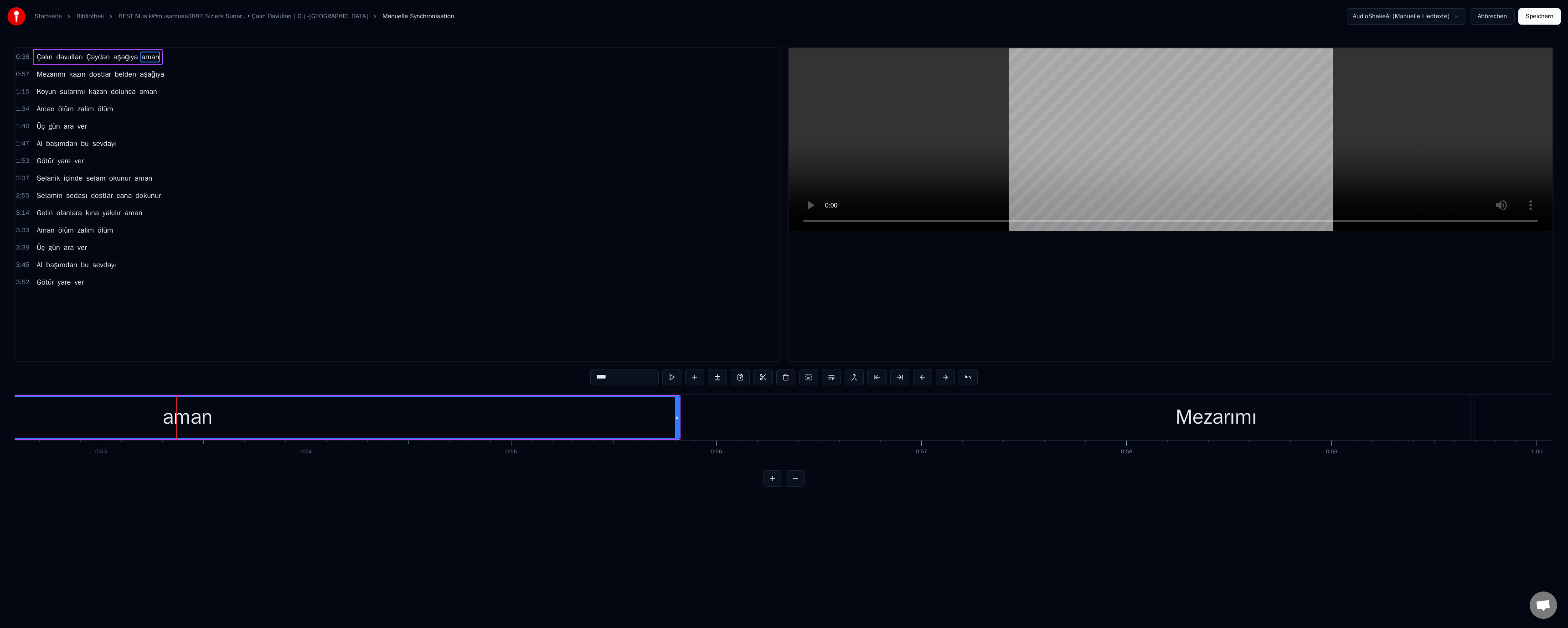 drag, startPoint x: 600, startPoint y: 377, endPoint x: 593, endPoint y: 376, distance: 7.07107 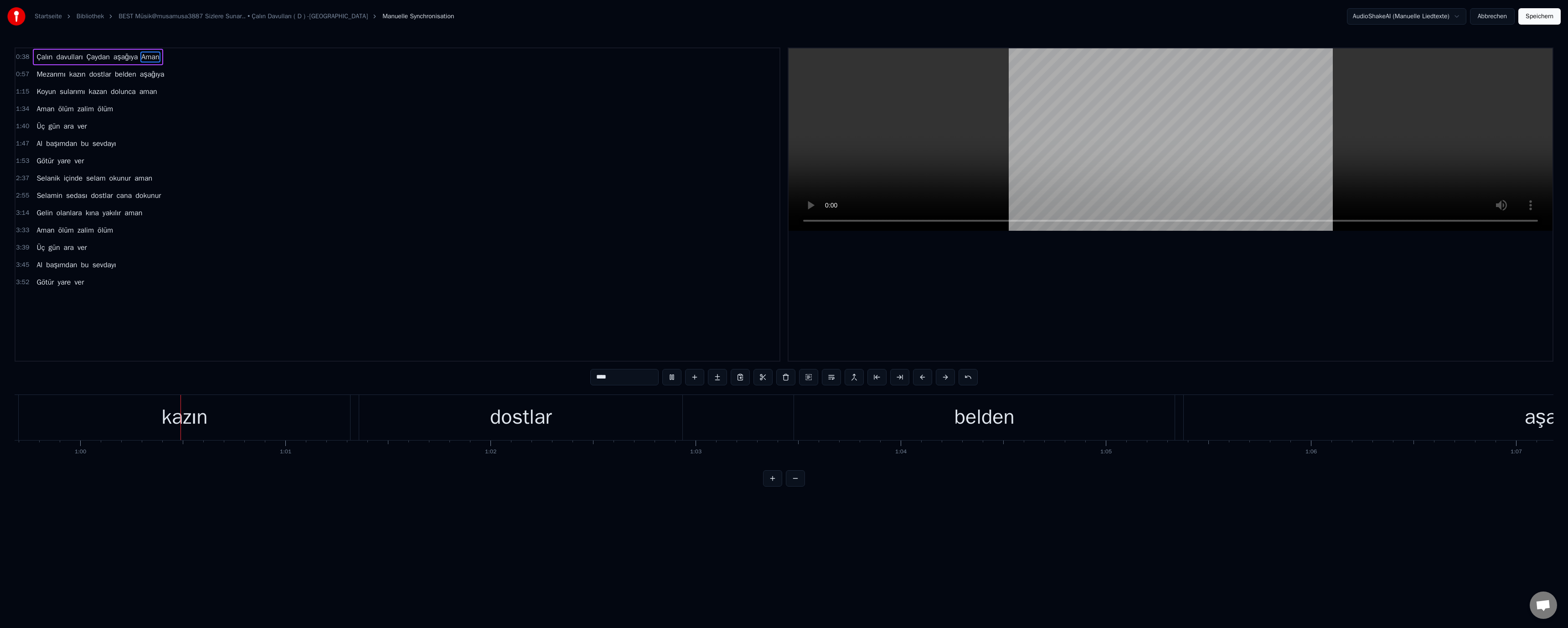 scroll, scrollTop: 0, scrollLeft: 12248, axis: horizontal 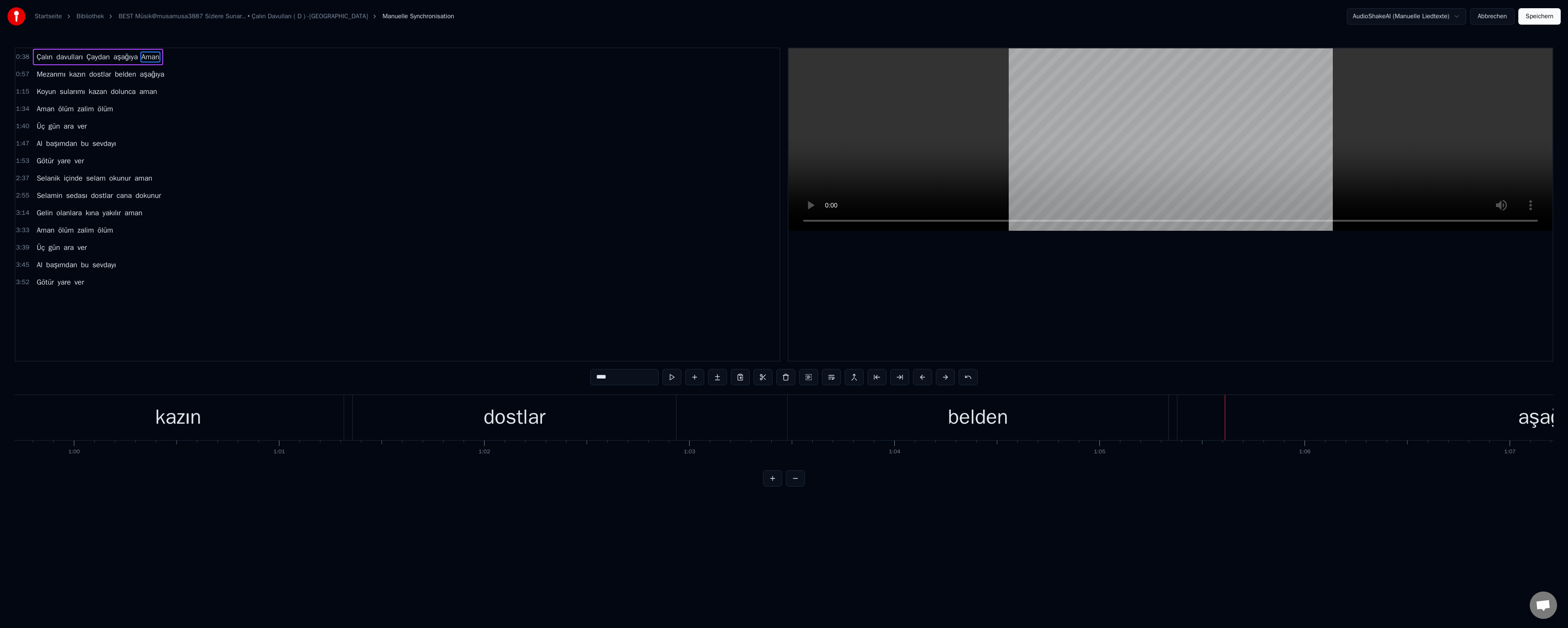 click on "belden" at bounding box center [978, 417] 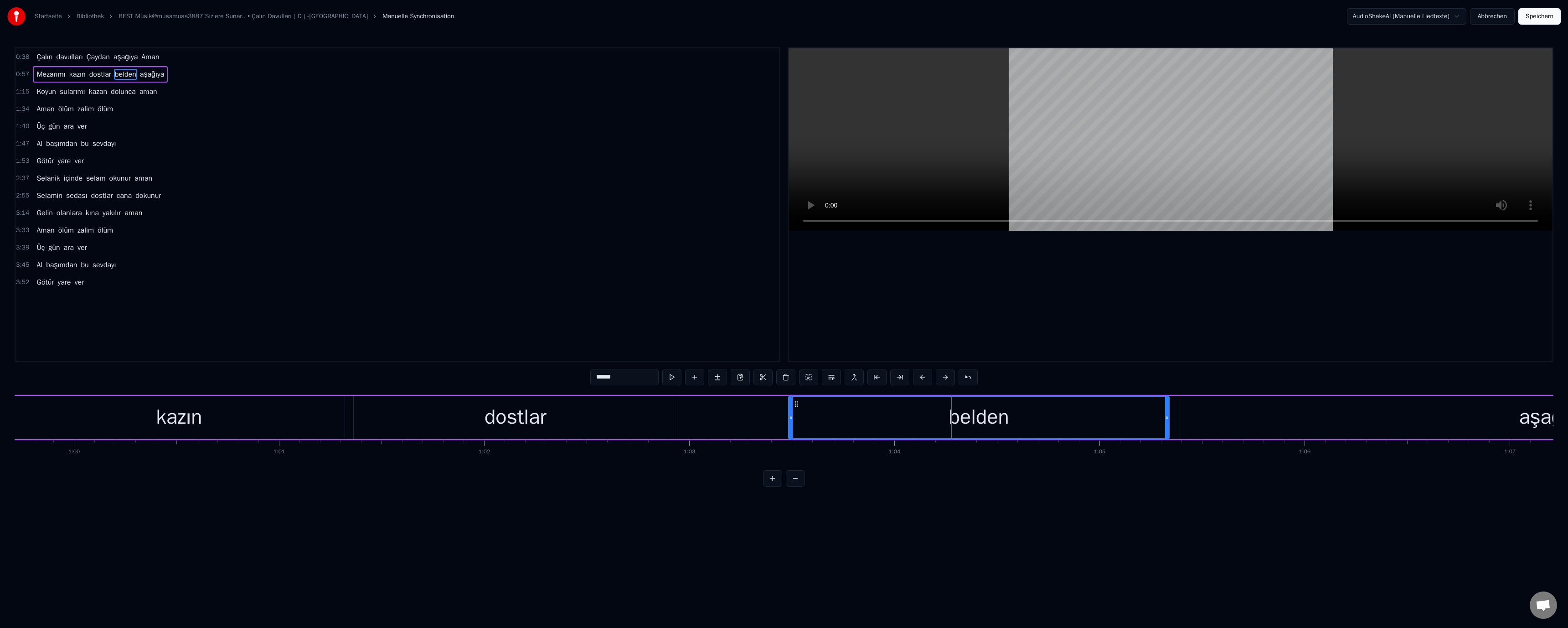 drag, startPoint x: 599, startPoint y: 377, endPoint x: 567, endPoint y: 377, distance: 32 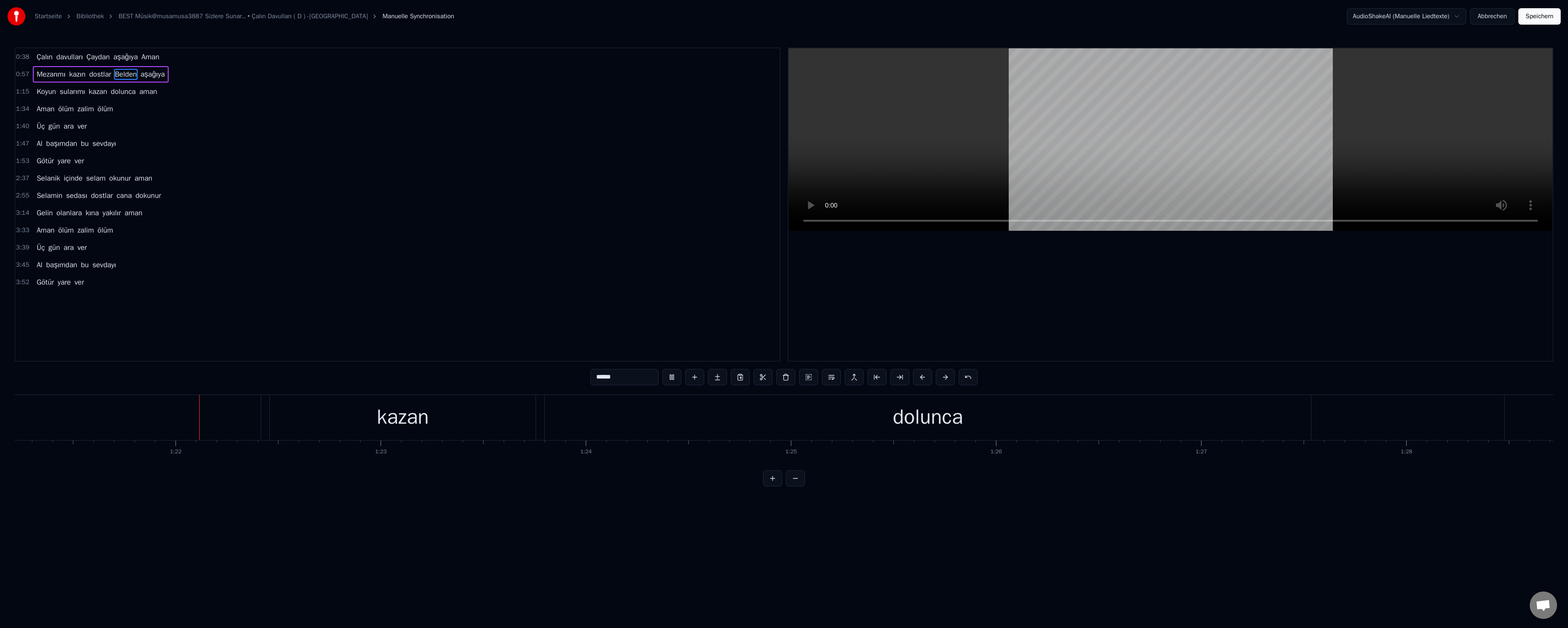 scroll, scrollTop: 0, scrollLeft: 16665, axis: horizontal 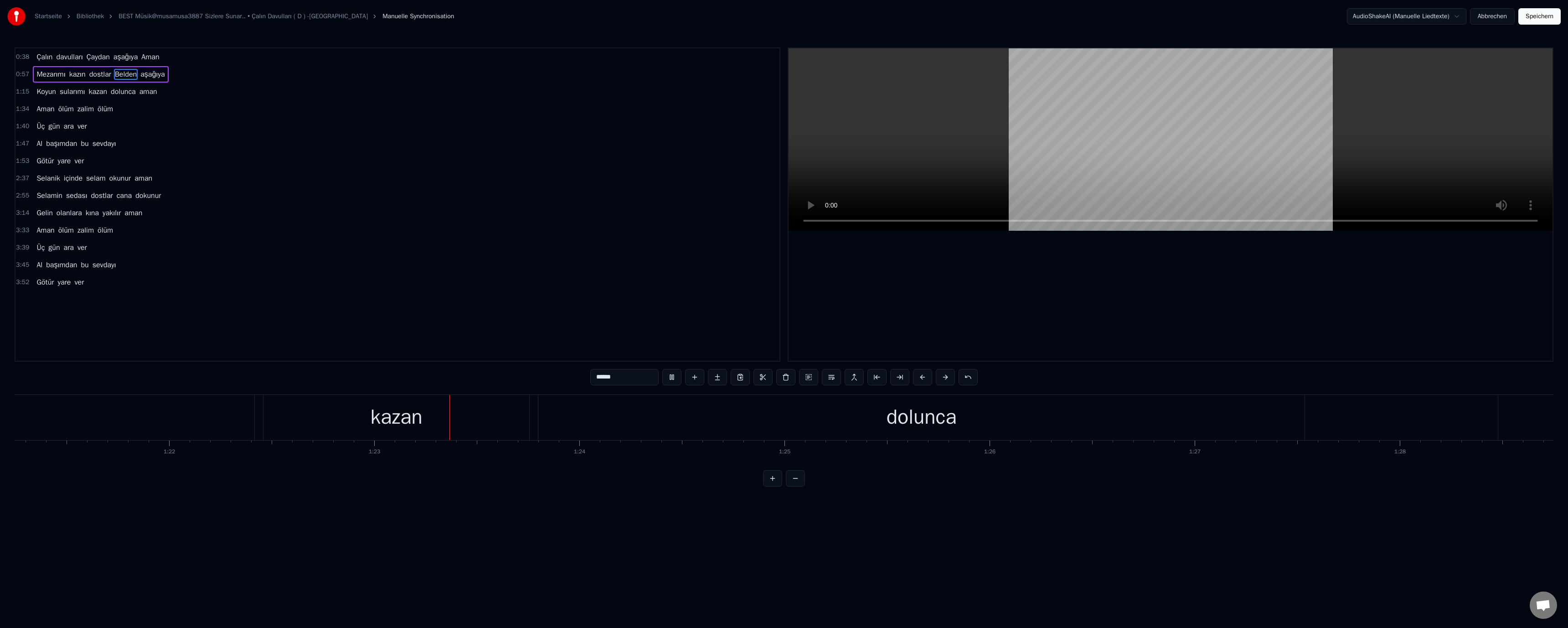 click on "kazan" at bounding box center [396, 417] 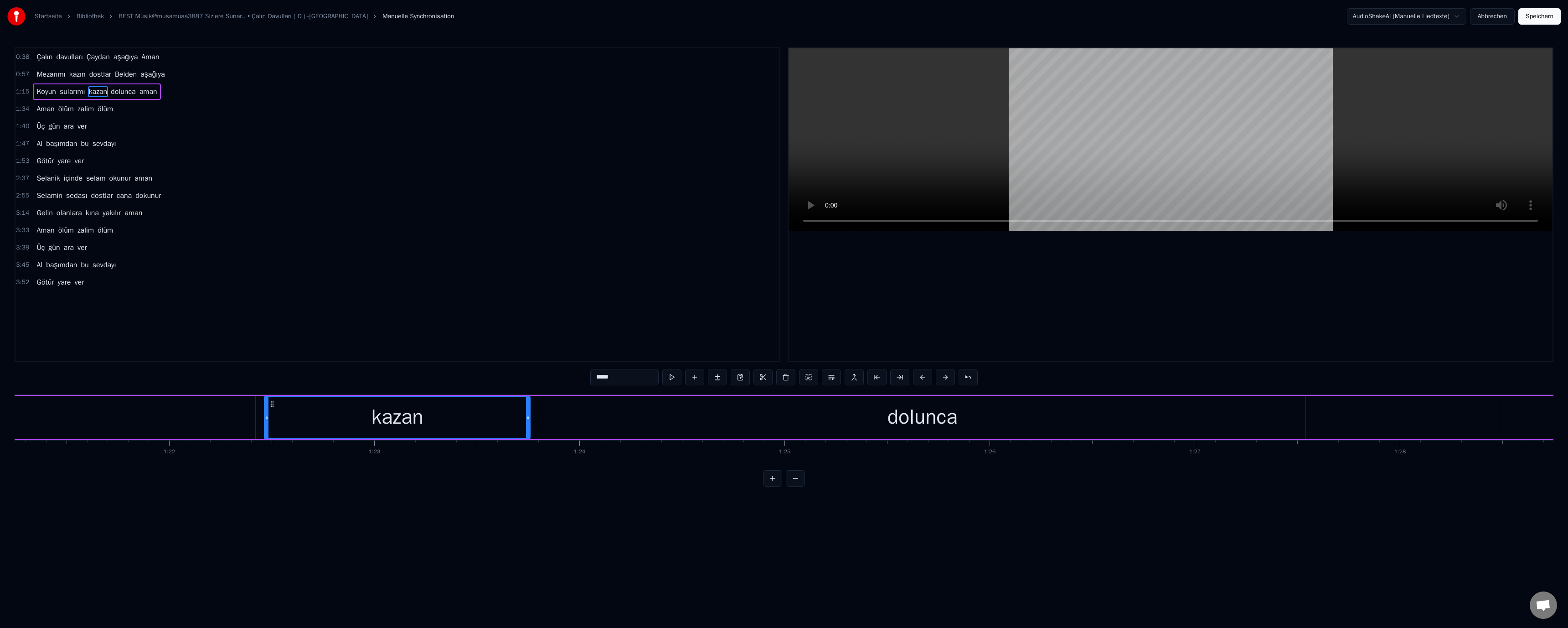 drag, startPoint x: 594, startPoint y: 378, endPoint x: 600, endPoint y: 384, distance: 8.48528 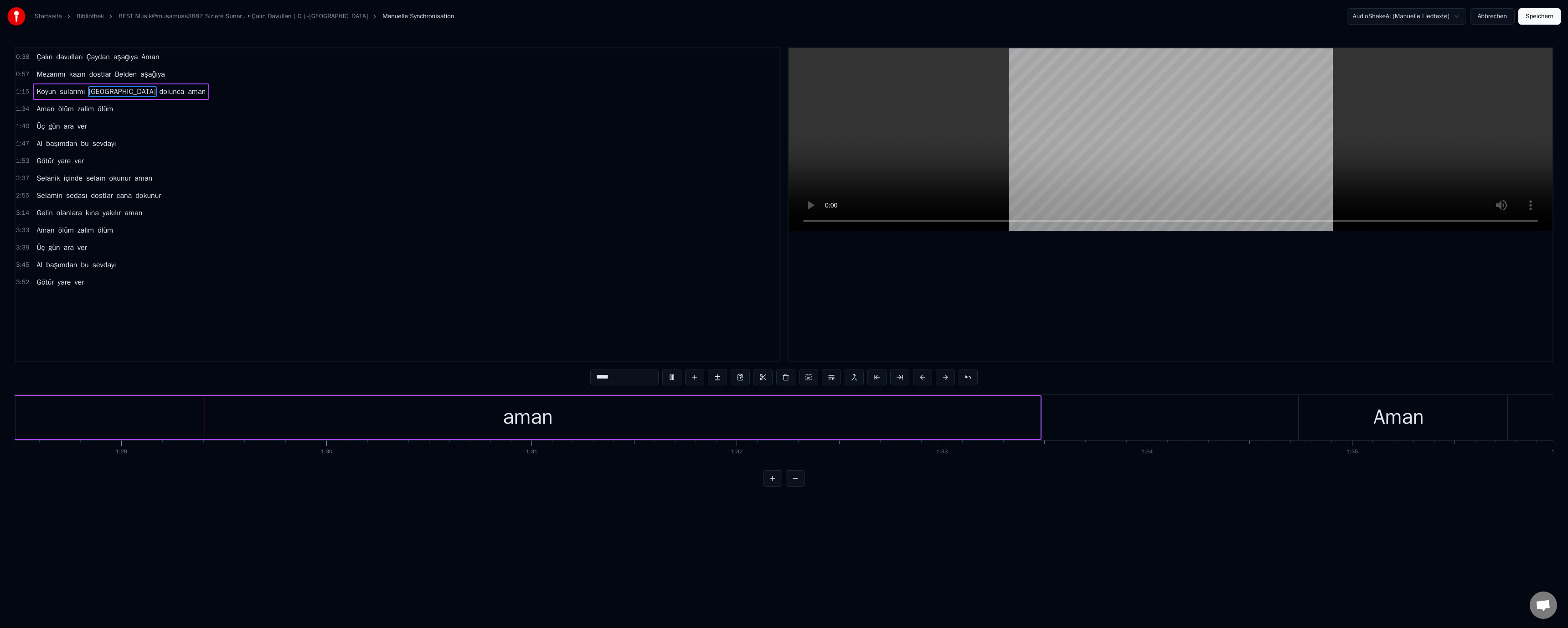 scroll, scrollTop: 0, scrollLeft: 18150, axis: horizontal 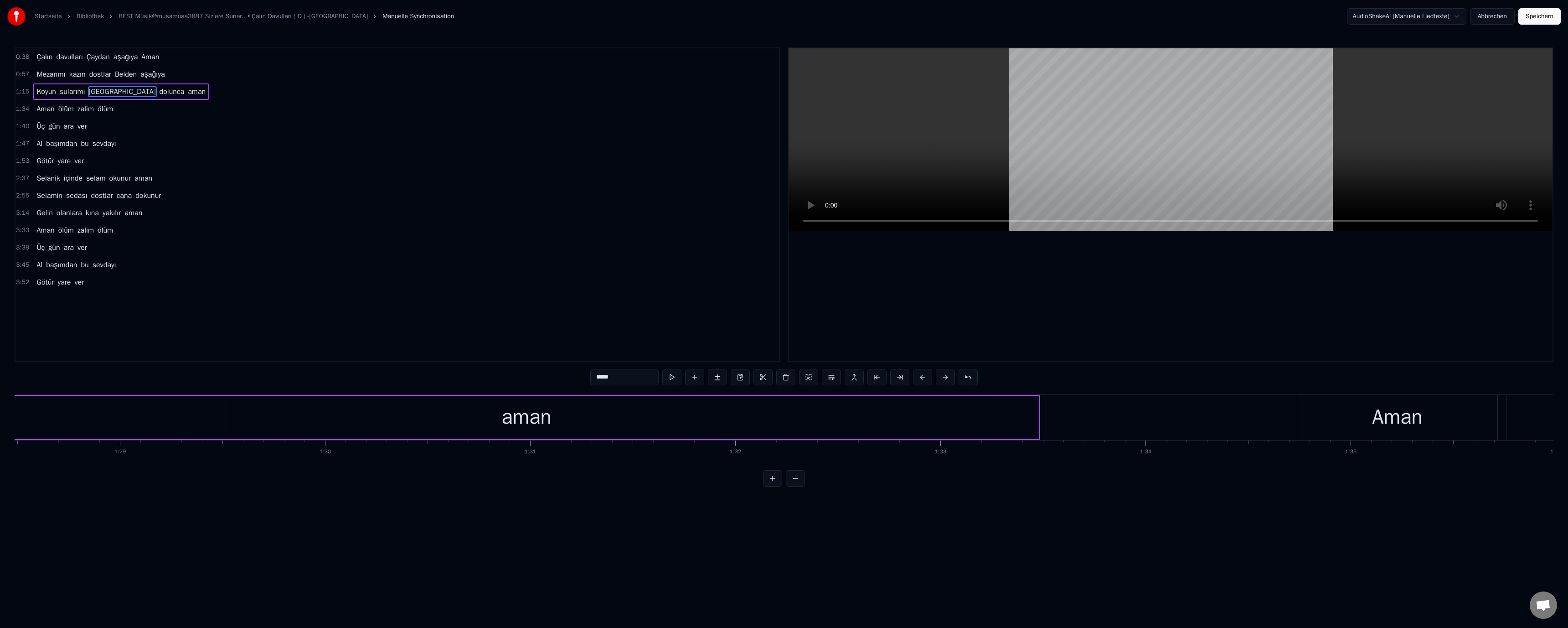 click on "aman" at bounding box center (526, 417) 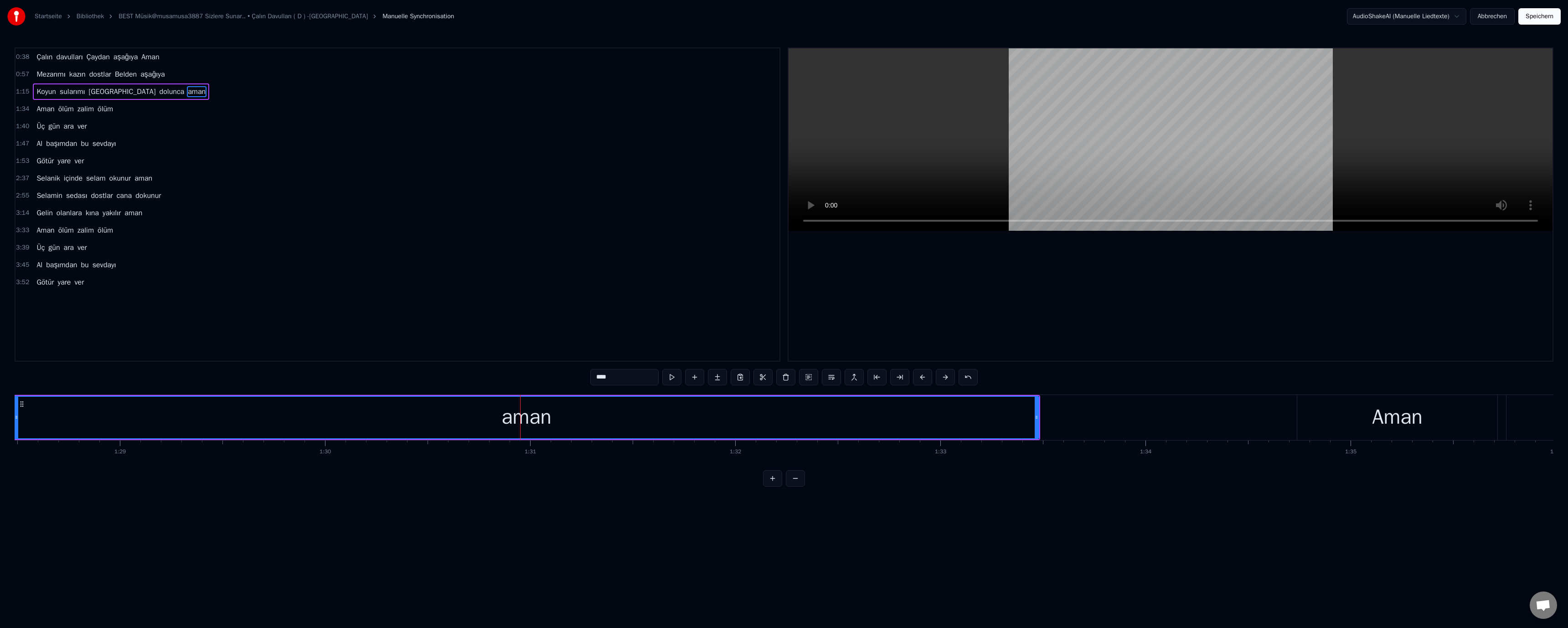 drag, startPoint x: 593, startPoint y: 376, endPoint x: 600, endPoint y: 388, distance: 13.892444 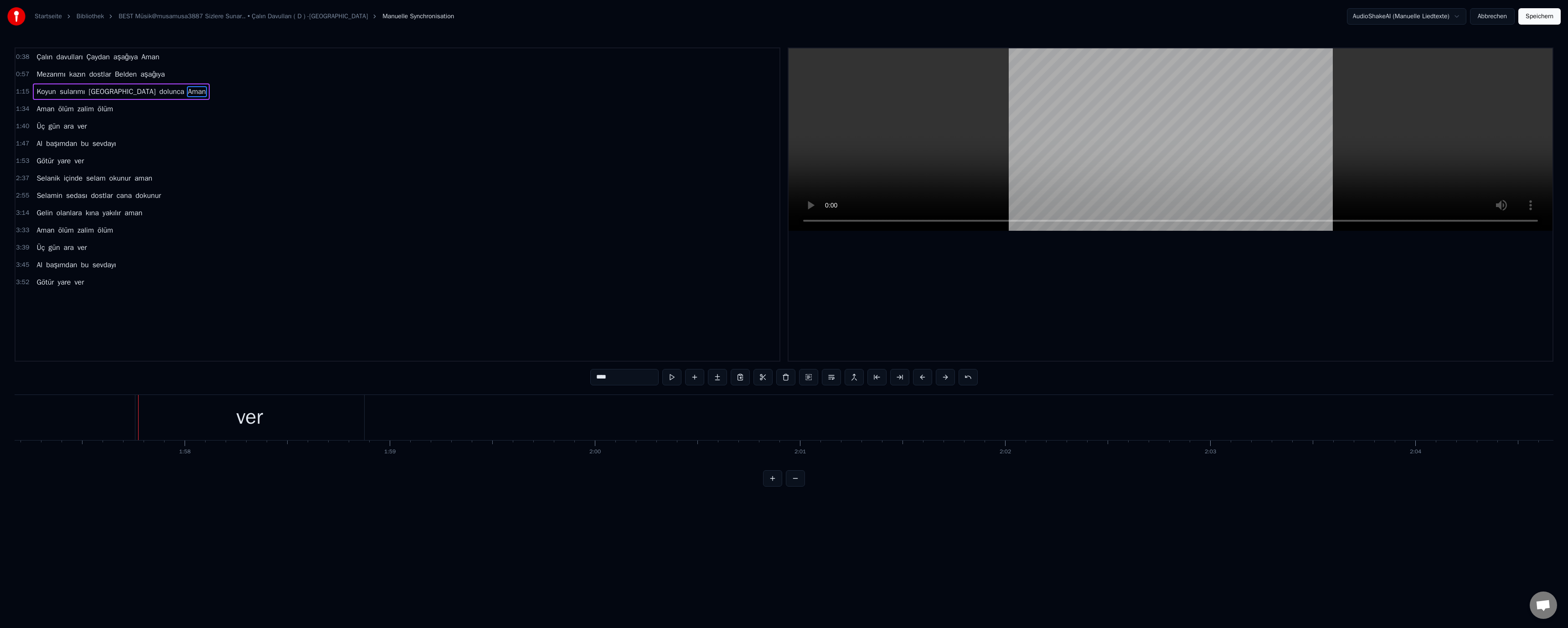 scroll, scrollTop: 0, scrollLeft: 24040, axis: horizontal 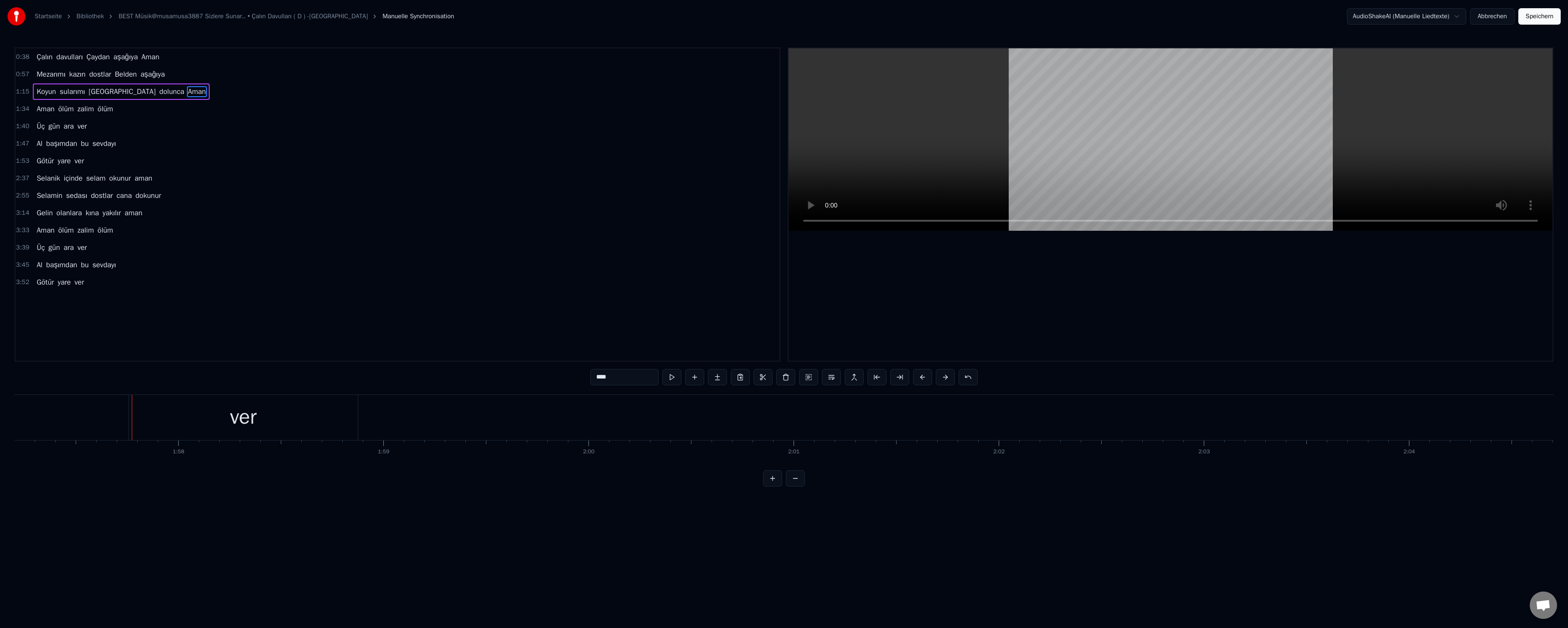 click on "ver" at bounding box center (243, 417) 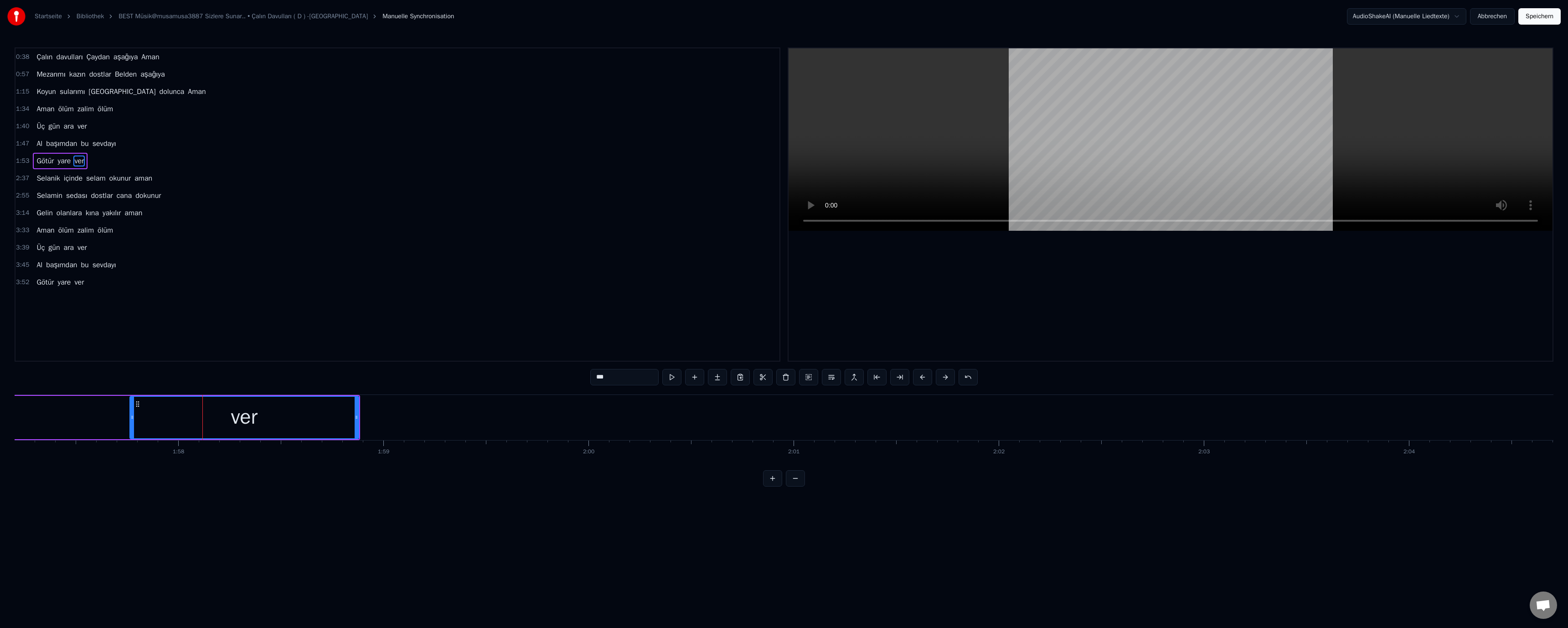 drag, startPoint x: 596, startPoint y: 373, endPoint x: 598, endPoint y: 384, distance: 11.18034 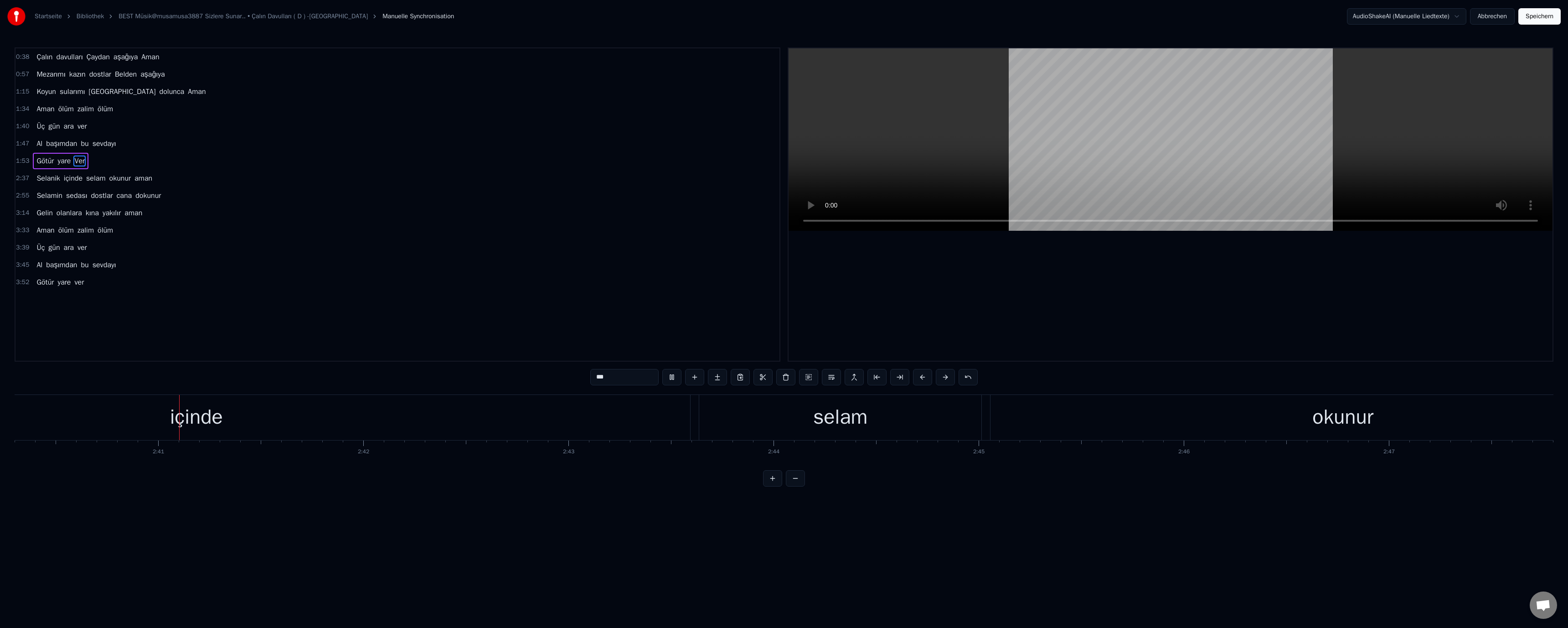 scroll, scrollTop: 0, scrollLeft: 32882, axis: horizontal 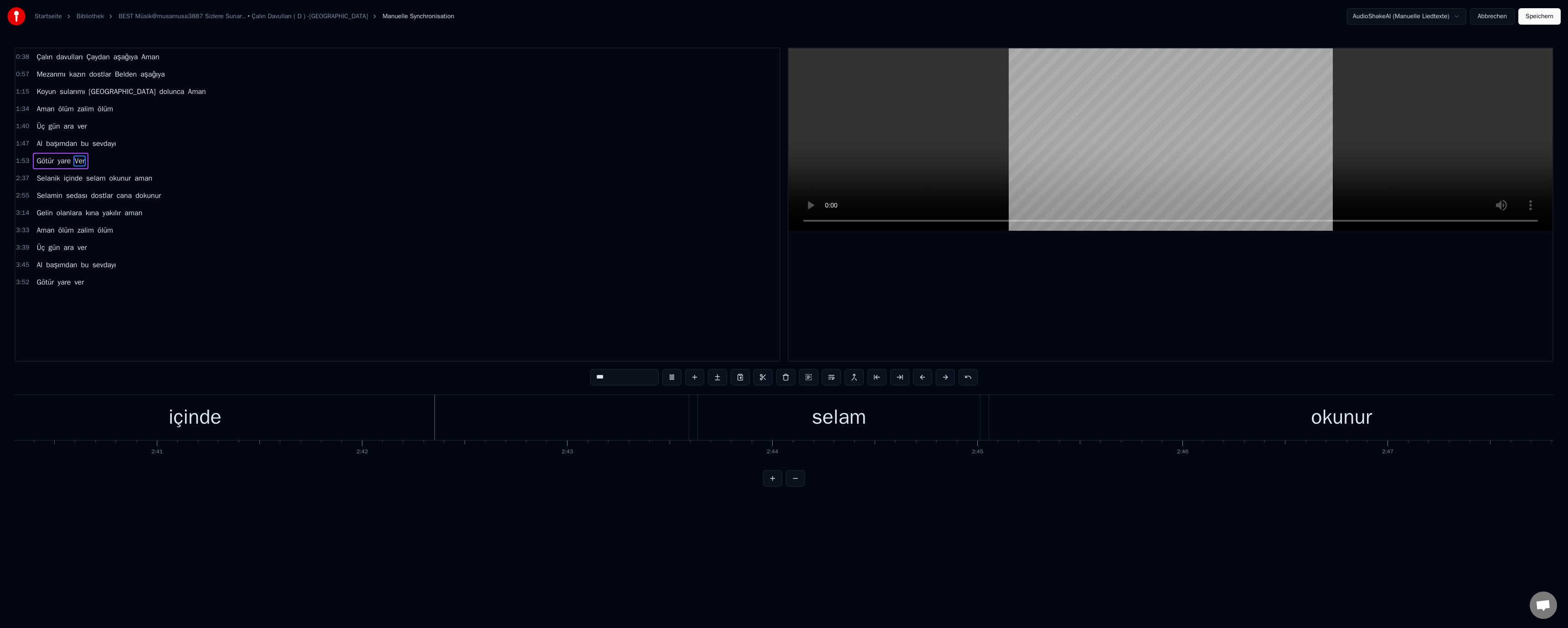 drag, startPoint x: 837, startPoint y: 422, endPoint x: 804, endPoint y: 413, distance: 34.205263 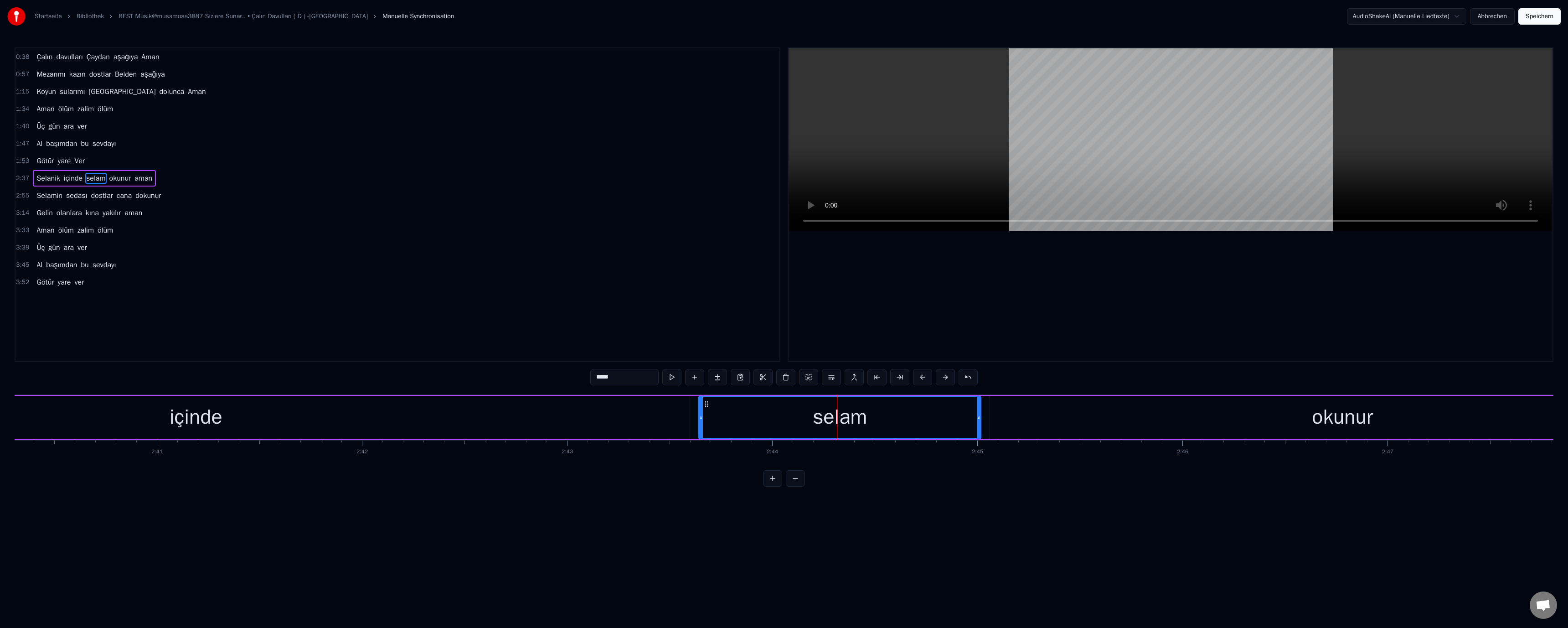 drag, startPoint x: 598, startPoint y: 374, endPoint x: 592, endPoint y: 378, distance: 7.211103 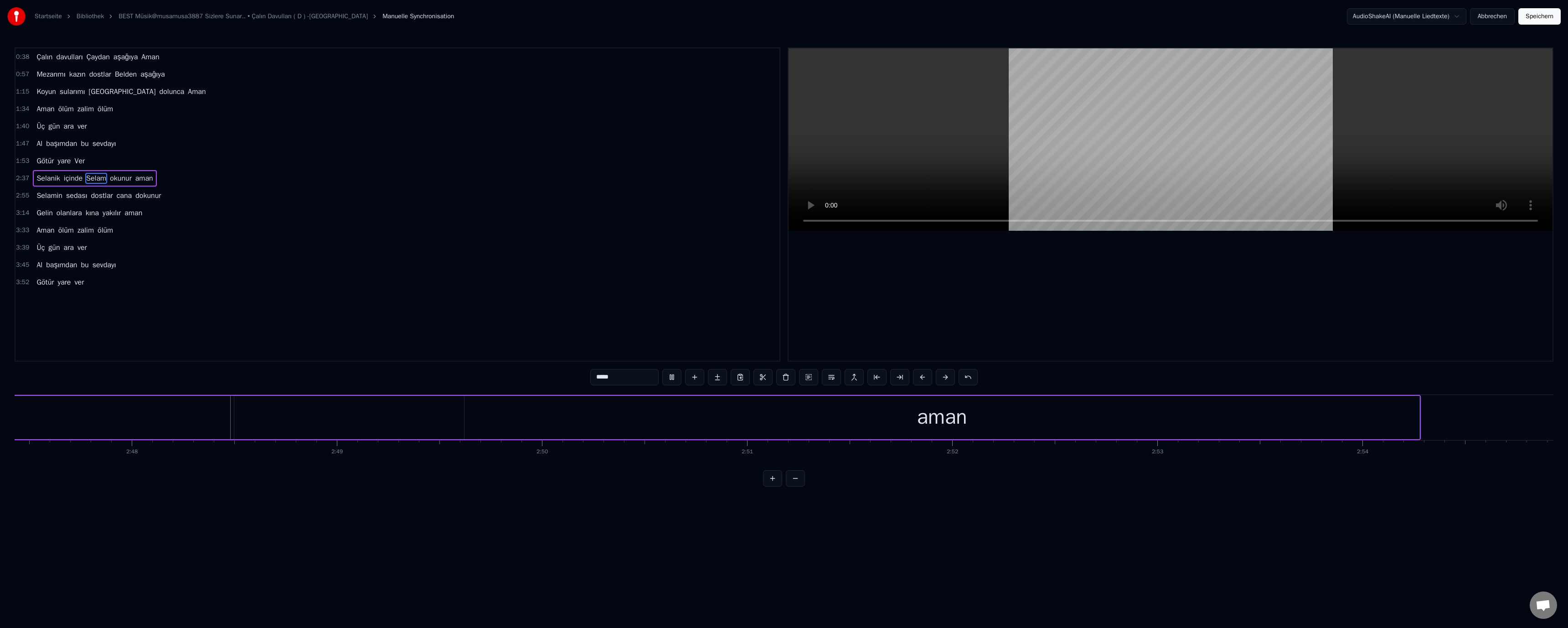 scroll, scrollTop: 0, scrollLeft: 34349, axis: horizontal 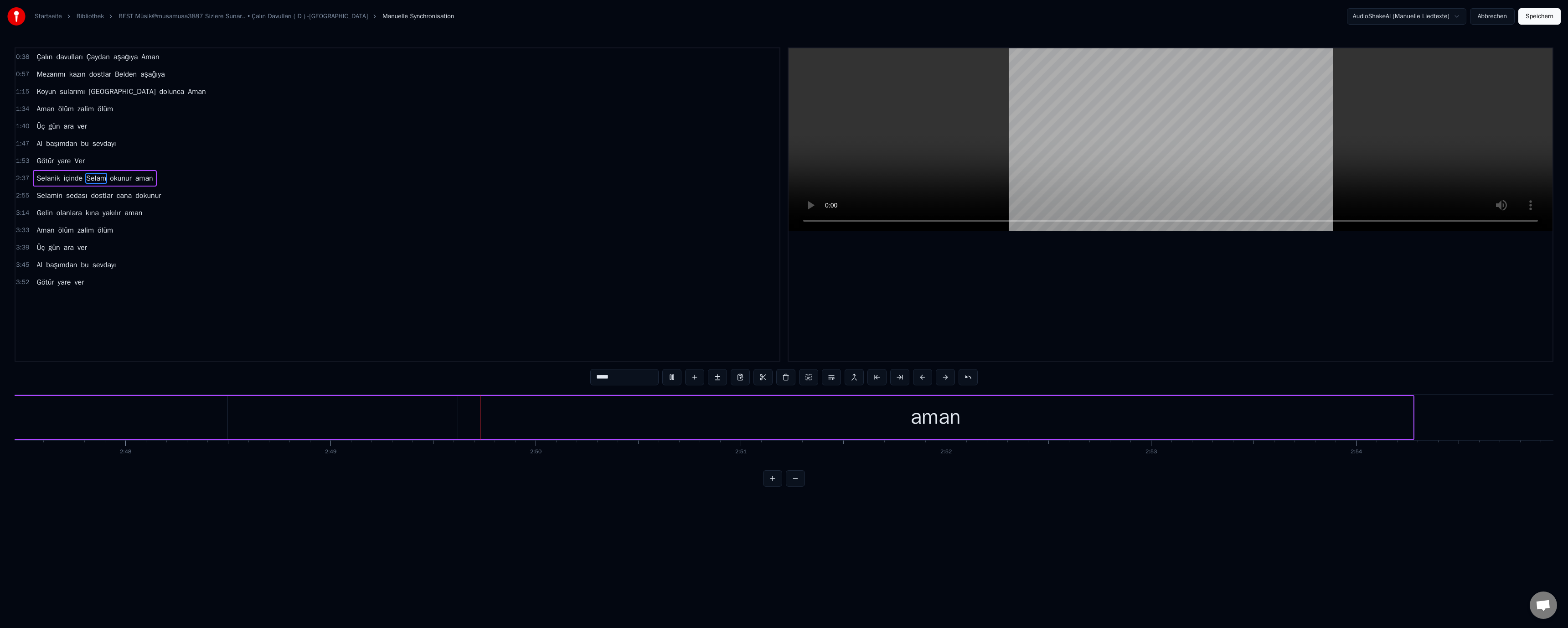 click on "aman" at bounding box center [936, 417] 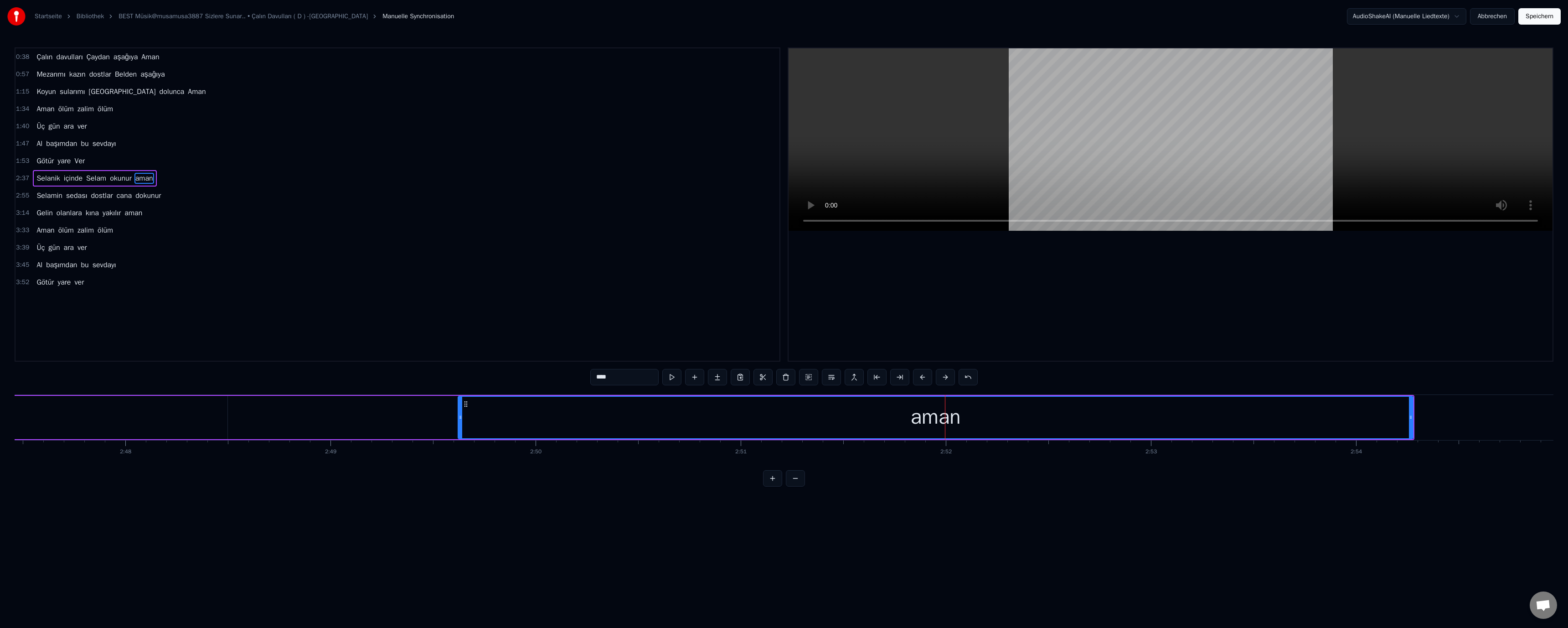 drag, startPoint x: 595, startPoint y: 379, endPoint x: 599, endPoint y: 385, distance: 7.2111 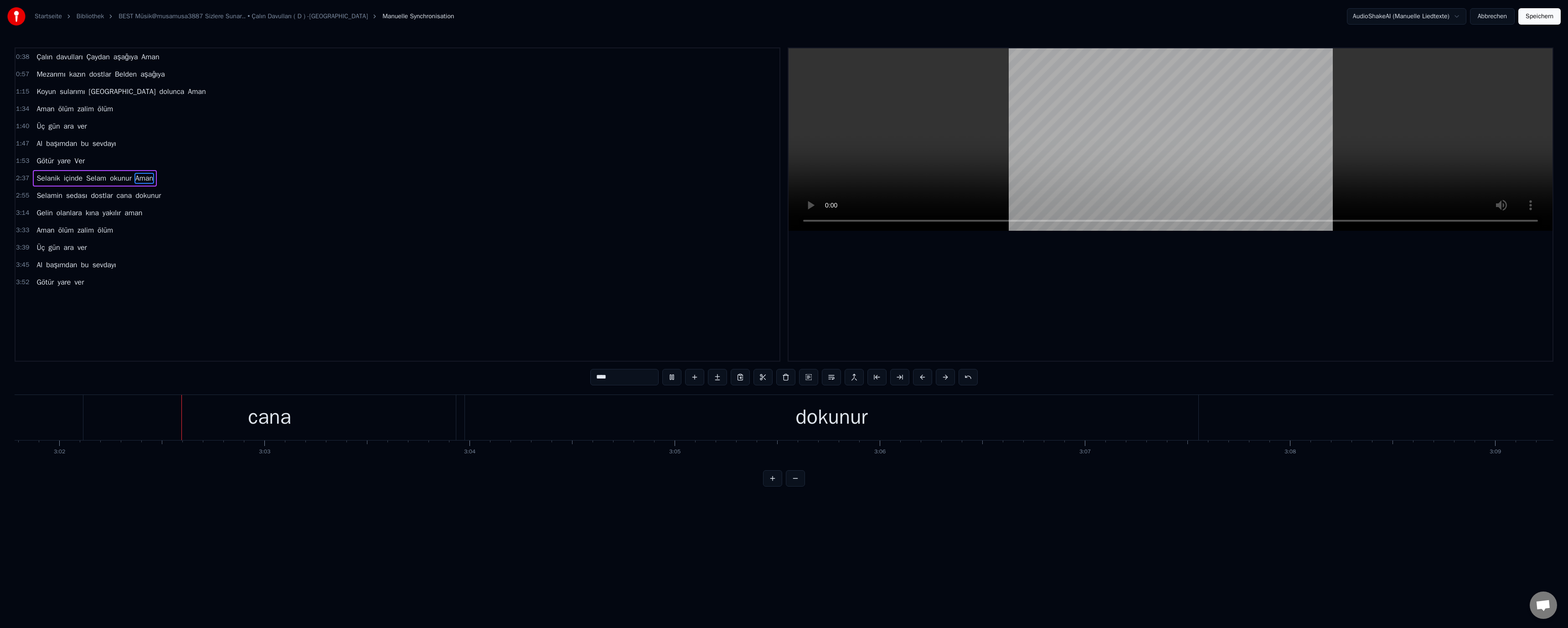 scroll, scrollTop: 0, scrollLeft: 37288, axis: horizontal 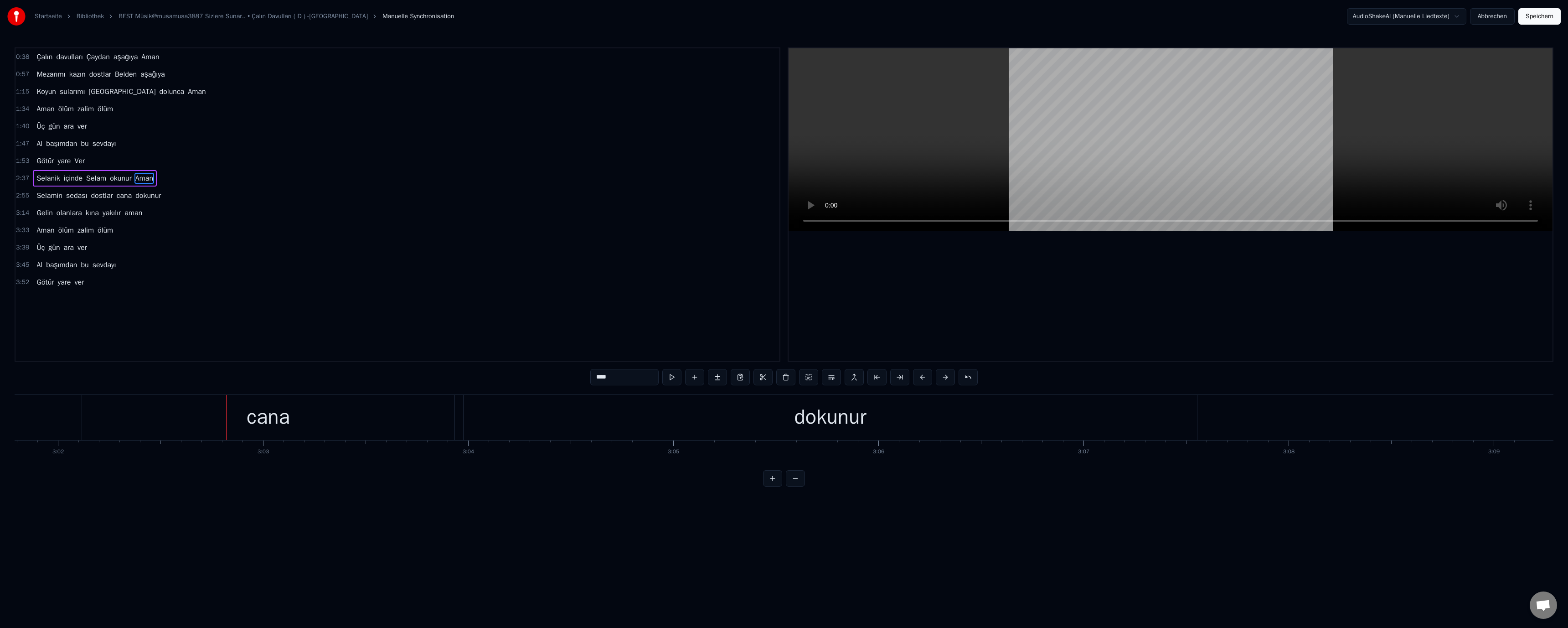 click on "cana" at bounding box center (268, 417) 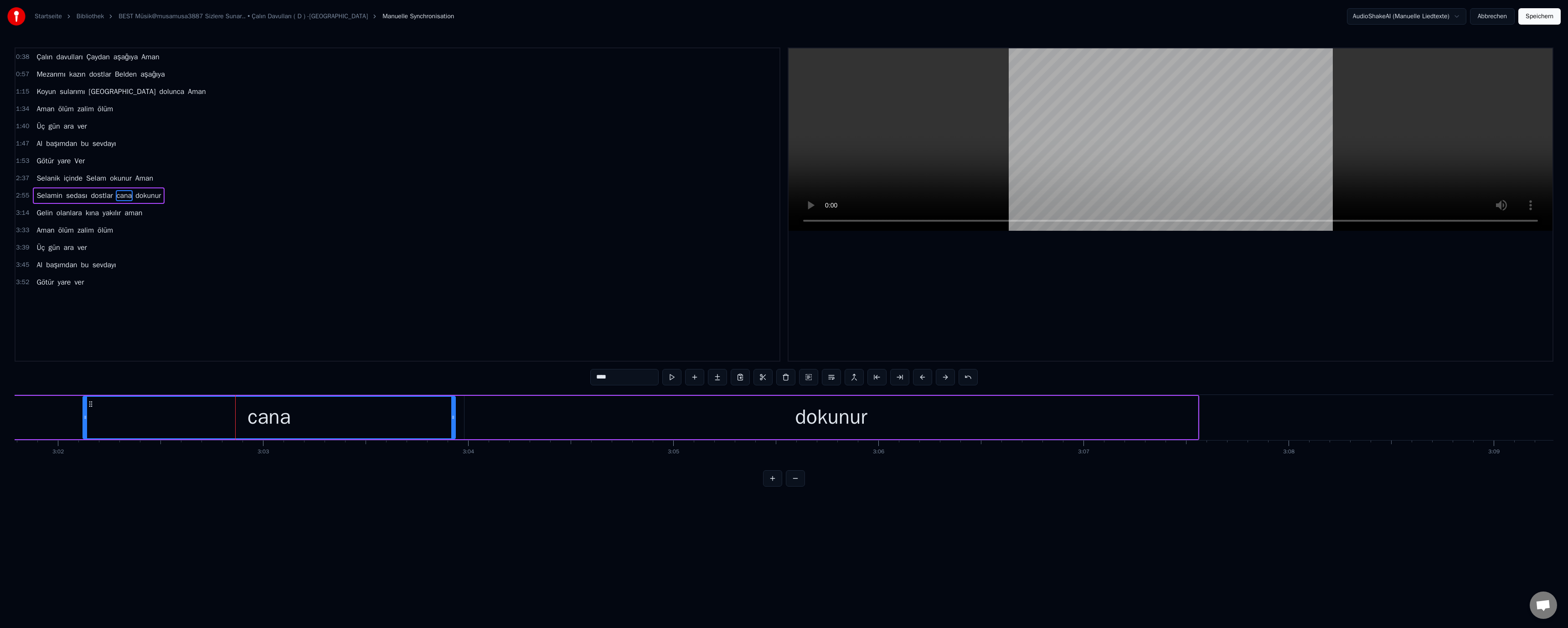 drag, startPoint x: 594, startPoint y: 377, endPoint x: 598, endPoint y: 382, distance: 6.403124 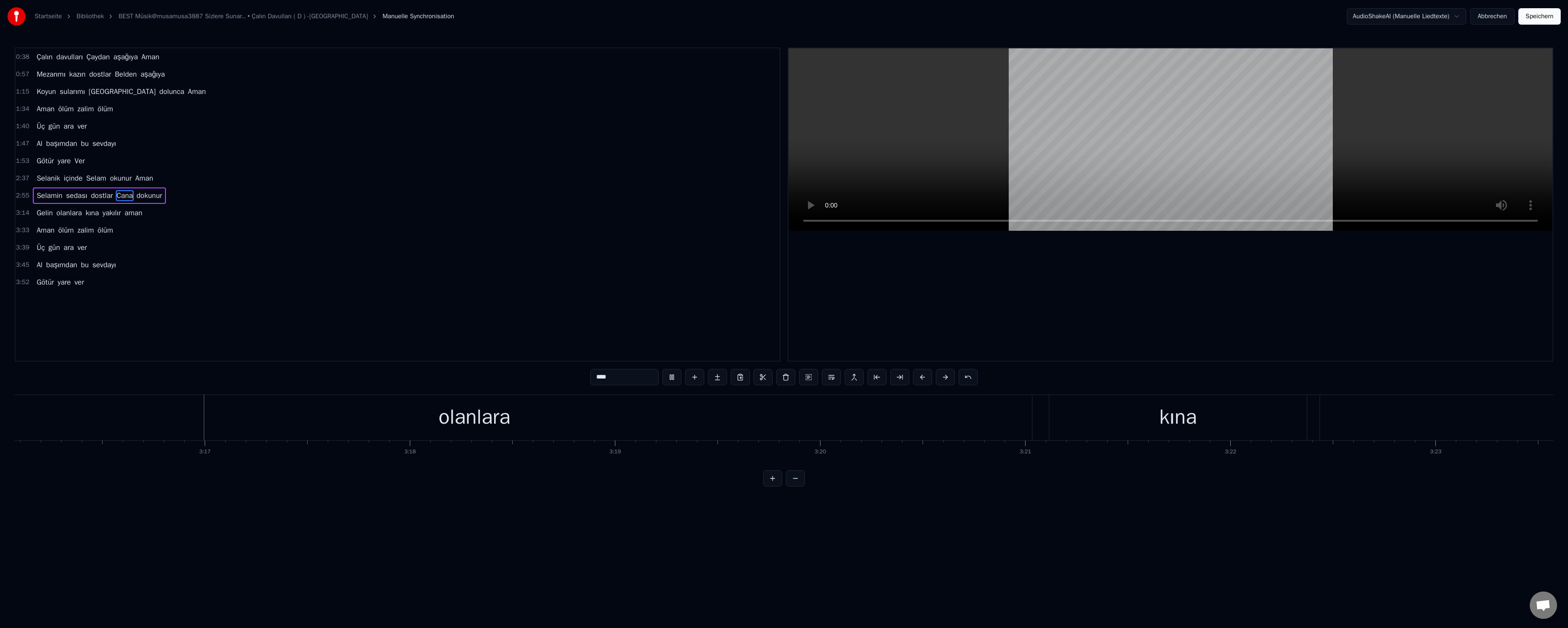 scroll, scrollTop: 0, scrollLeft: 40224, axis: horizontal 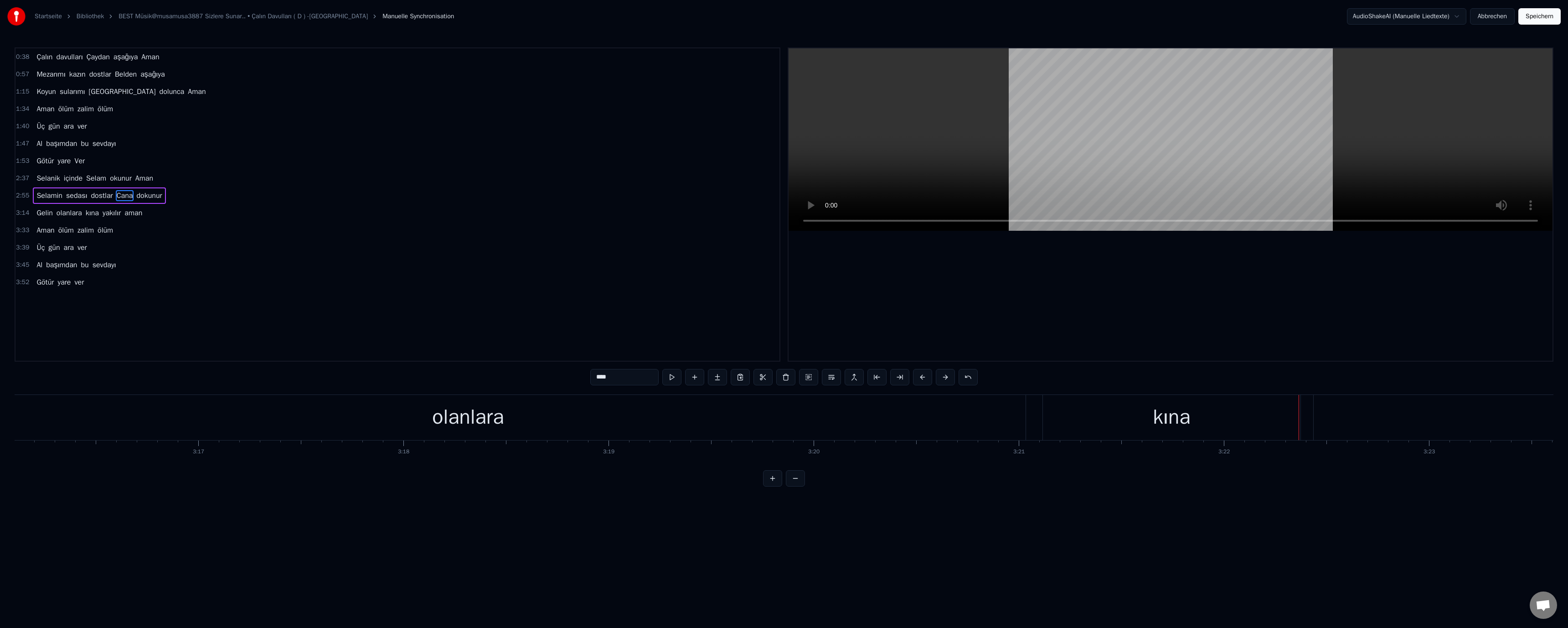 click on "kına" at bounding box center (1171, 417) 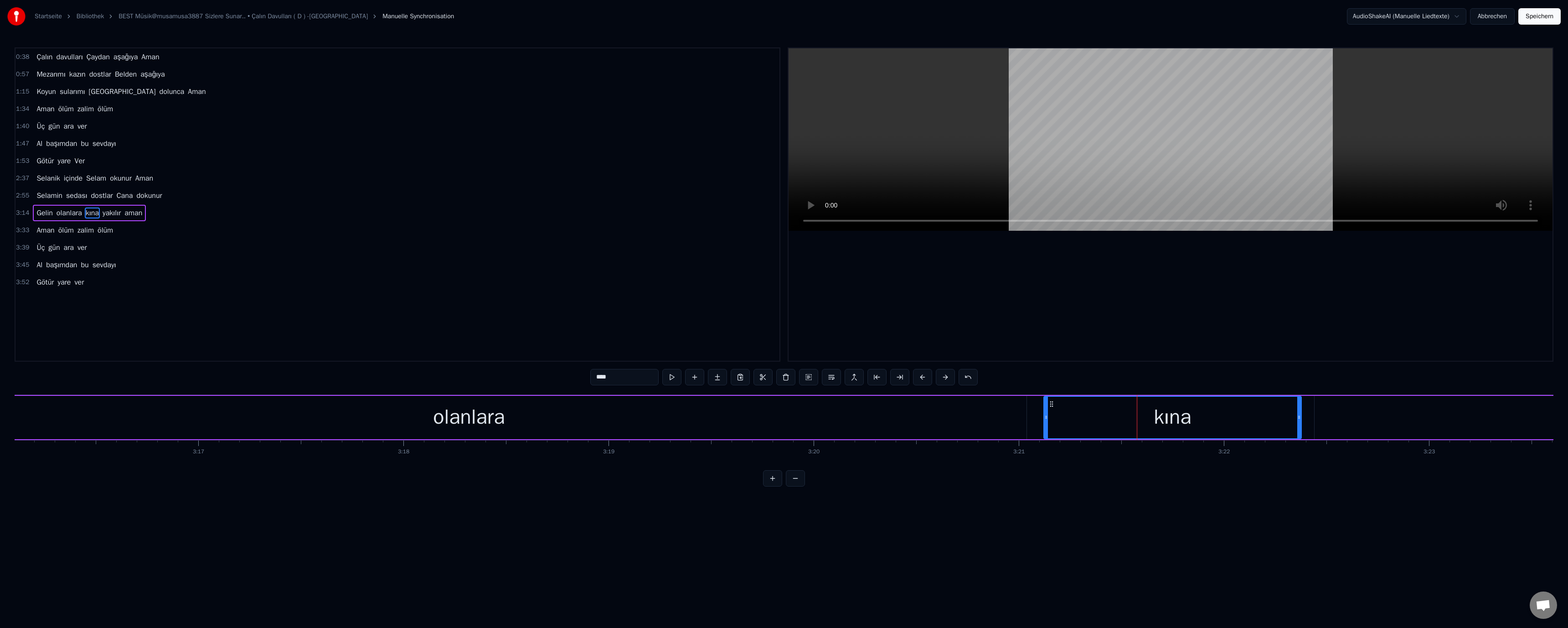 drag, startPoint x: 590, startPoint y: 378, endPoint x: 599, endPoint y: 379, distance: 9.055385 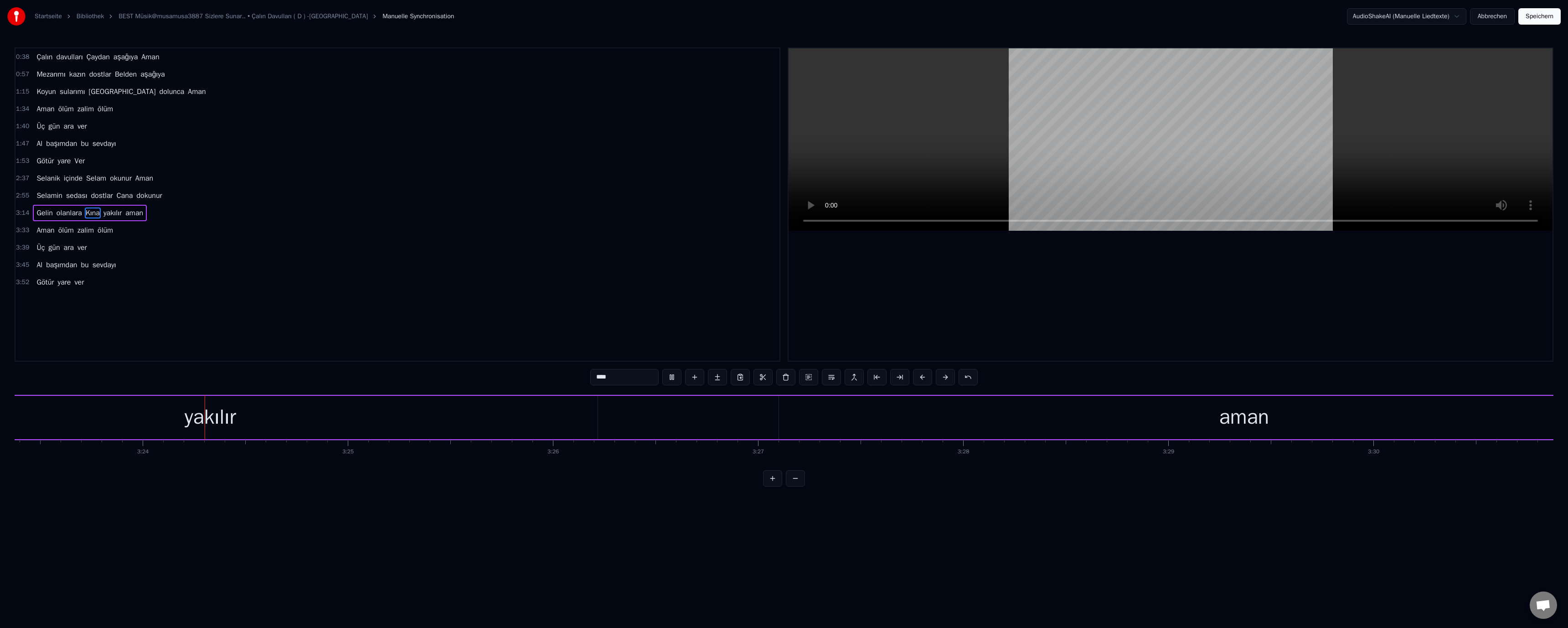 scroll, scrollTop: 0, scrollLeft: 41722, axis: horizontal 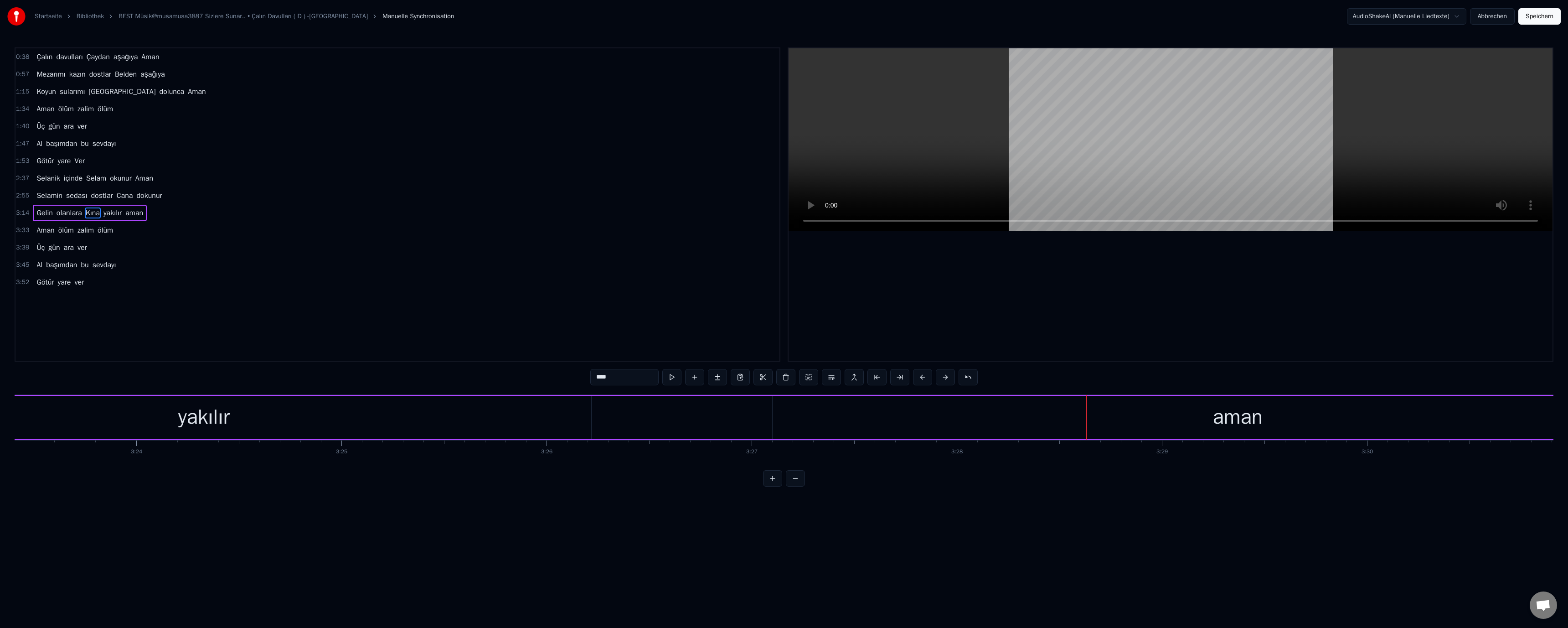 click on "aman" at bounding box center [1238, 417] 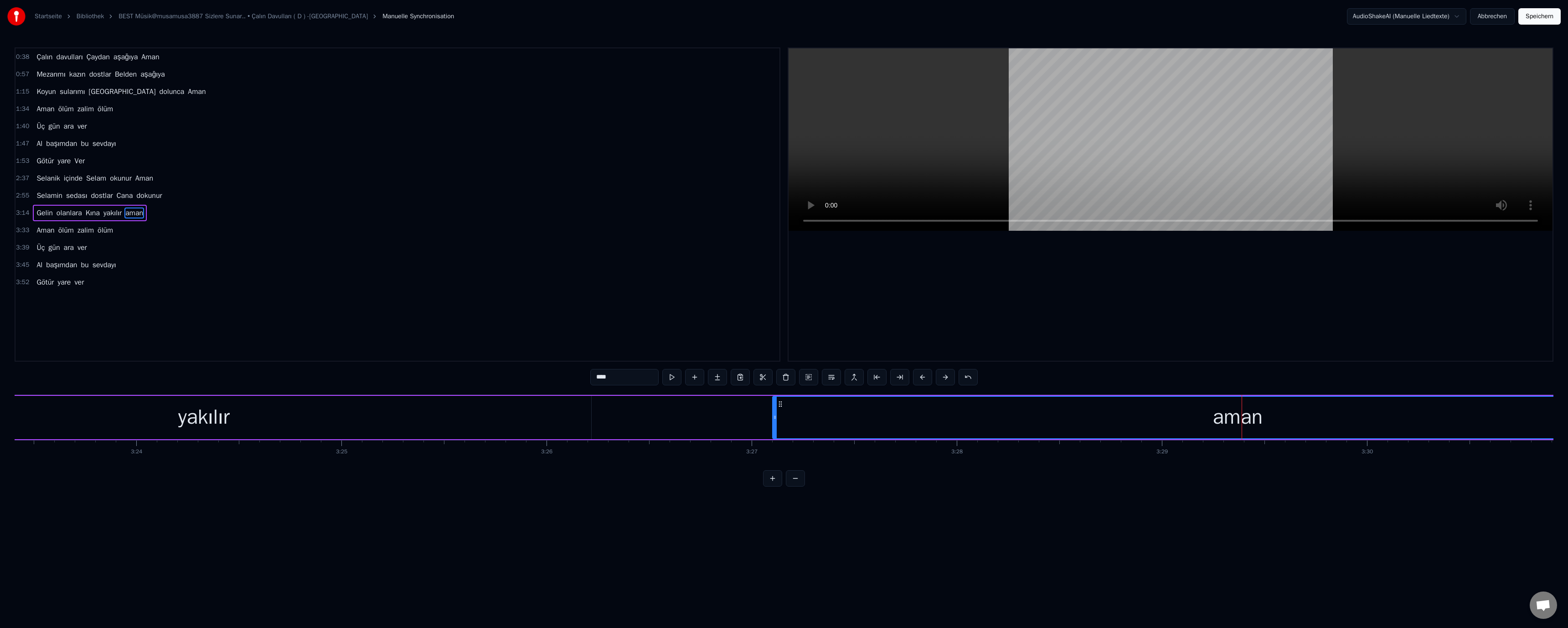 drag, startPoint x: 593, startPoint y: 378, endPoint x: 599, endPoint y: 381, distance: 6.708204 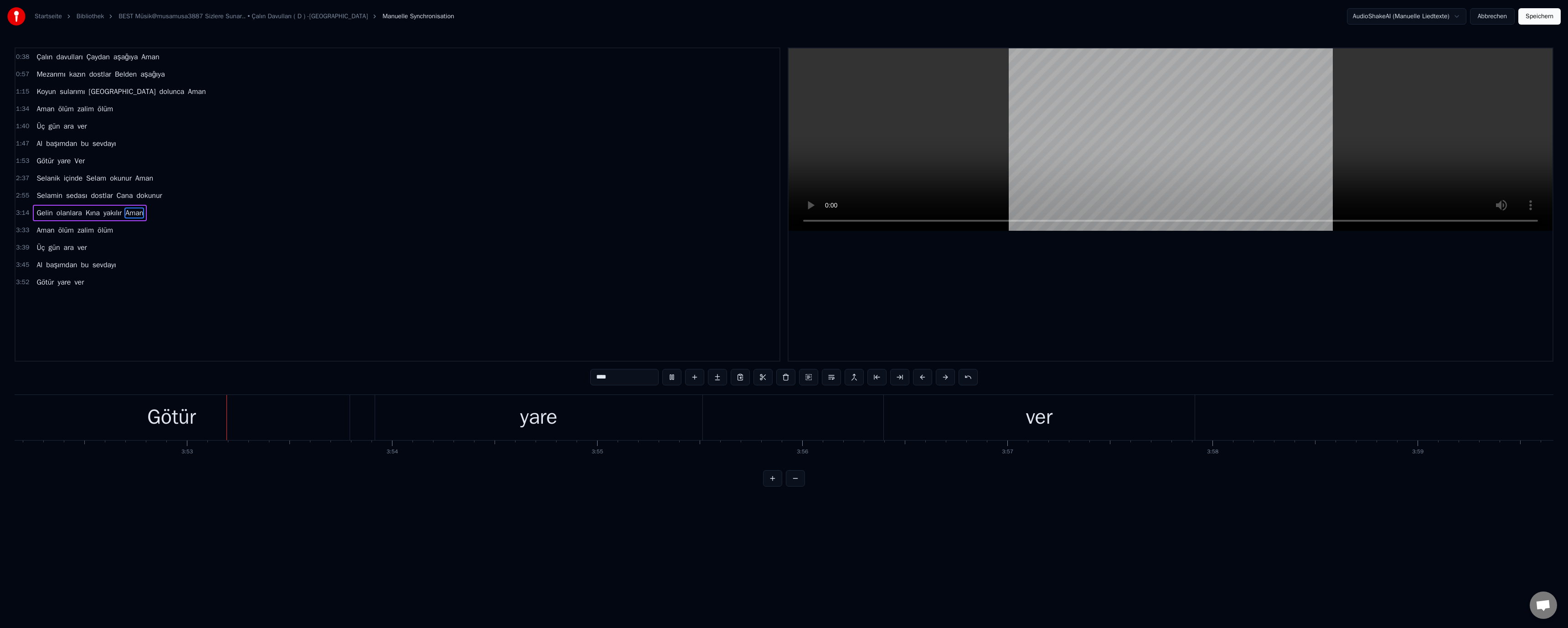 scroll, scrollTop: 0, scrollLeft: 47626, axis: horizontal 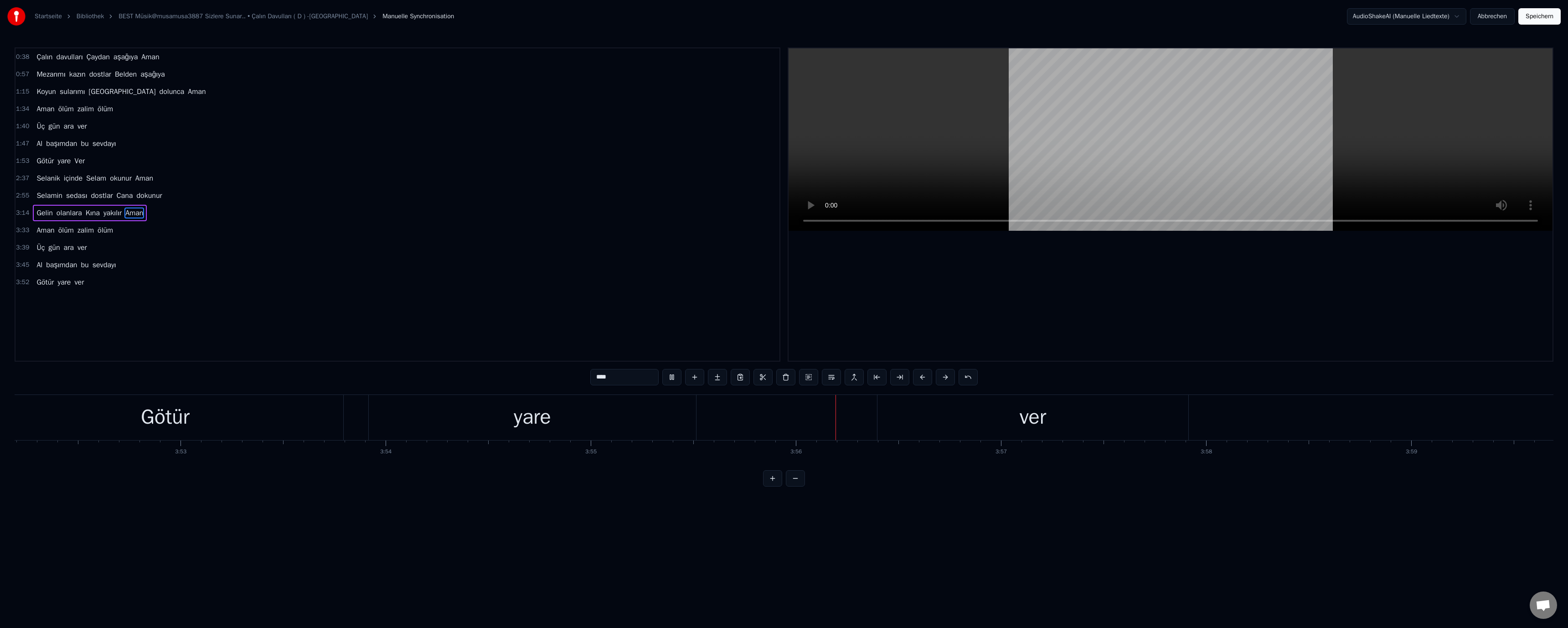 click on "ver" at bounding box center (1033, 417) 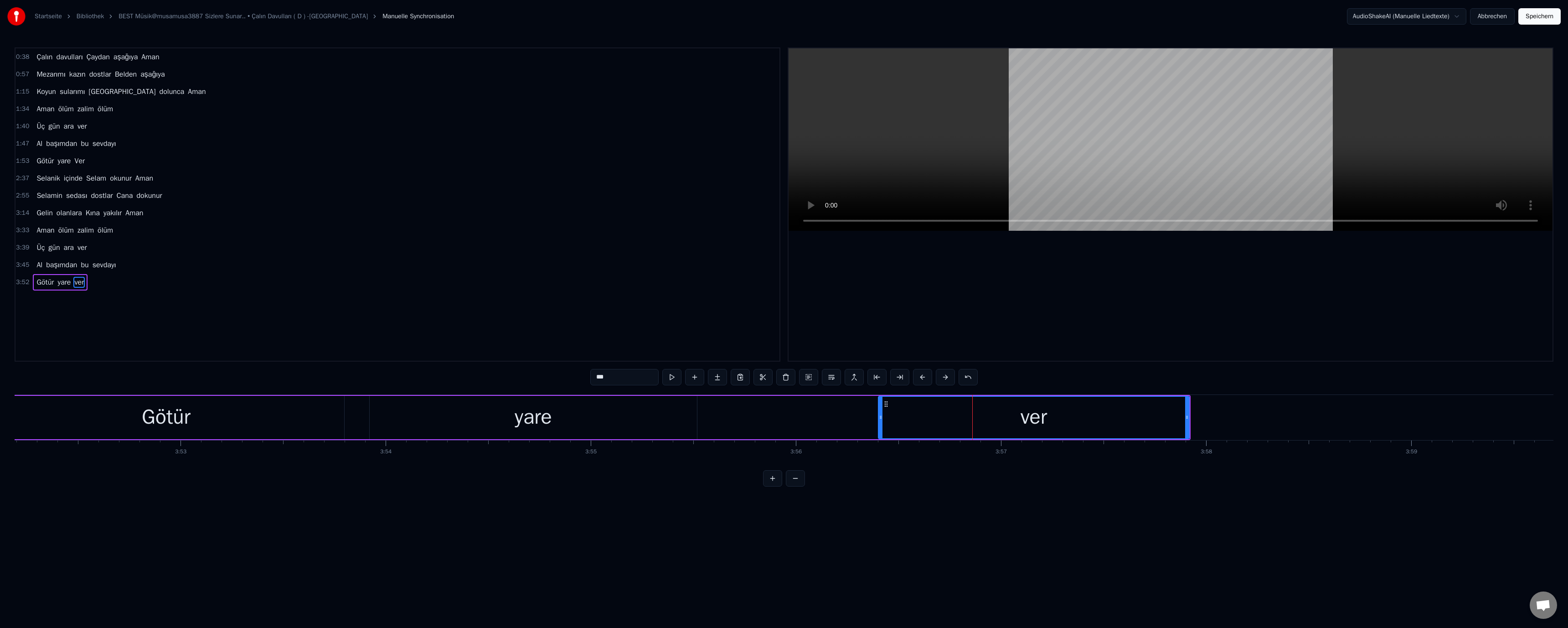 drag, startPoint x: 595, startPoint y: 375, endPoint x: 600, endPoint y: 382, distance: 8.602325 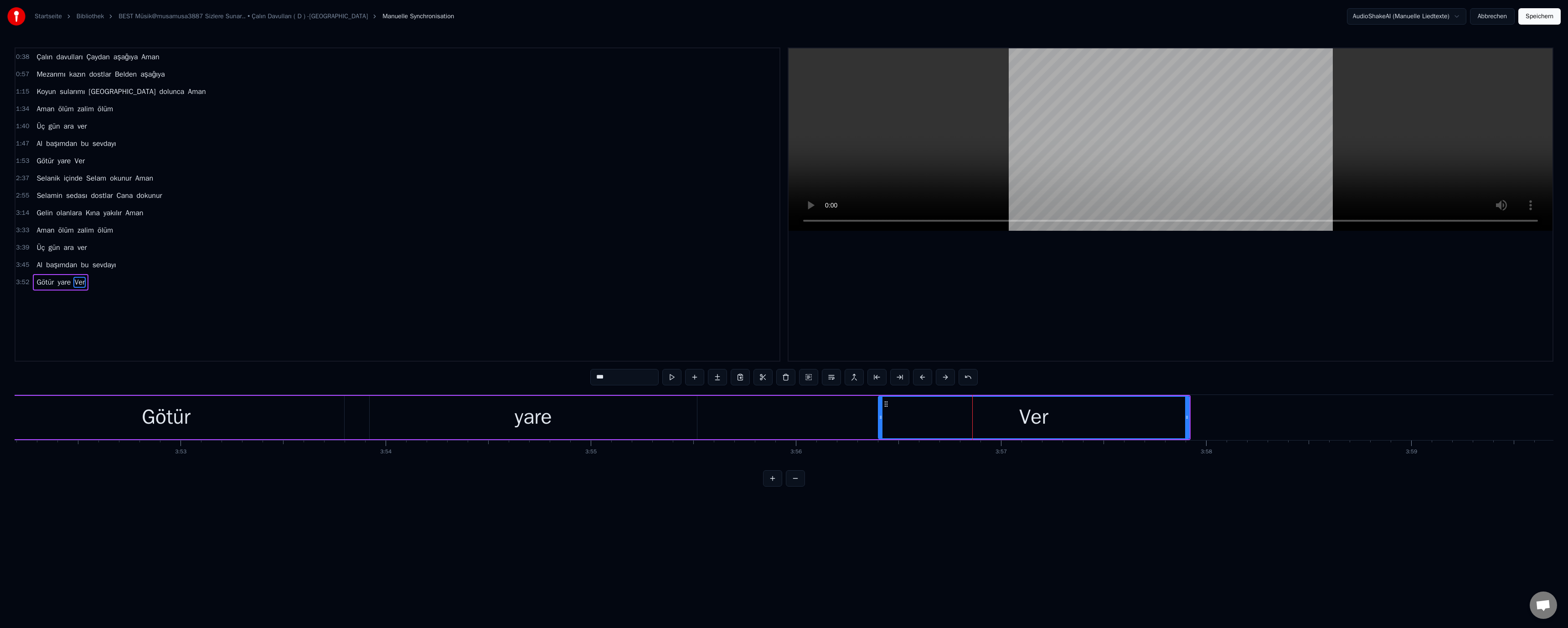 type on "***" 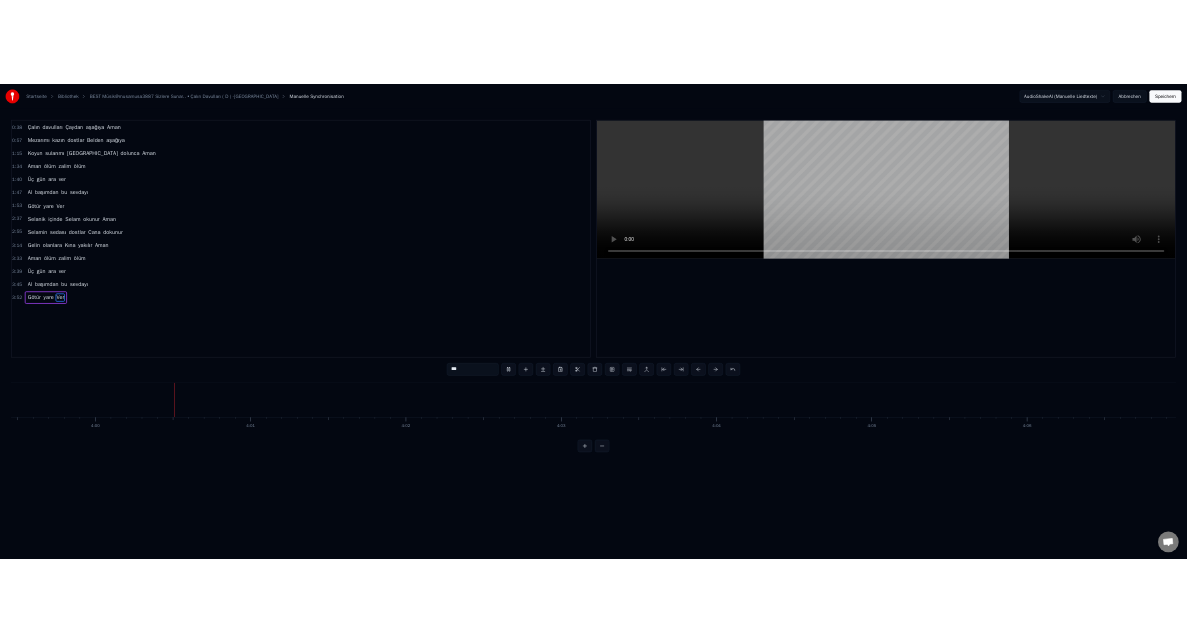 scroll, scrollTop: 0, scrollLeft: 107770, axis: horizontal 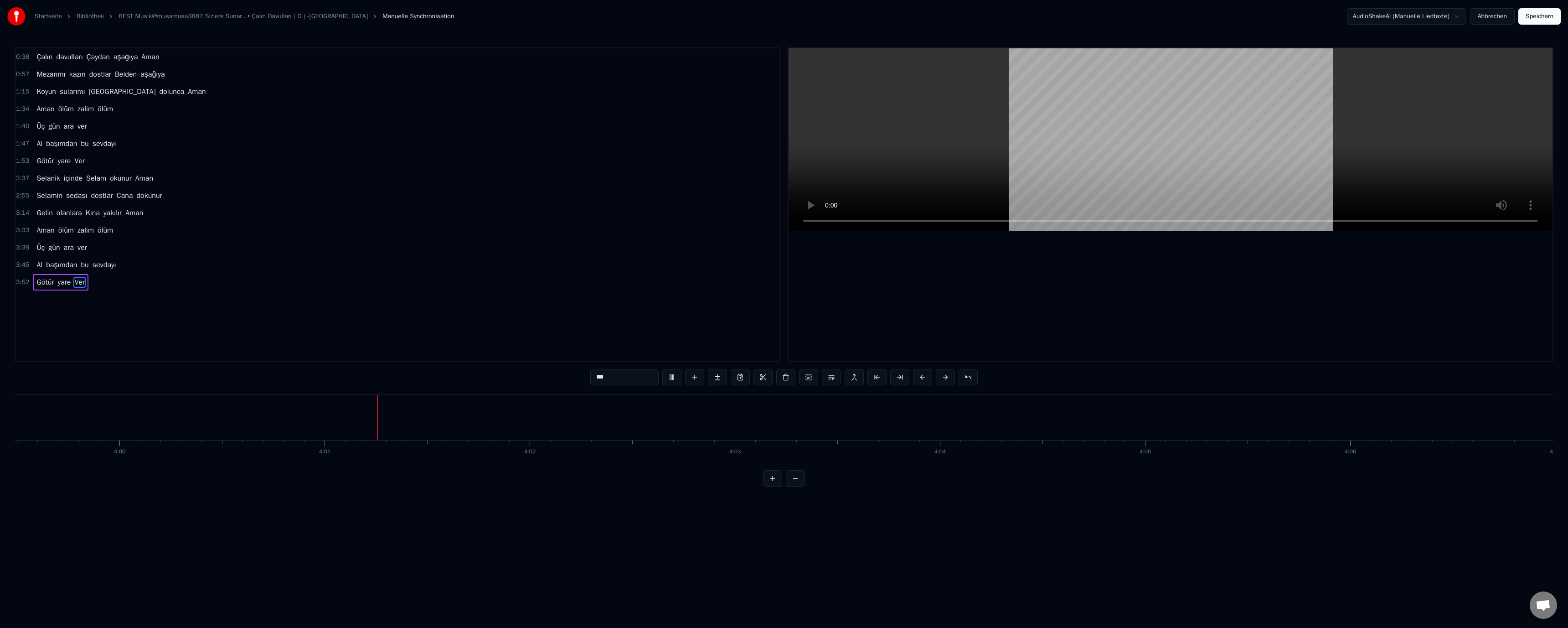 click on "Speichern" at bounding box center [1539, 16] 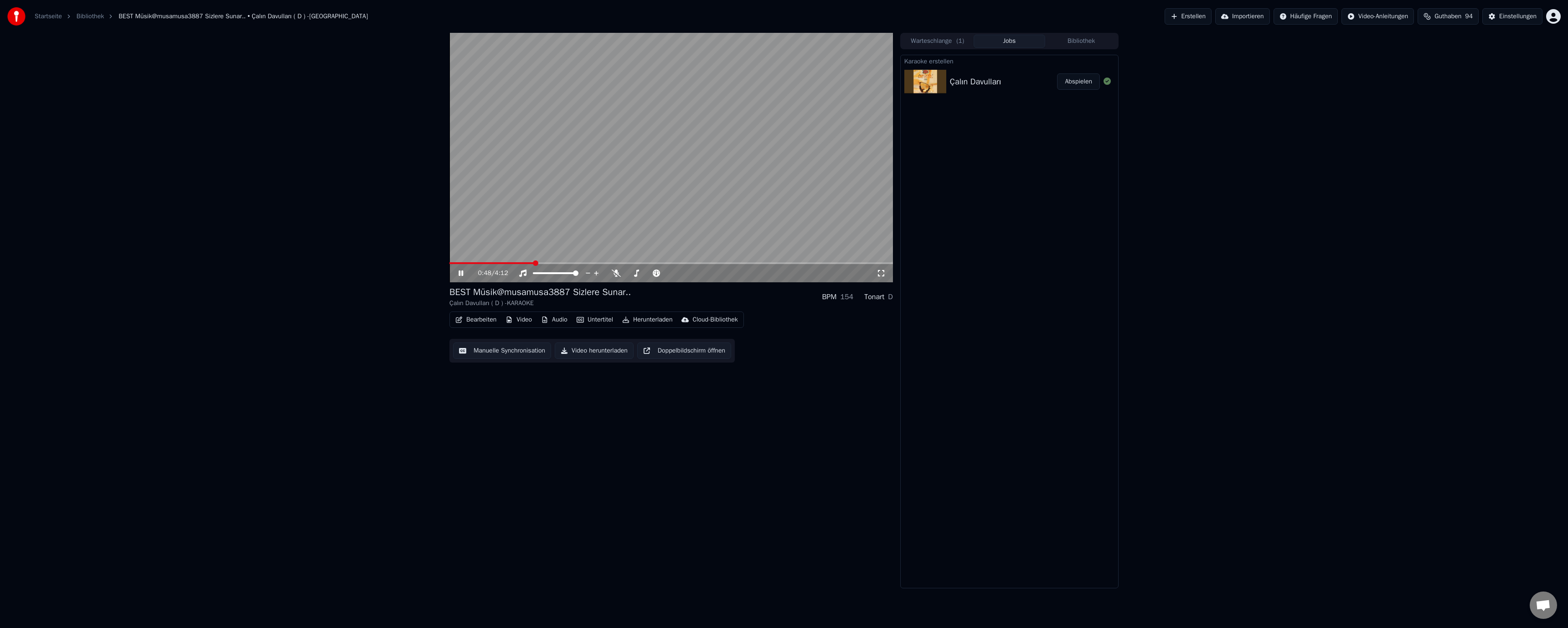 click at bounding box center [671, 157] 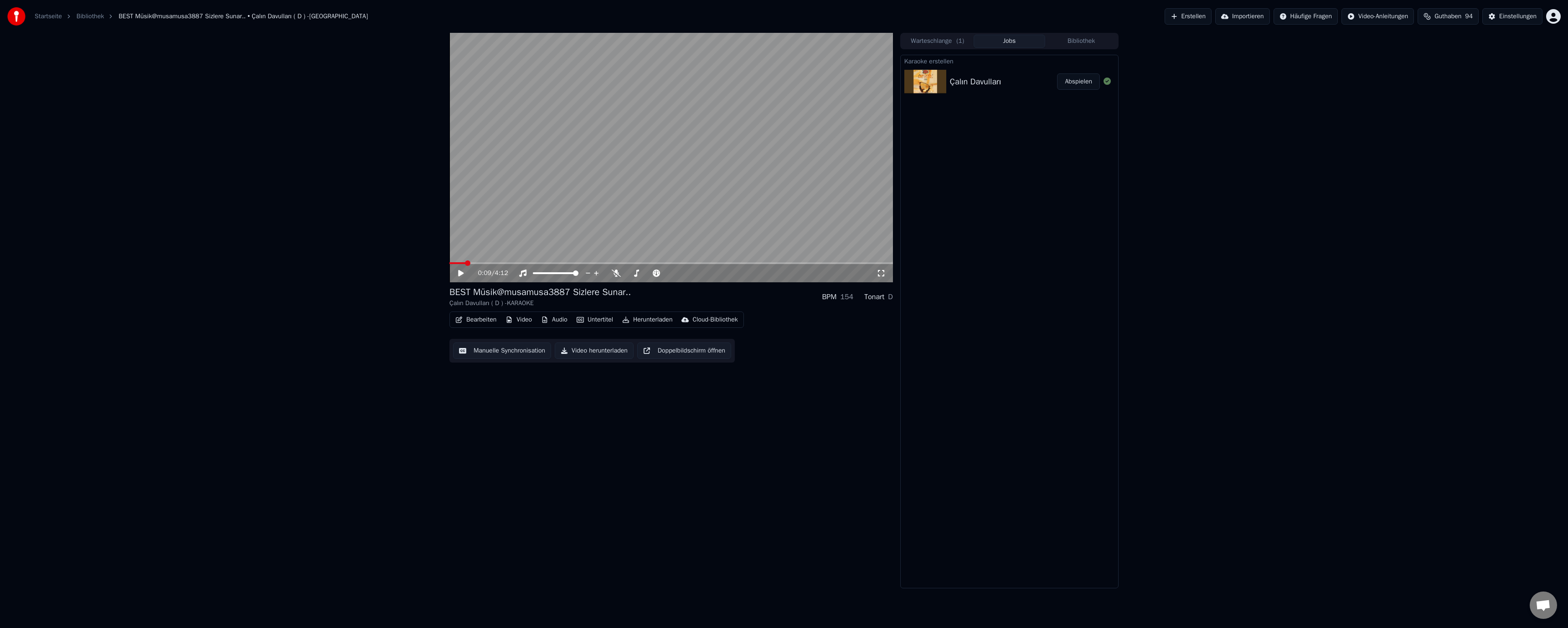 click at bounding box center (457, 263) 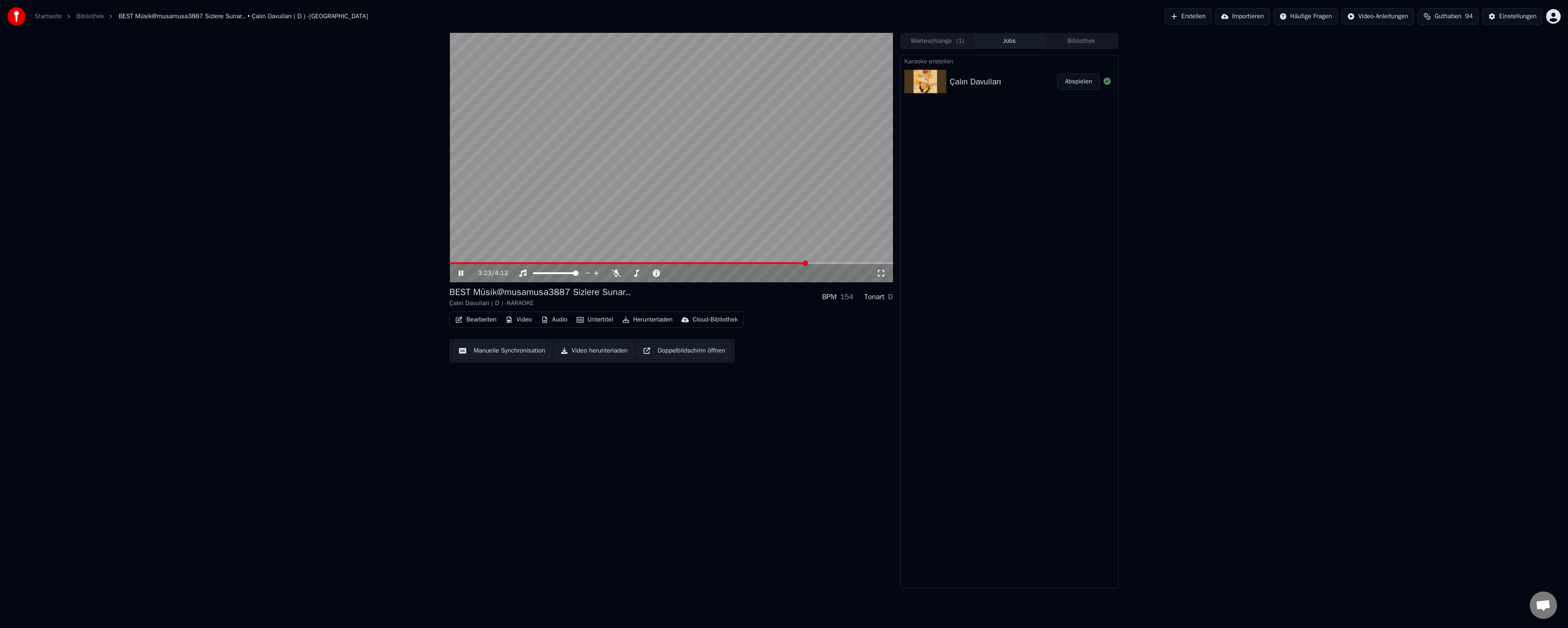 click on "Bearbeiten" at bounding box center [476, 320] 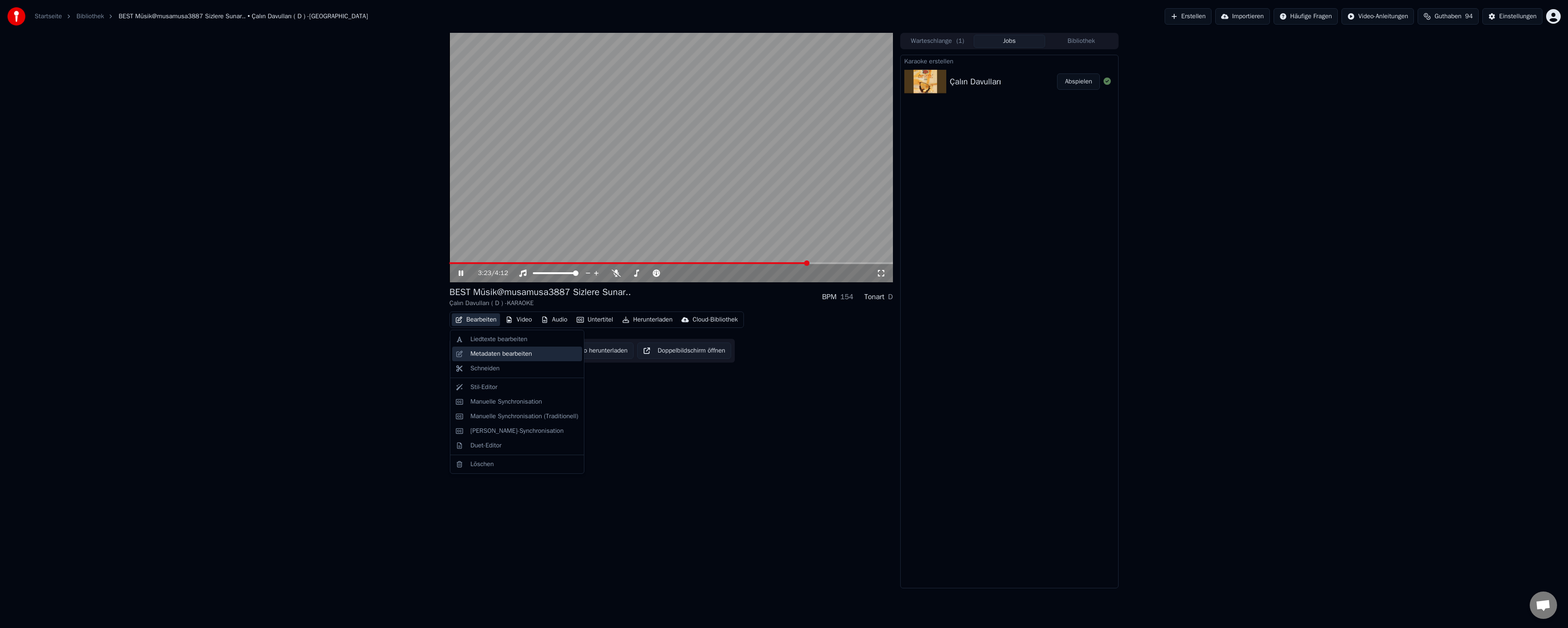 click on "Metadaten bearbeiten" at bounding box center [501, 354] 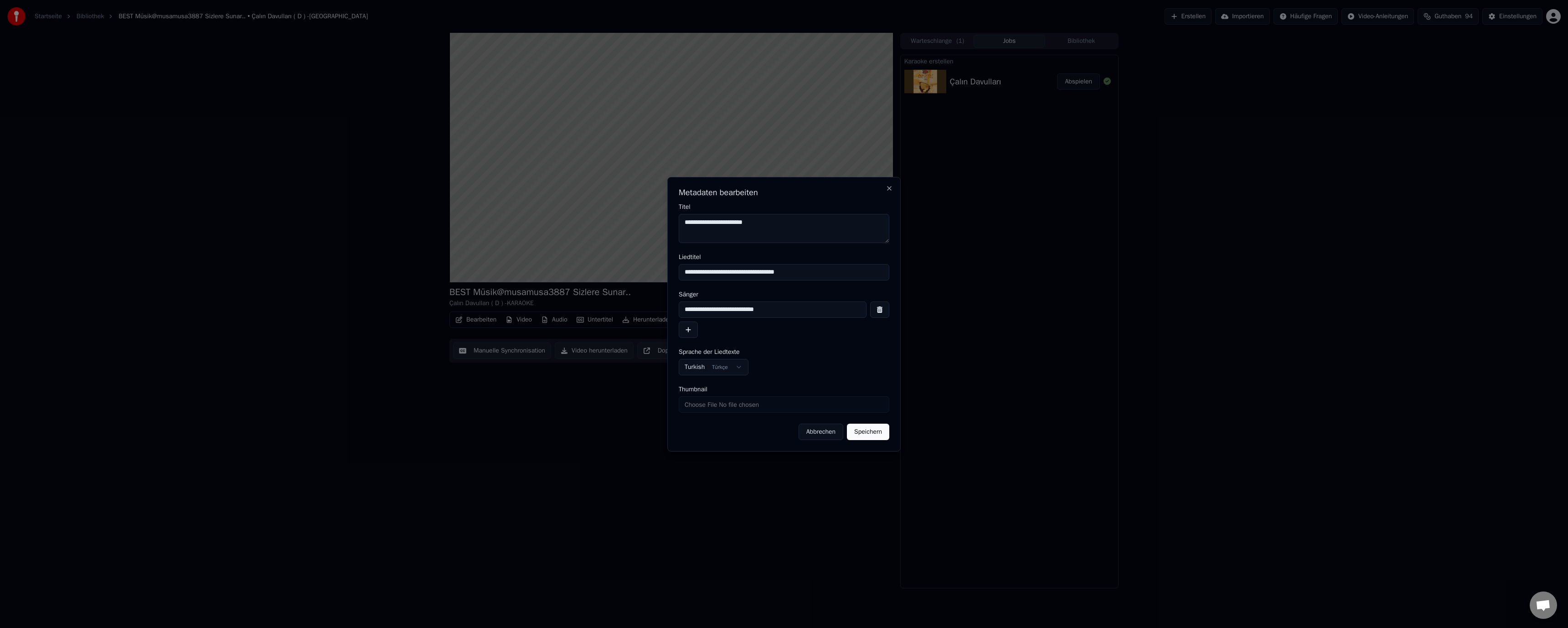 click on "**********" at bounding box center [773, 310] 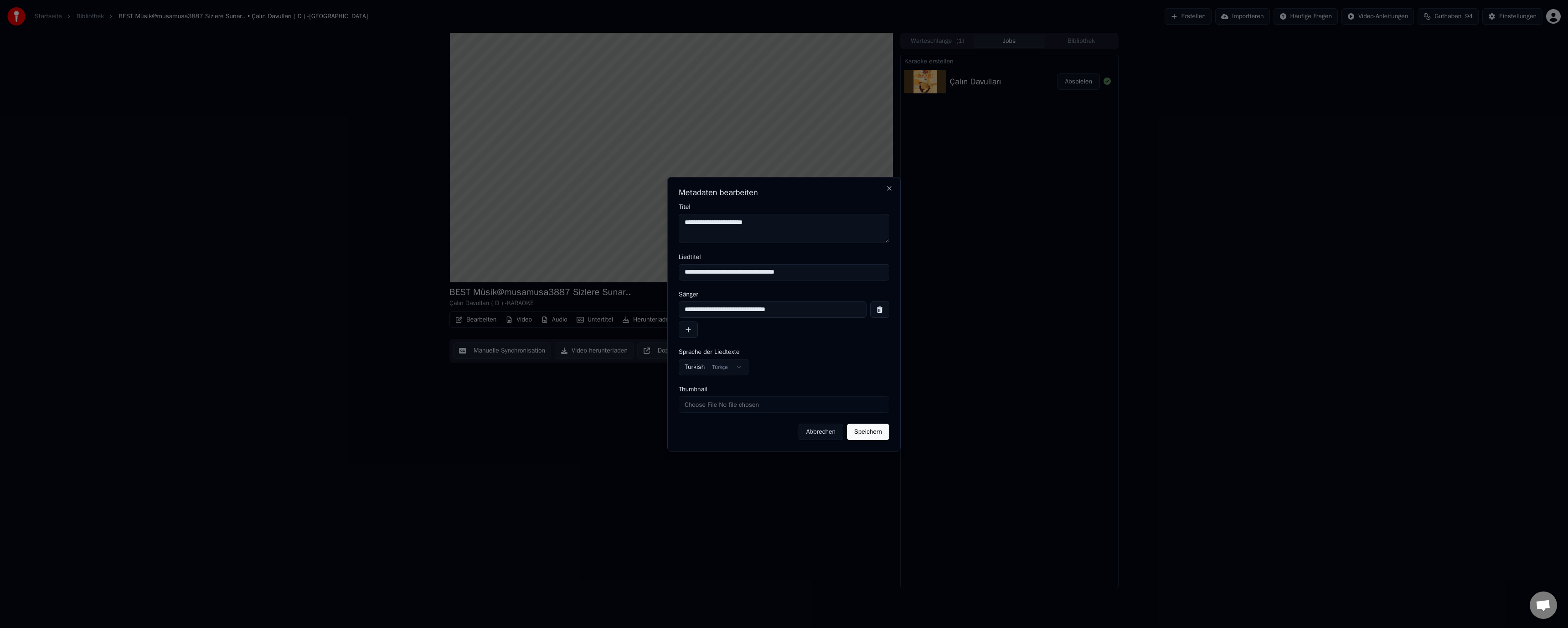 type on "**********" 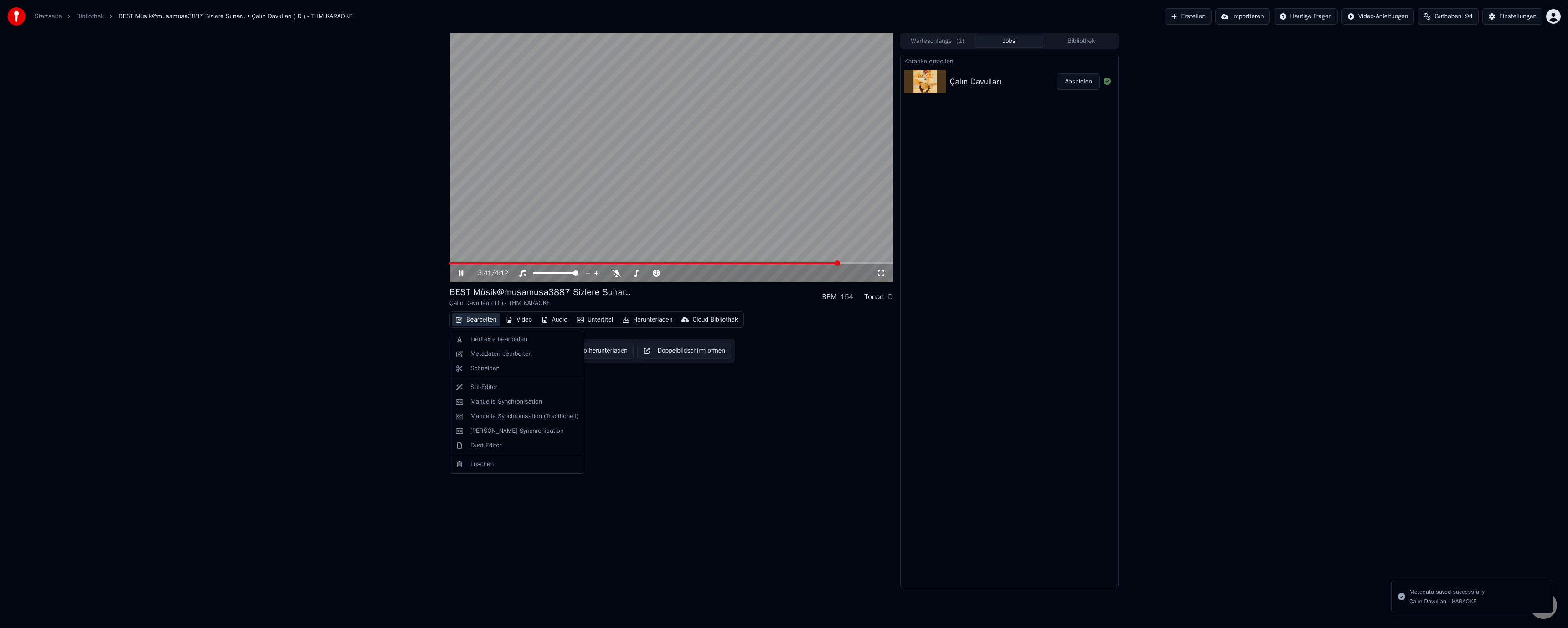click on "Bearbeiten" at bounding box center [476, 320] 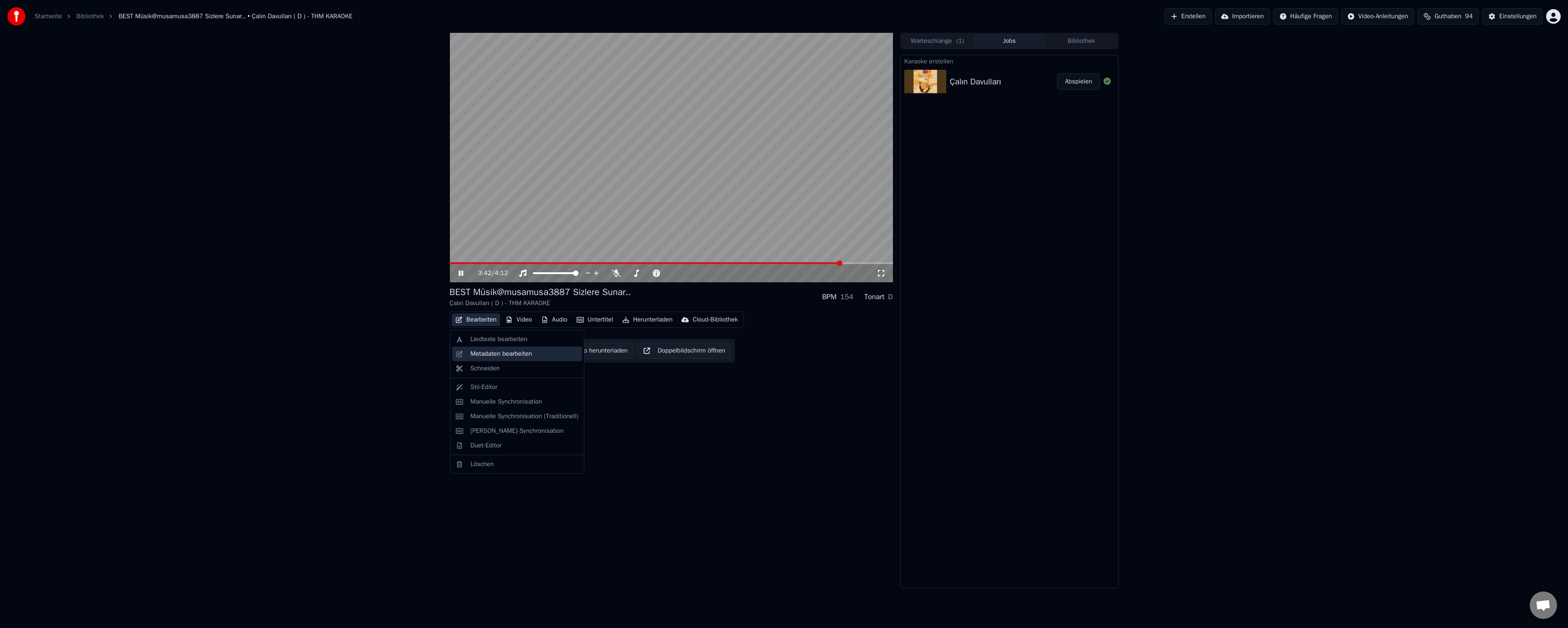 click on "Metadaten bearbeiten" at bounding box center [501, 354] 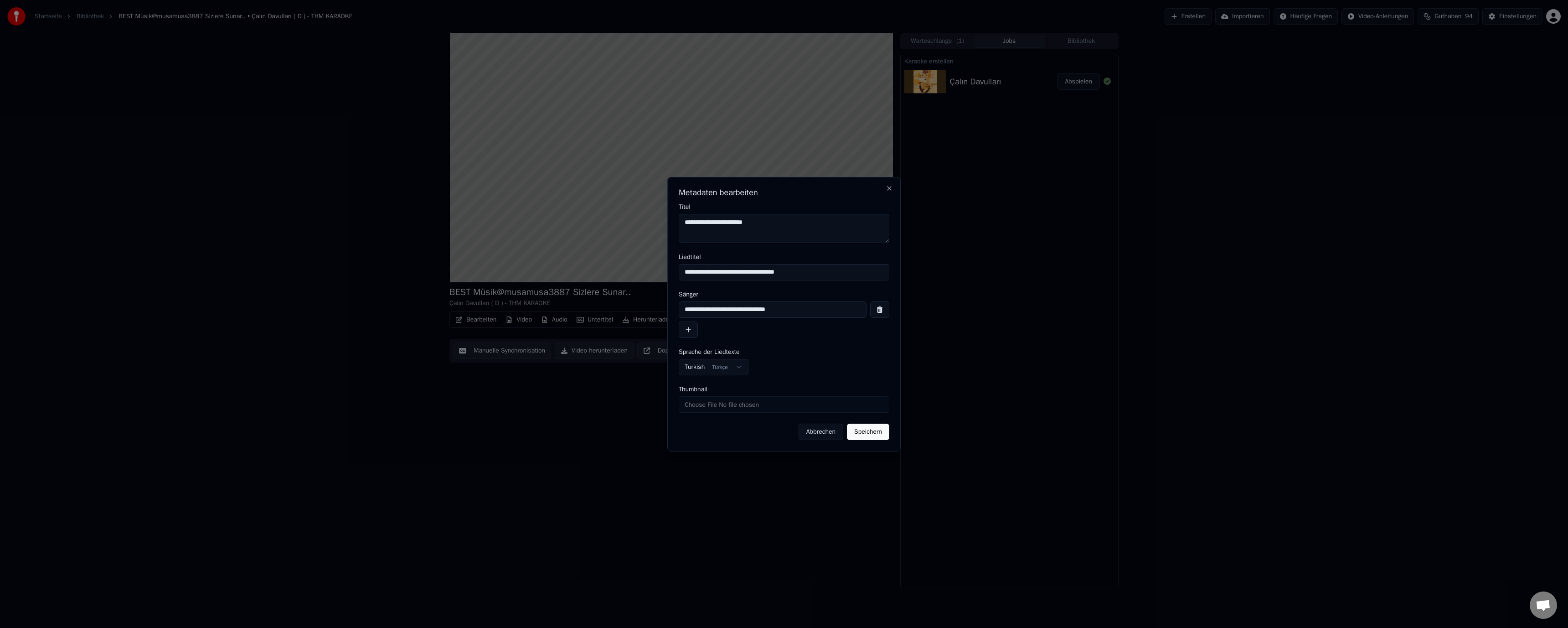 click on "Abbrechen" at bounding box center (821, 432) 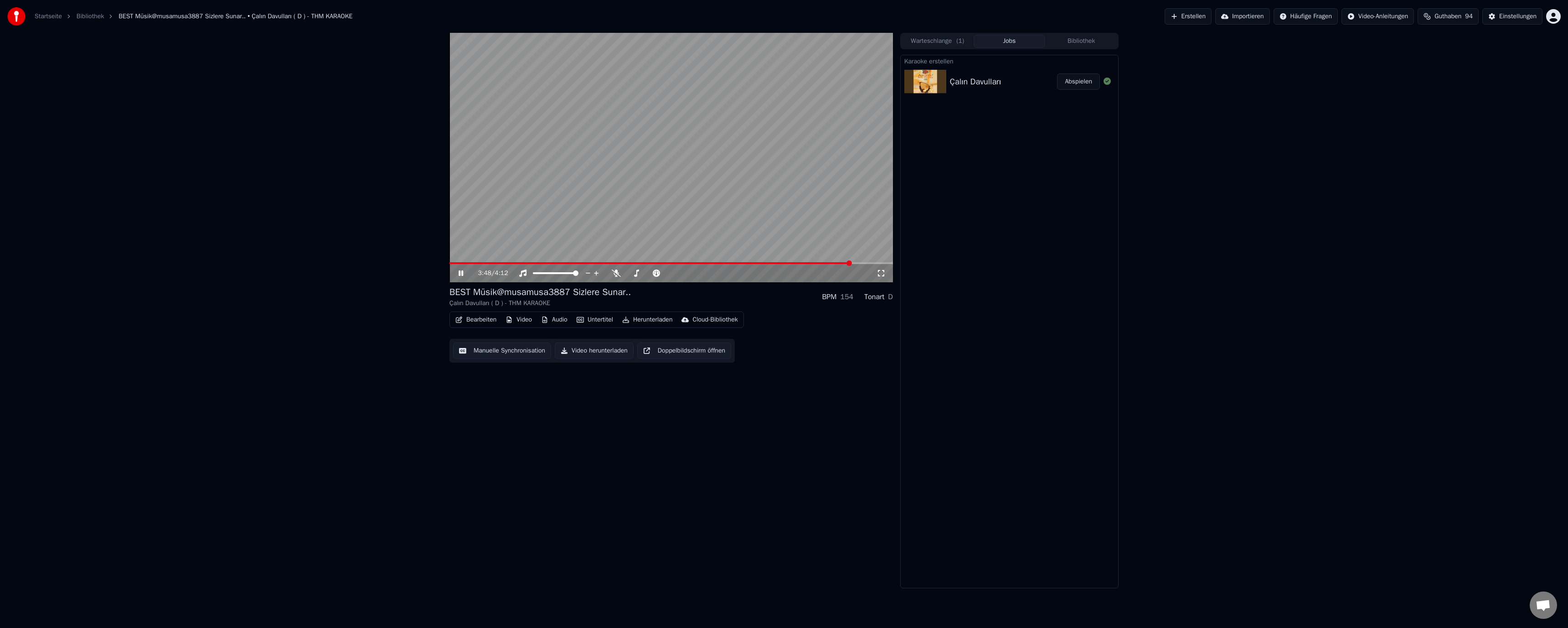 click at bounding box center (671, 157) 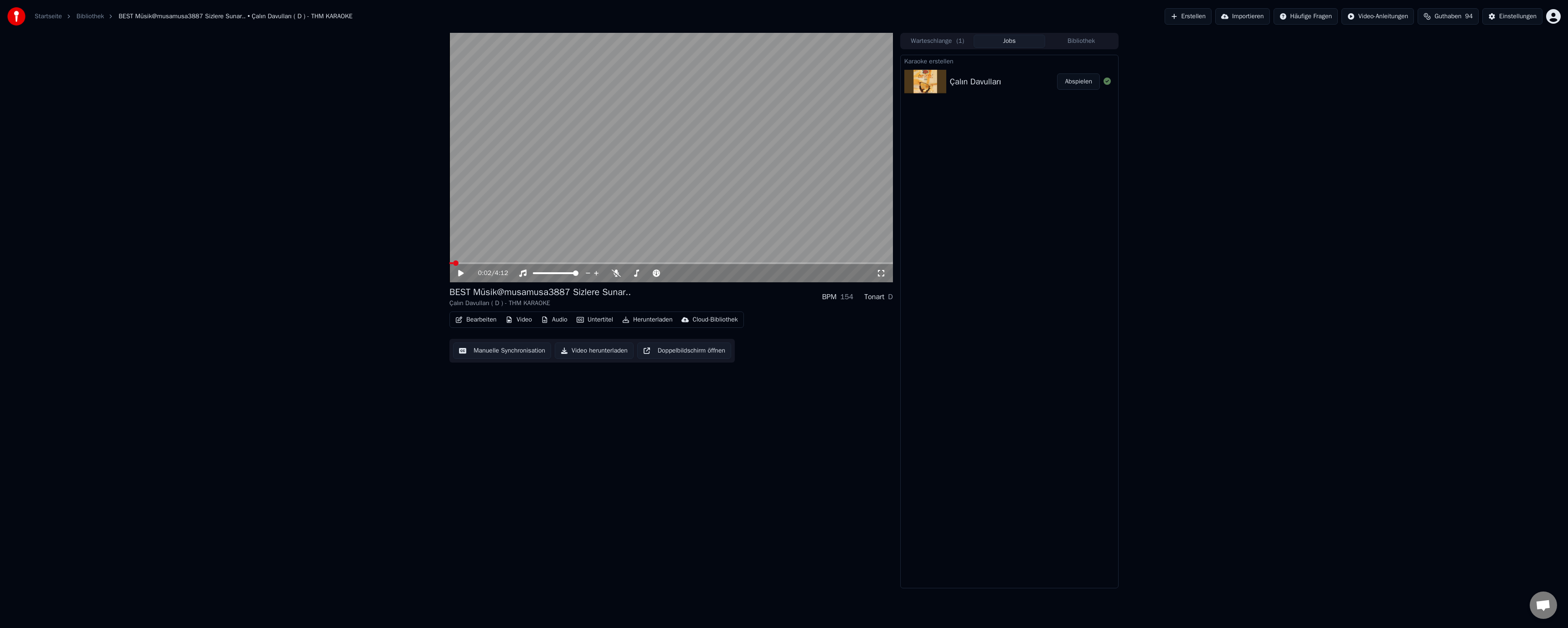 click at bounding box center [451, 263] 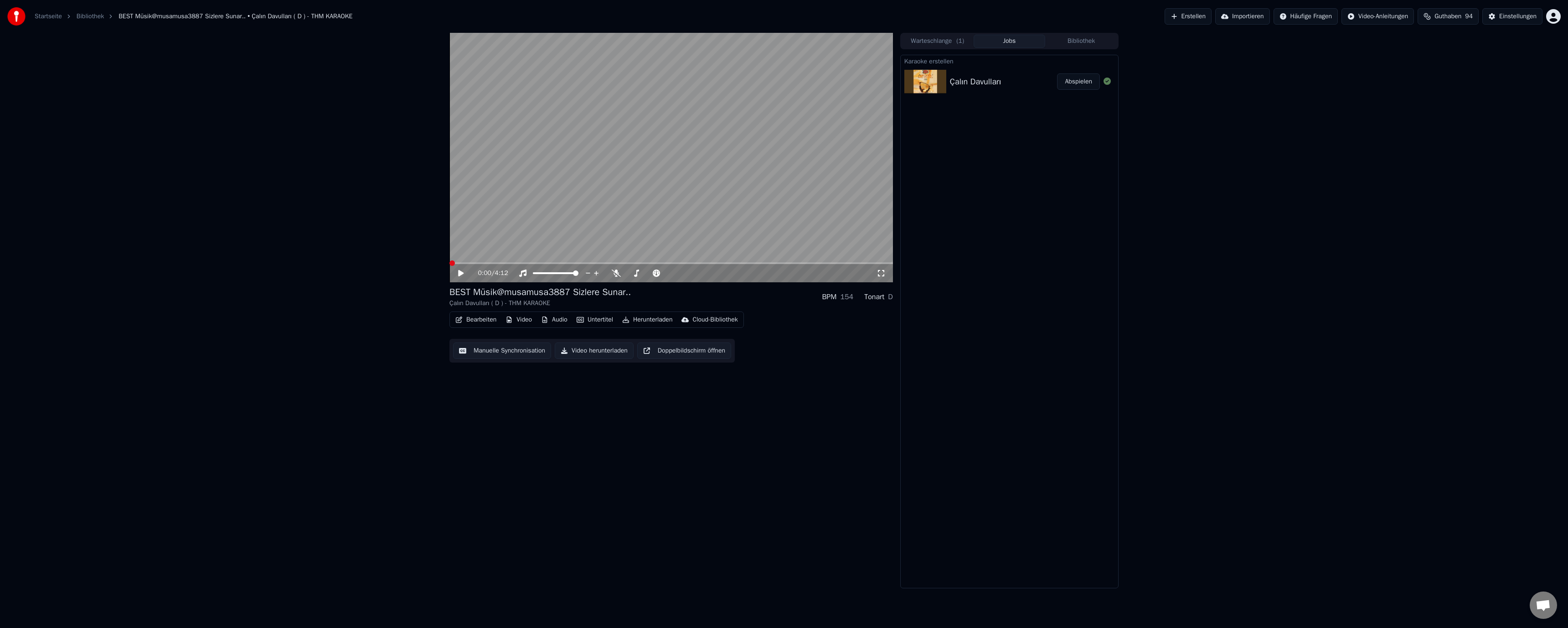 click at bounding box center (452, 263) 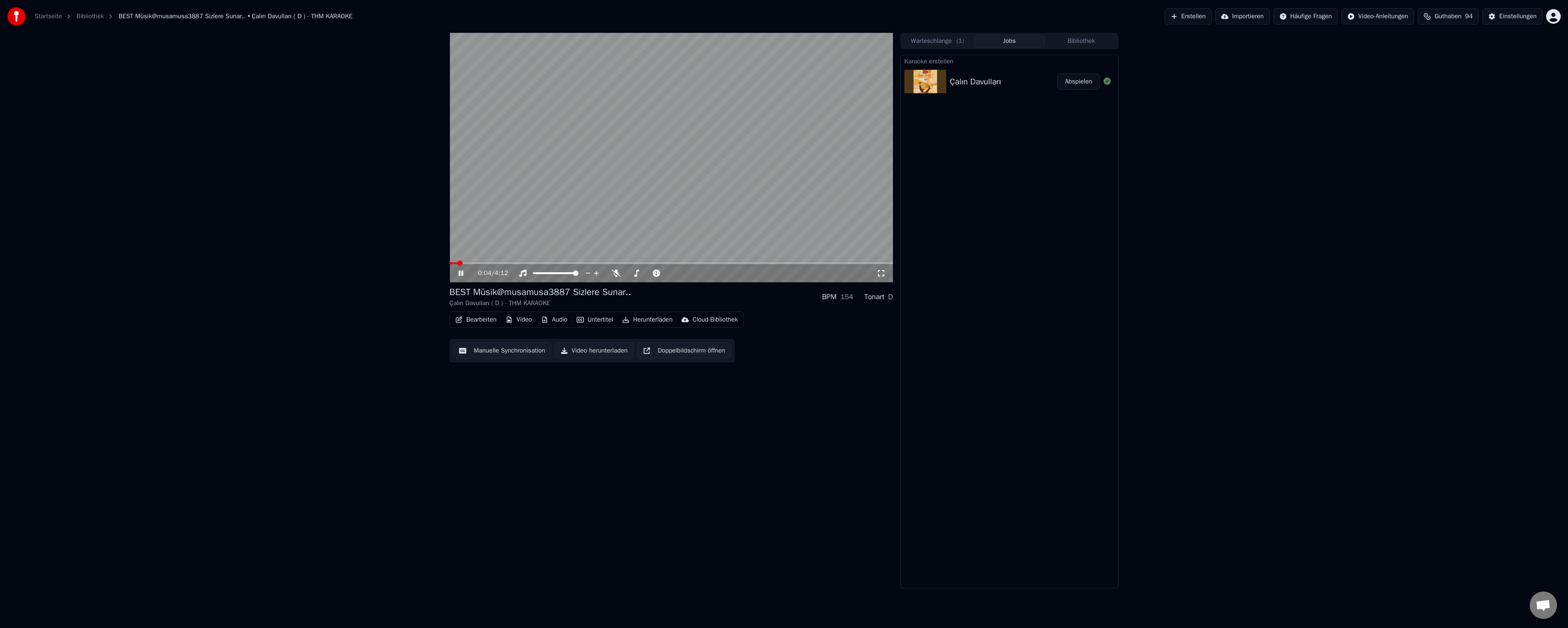 click 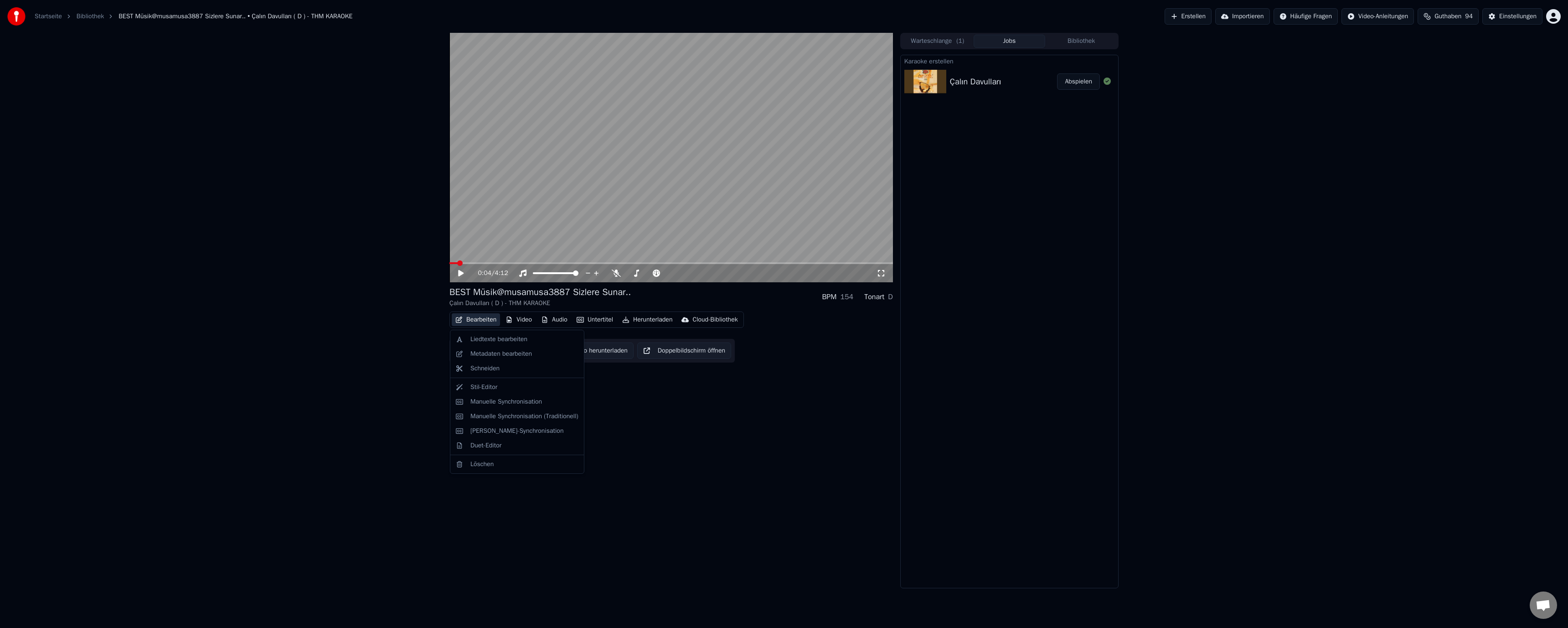 click on "Bearbeiten" at bounding box center [476, 320] 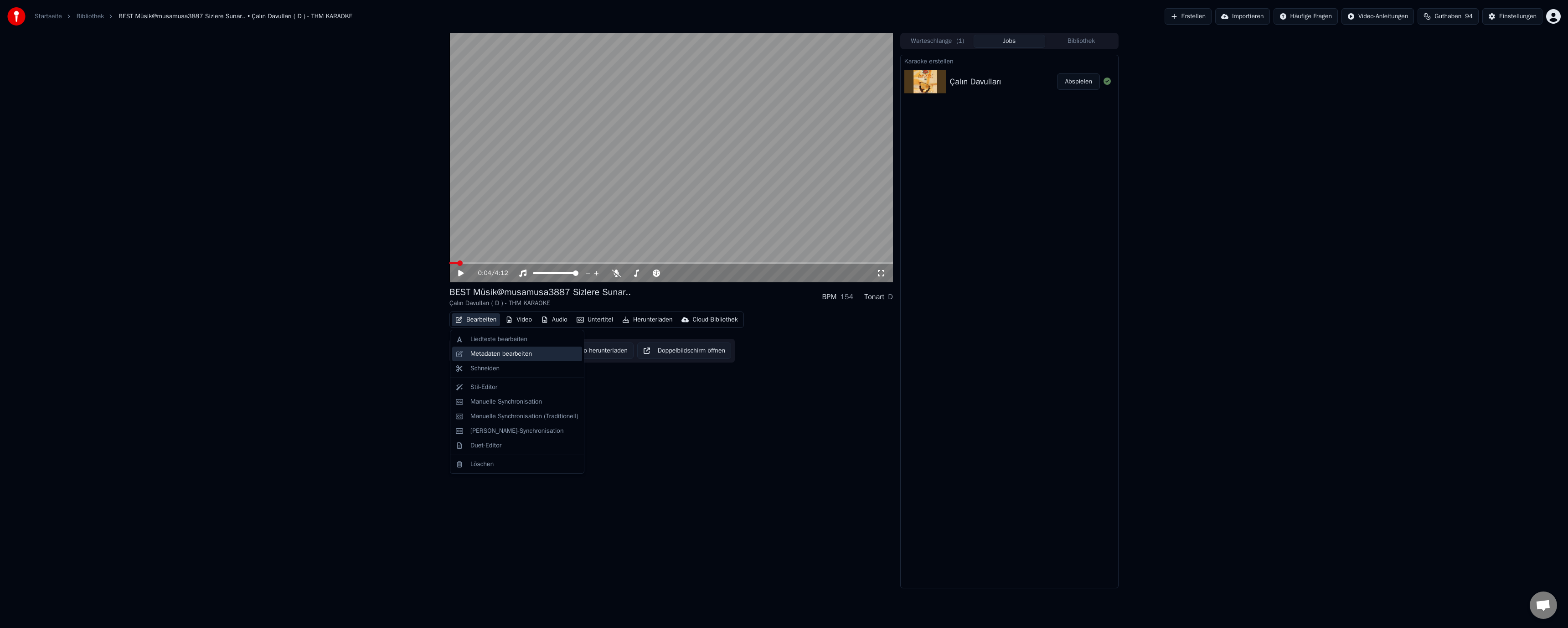 click on "Metadaten bearbeiten" at bounding box center [501, 354] 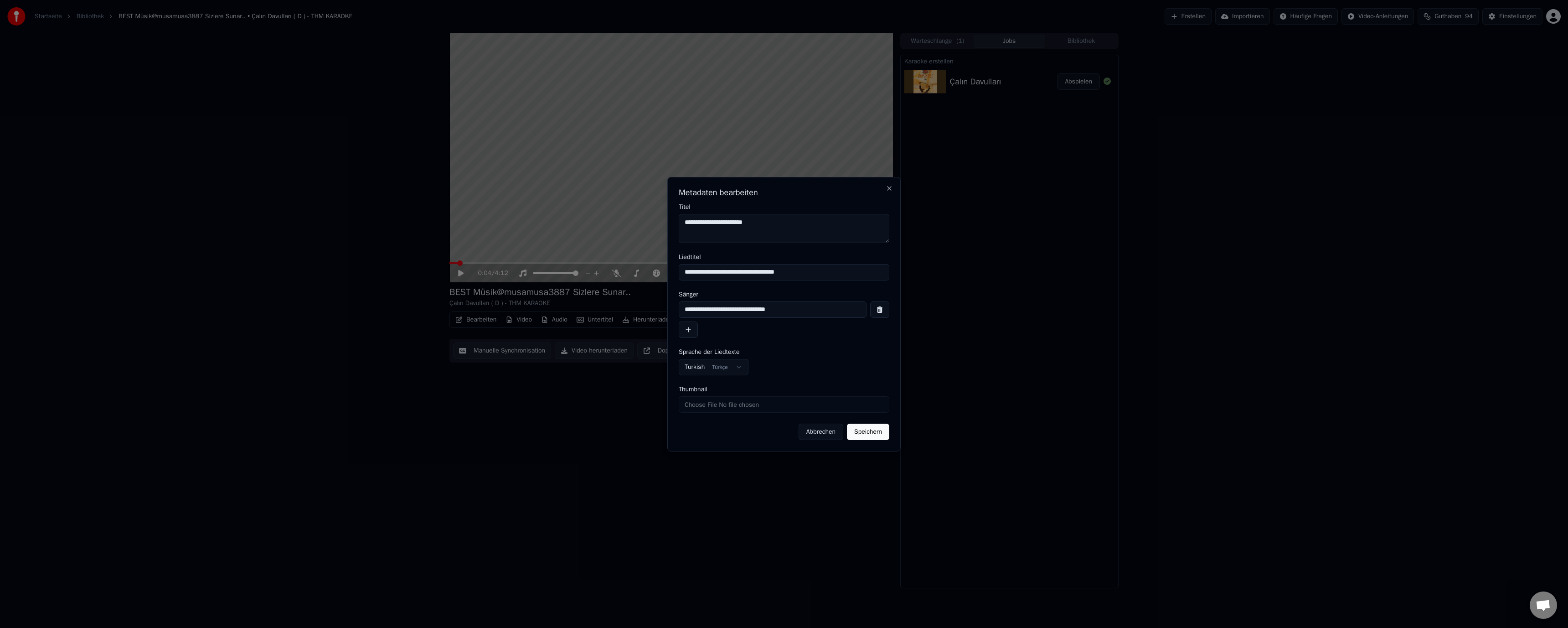 drag, startPoint x: 865, startPoint y: 432, endPoint x: 794, endPoint y: 287, distance: 161.44968 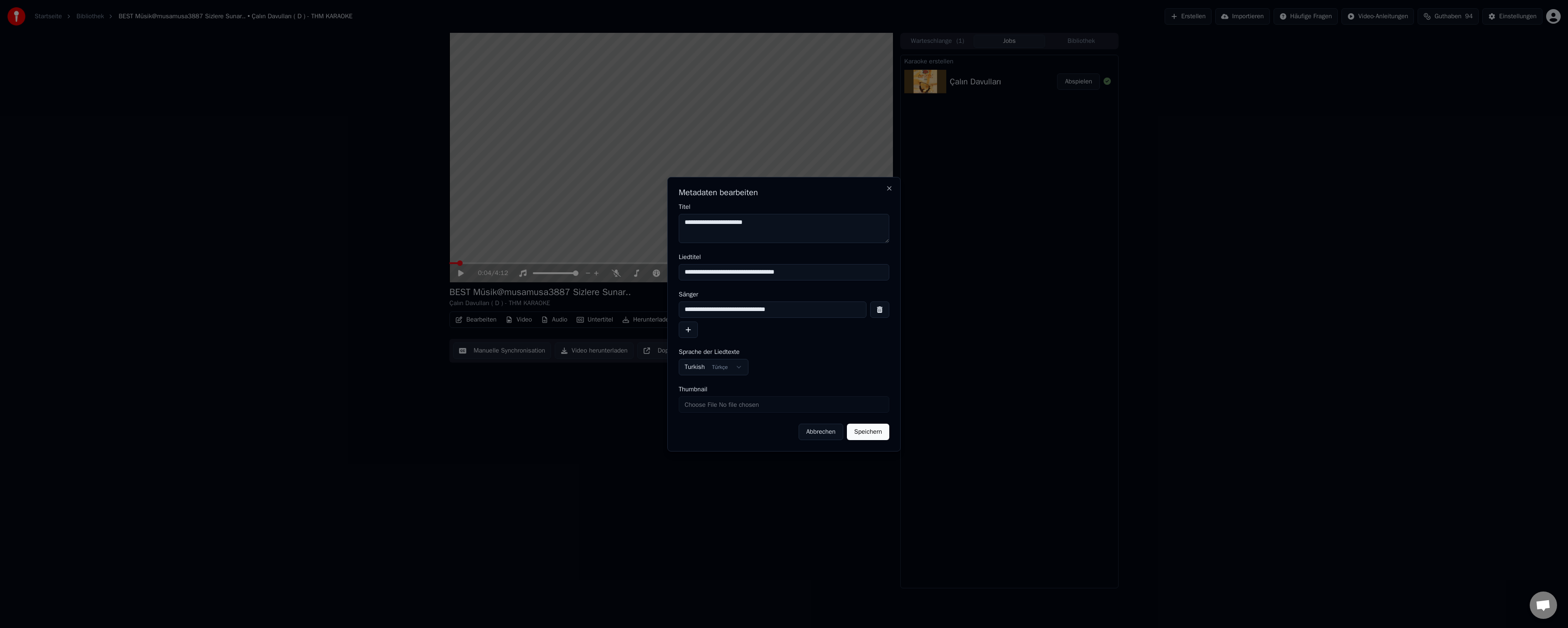 click on "**********" at bounding box center (784, 322) 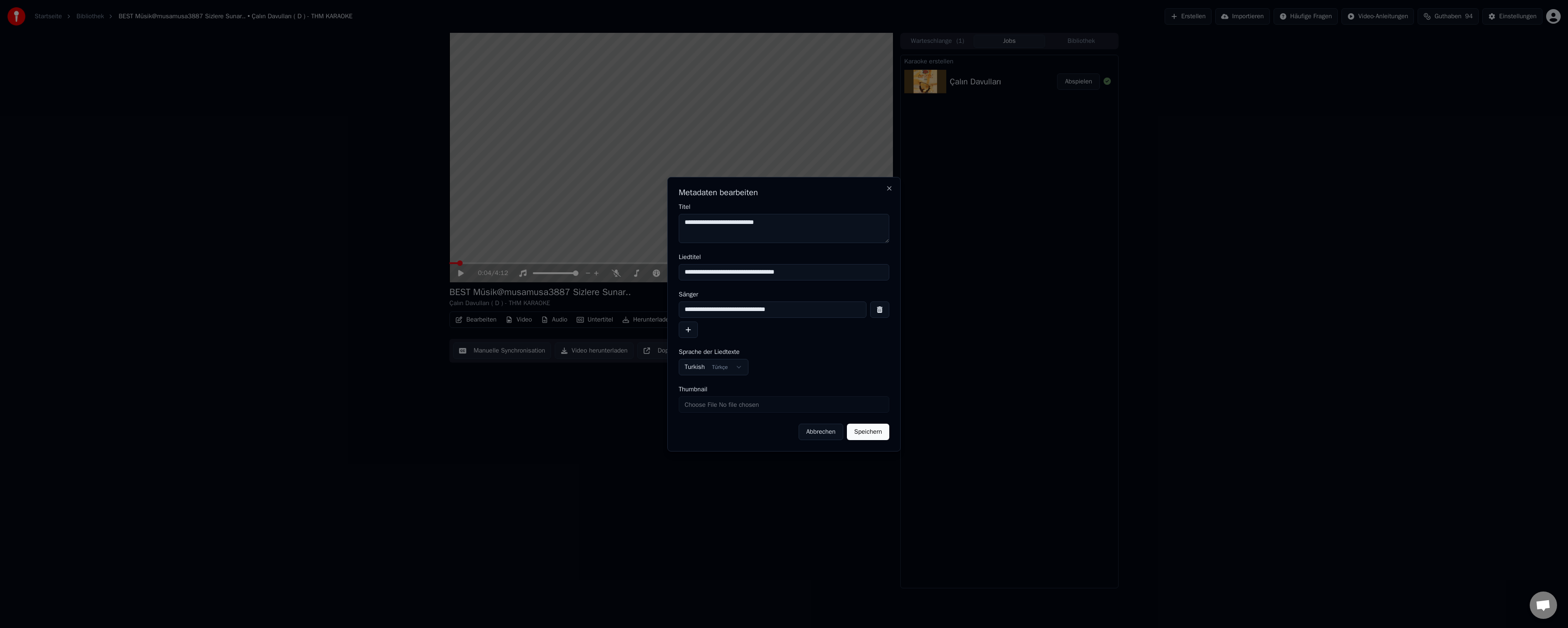 drag, startPoint x: 863, startPoint y: 432, endPoint x: 754, endPoint y: 209, distance: 248.21362 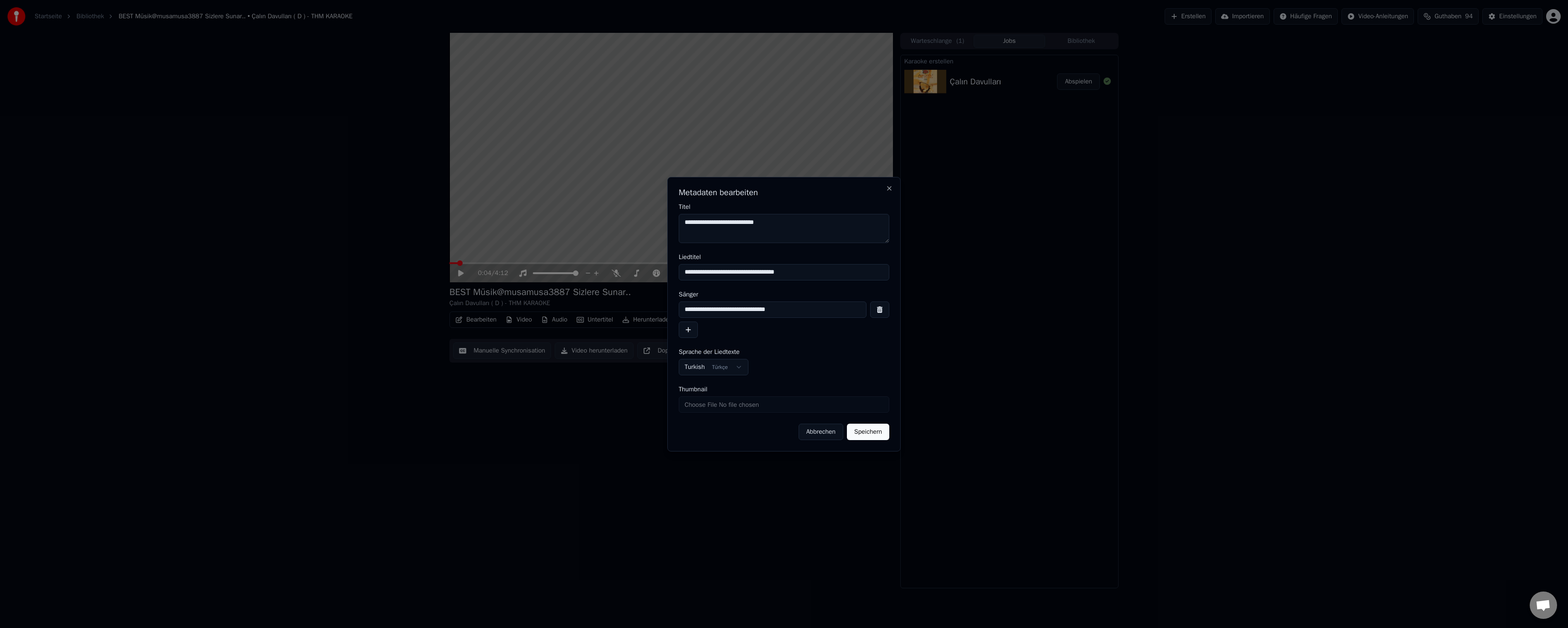 click on "**********" at bounding box center [784, 314] 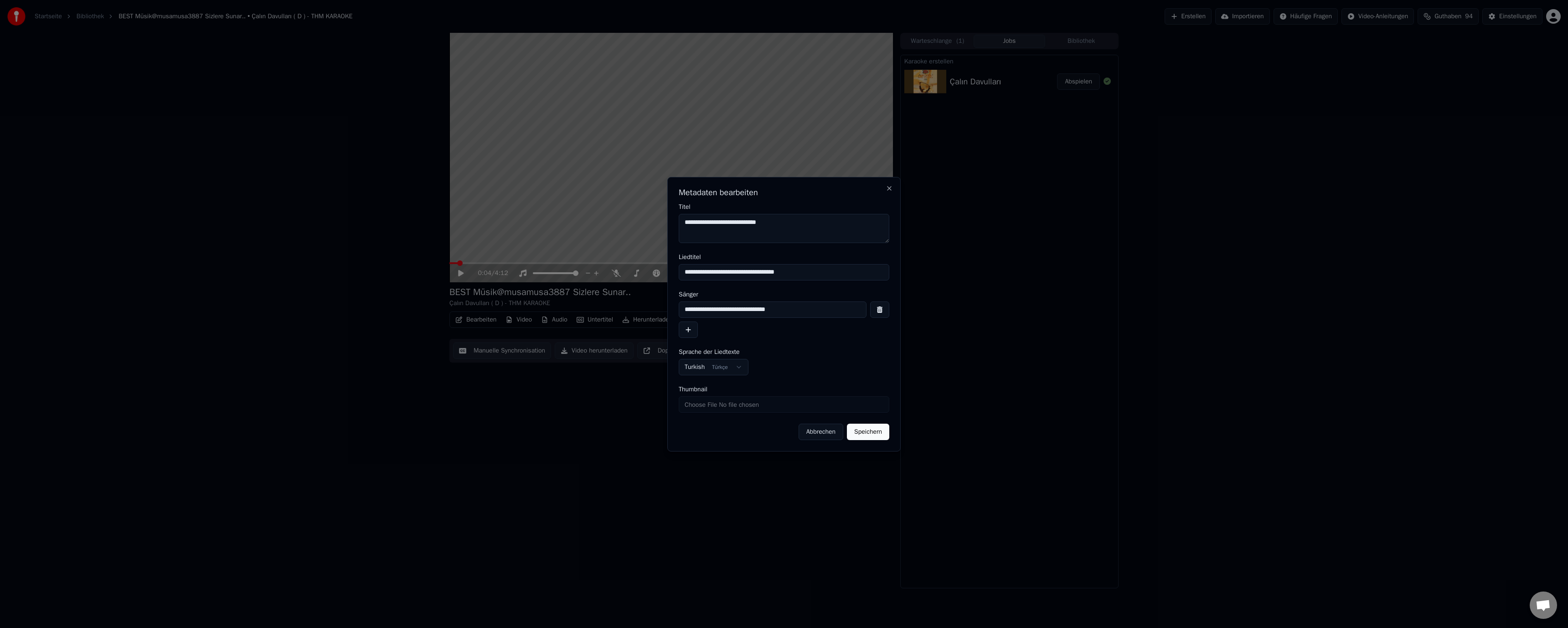 type on "**********" 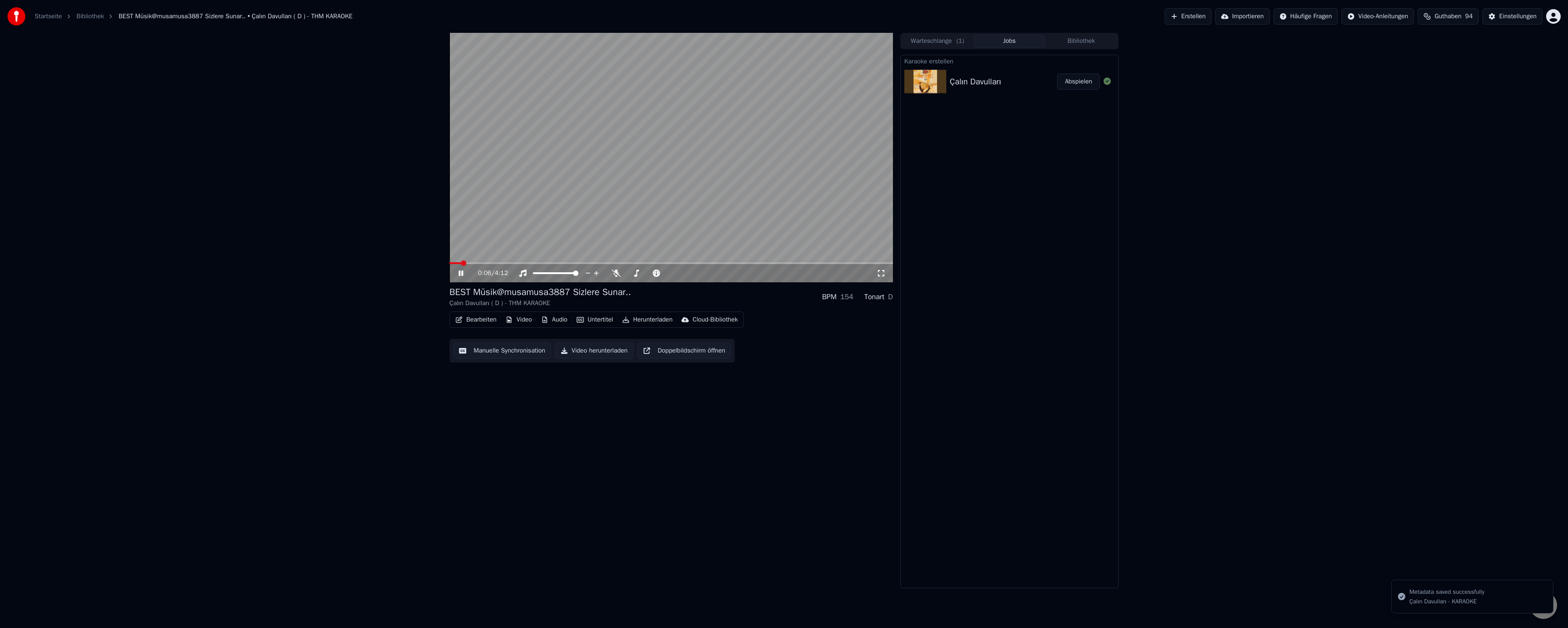 click on "Cloud-Bibliothek" at bounding box center (715, 320) 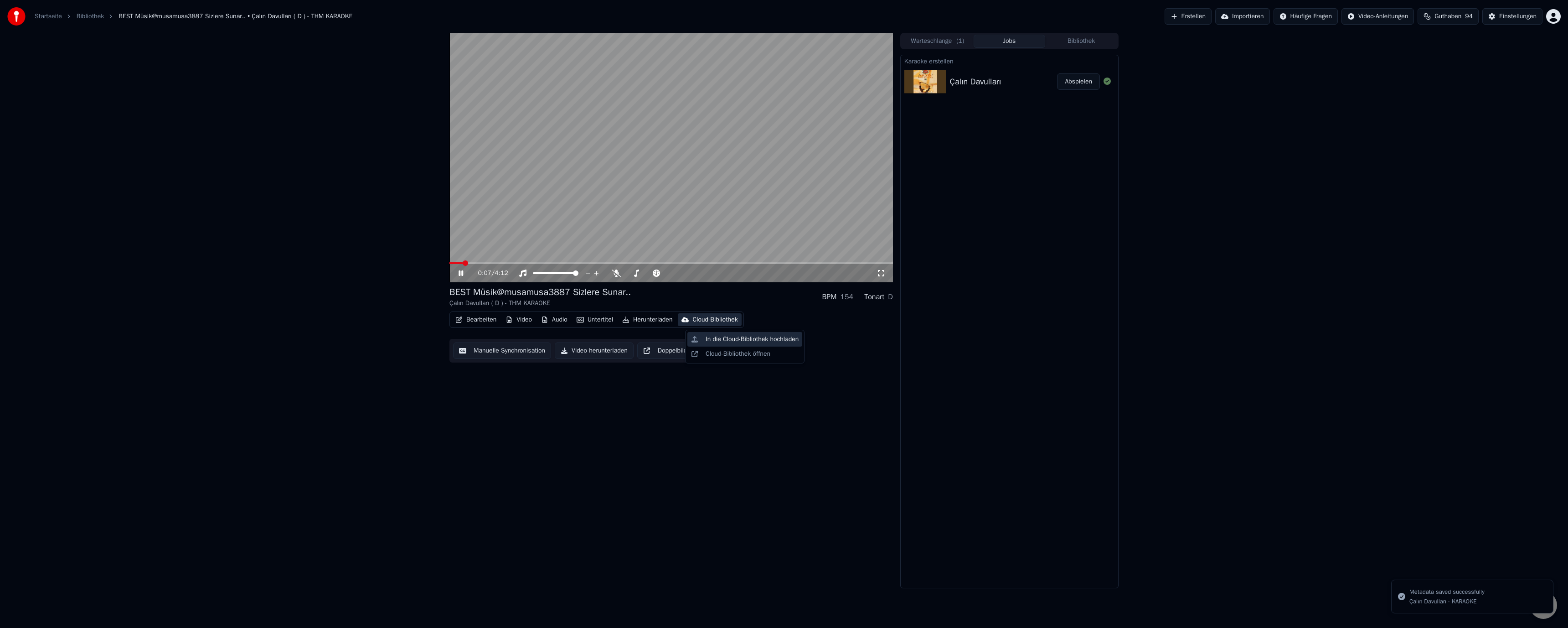 click on "In die Cloud-Bibliothek hochladen" at bounding box center [752, 339] 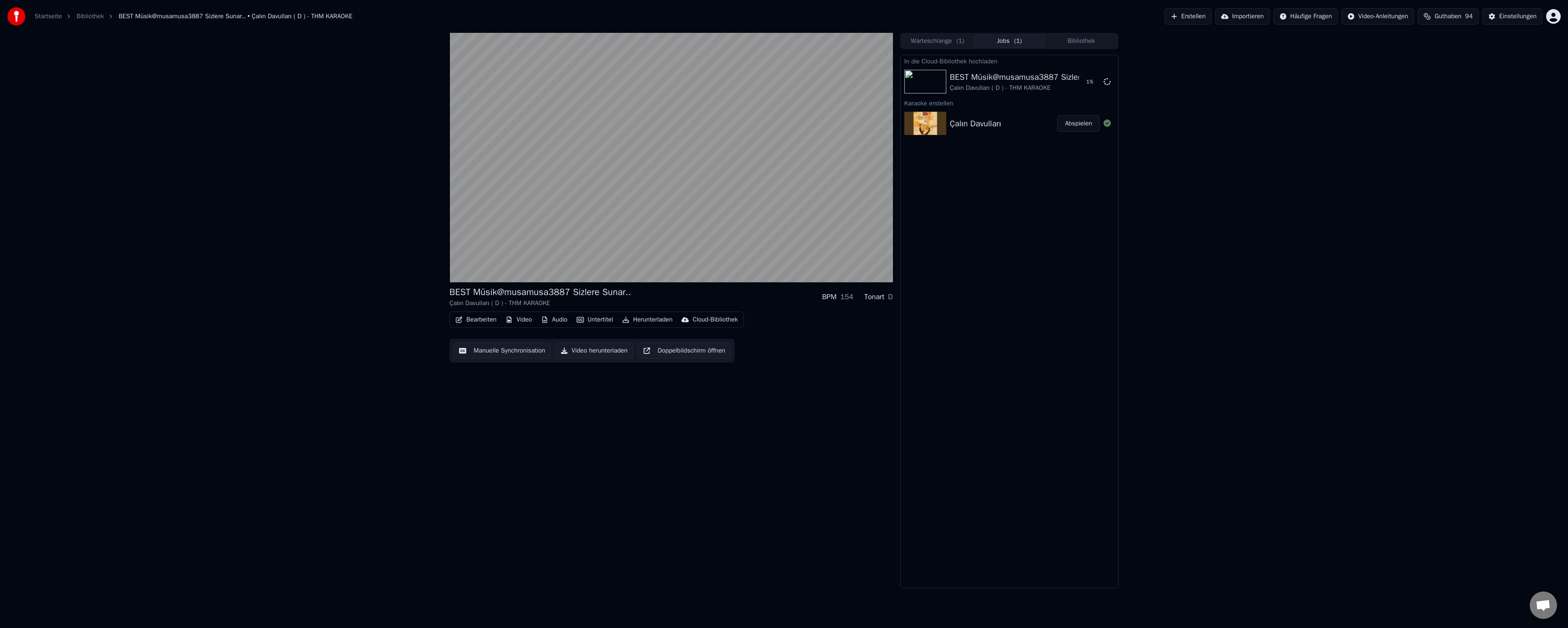 click on "Herunterladen" at bounding box center (647, 320) 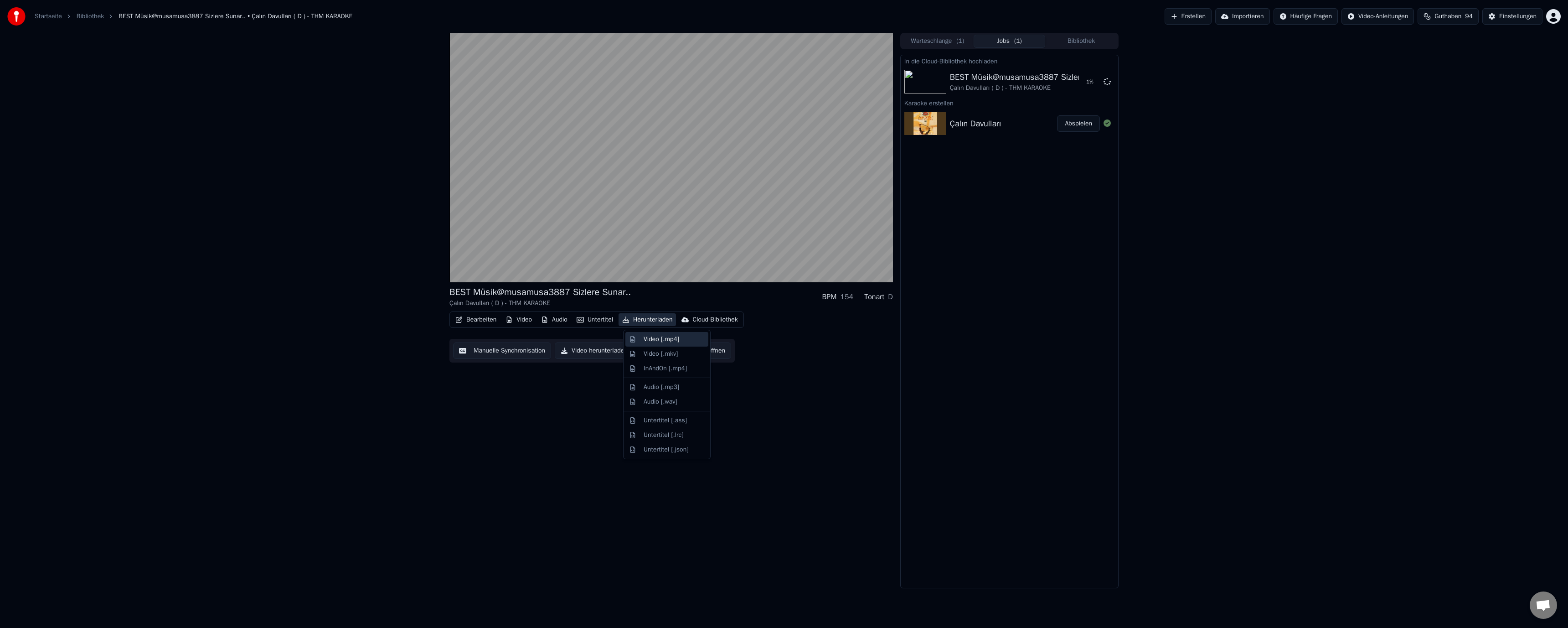click on "Video [.mp4]" at bounding box center (661, 339) 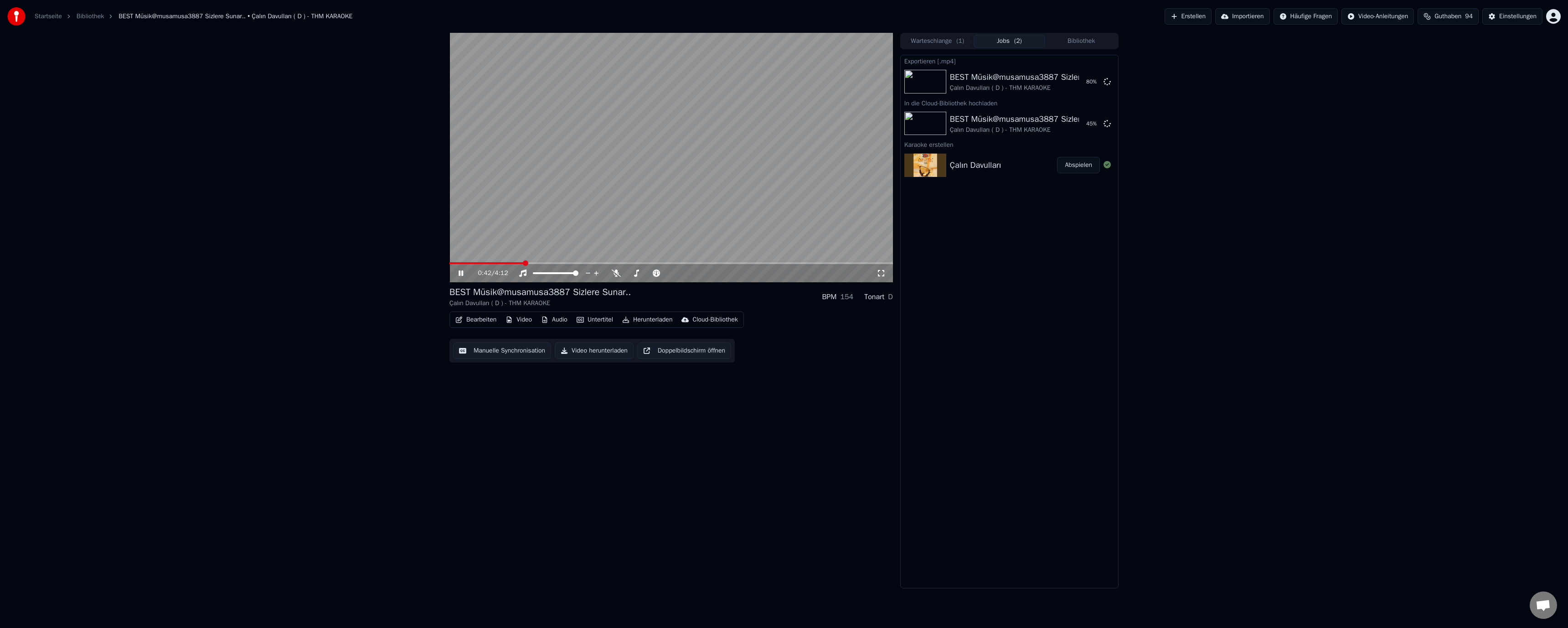 click at bounding box center (486, 263) 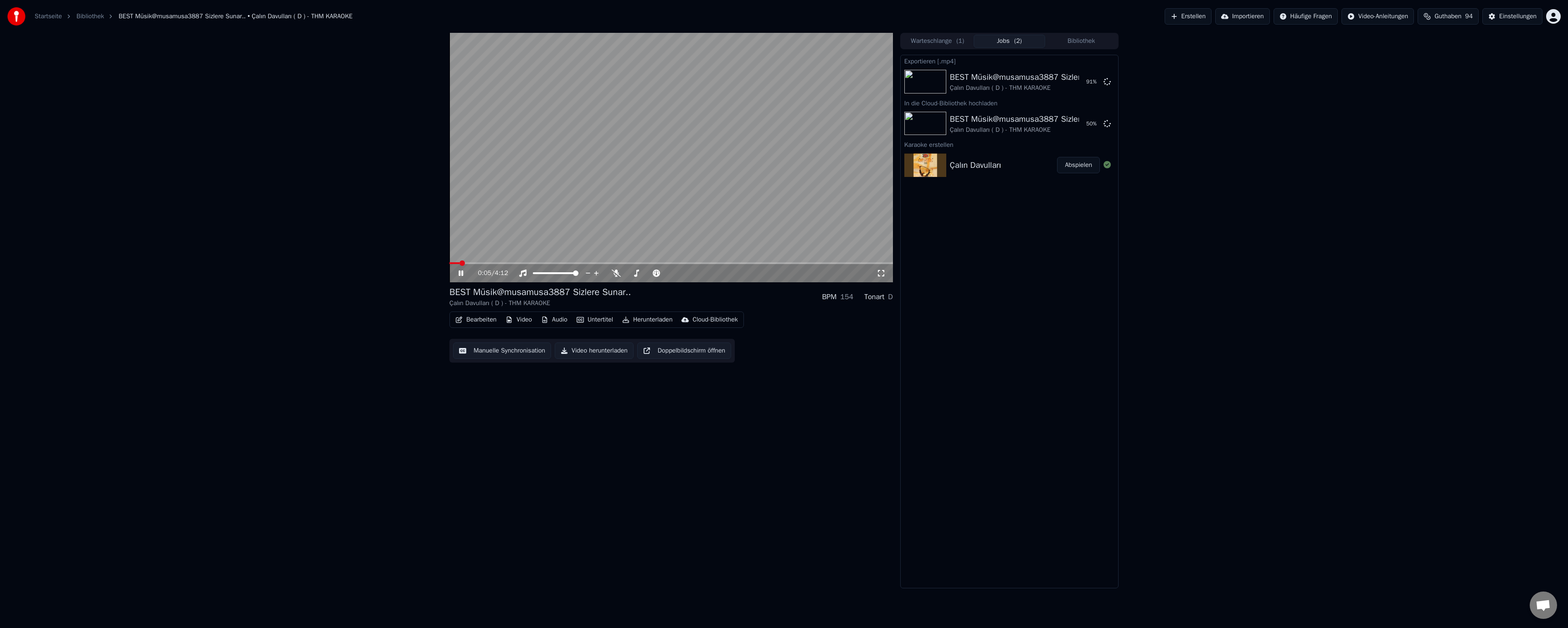 click at bounding box center (462, 263) 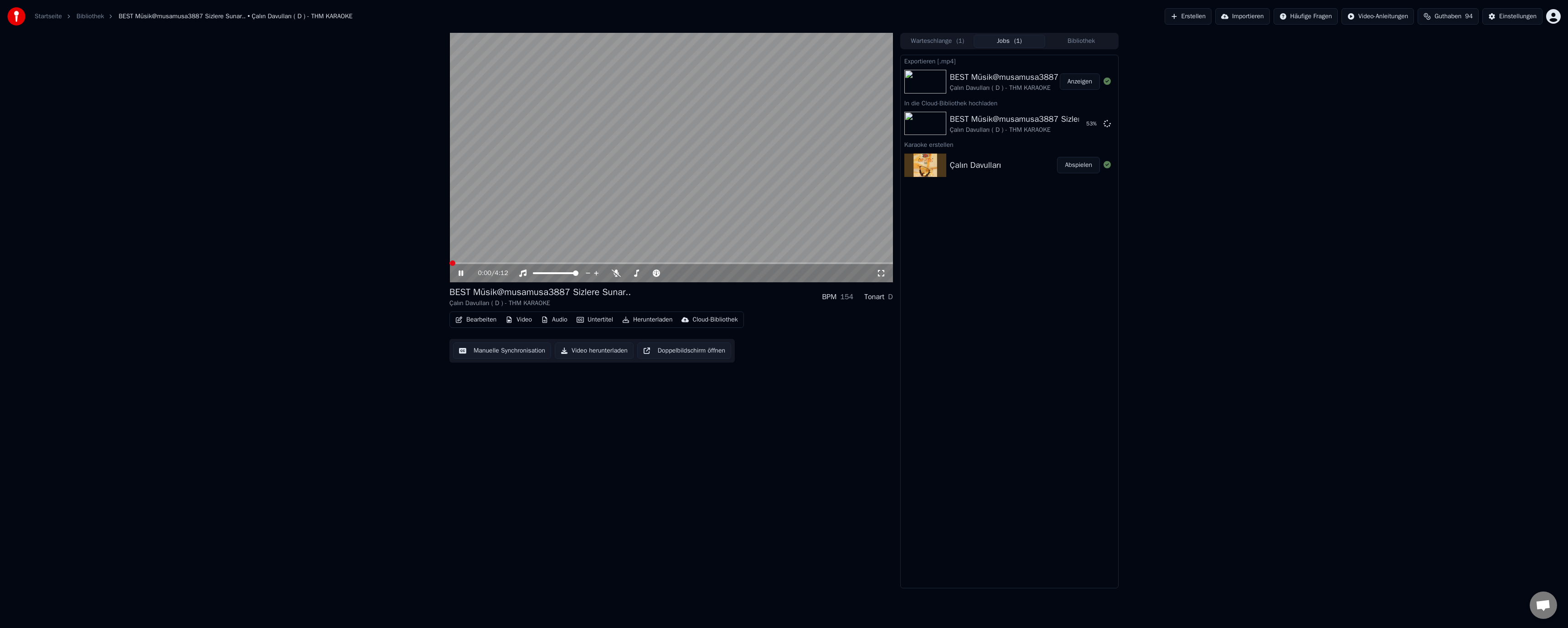 click on "Bearbeiten" at bounding box center (476, 320) 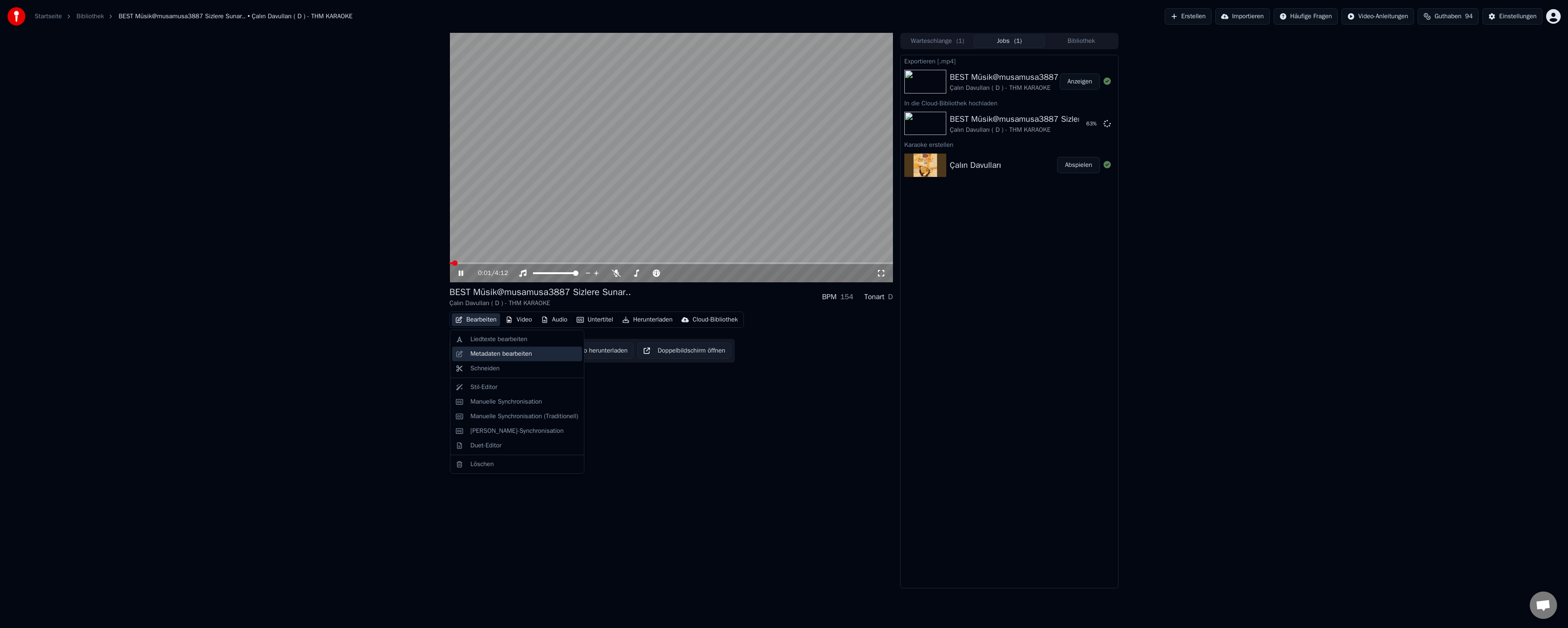 click on "Metadaten bearbeiten" at bounding box center (501, 354) 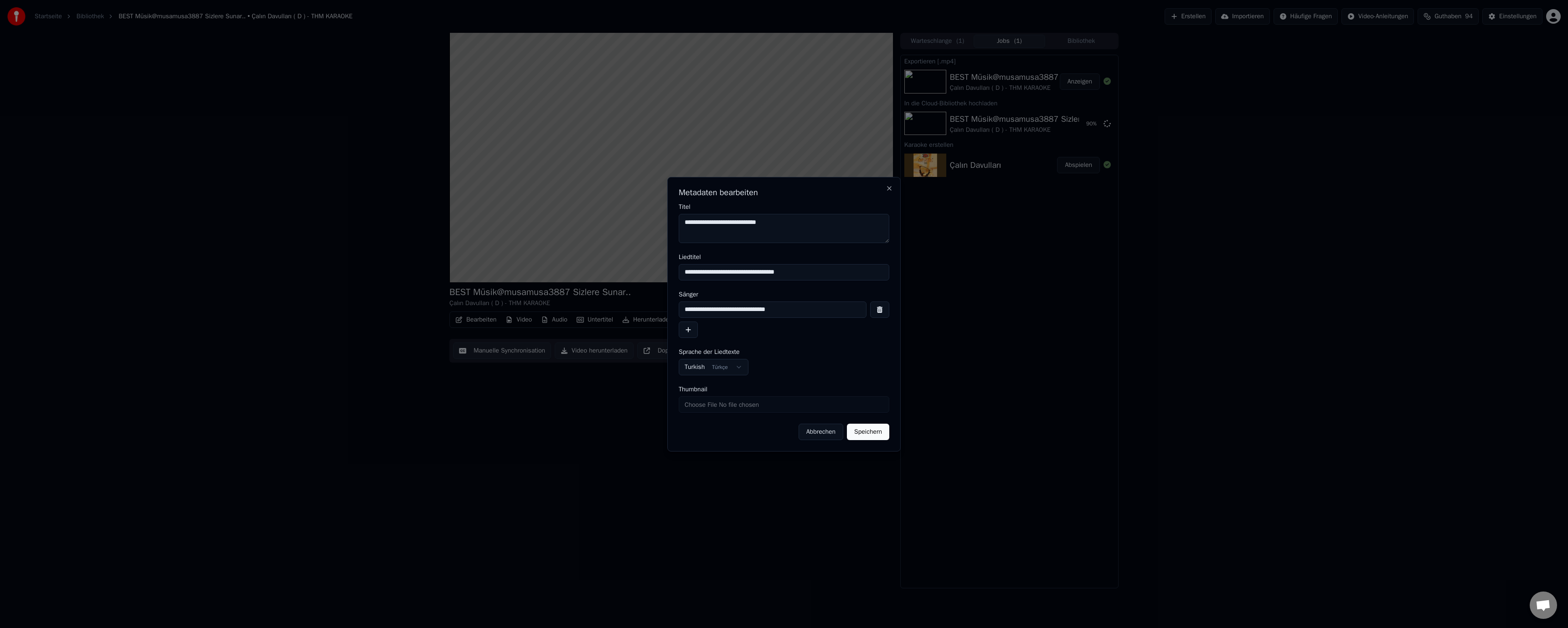 click on "**********" at bounding box center (773, 310) 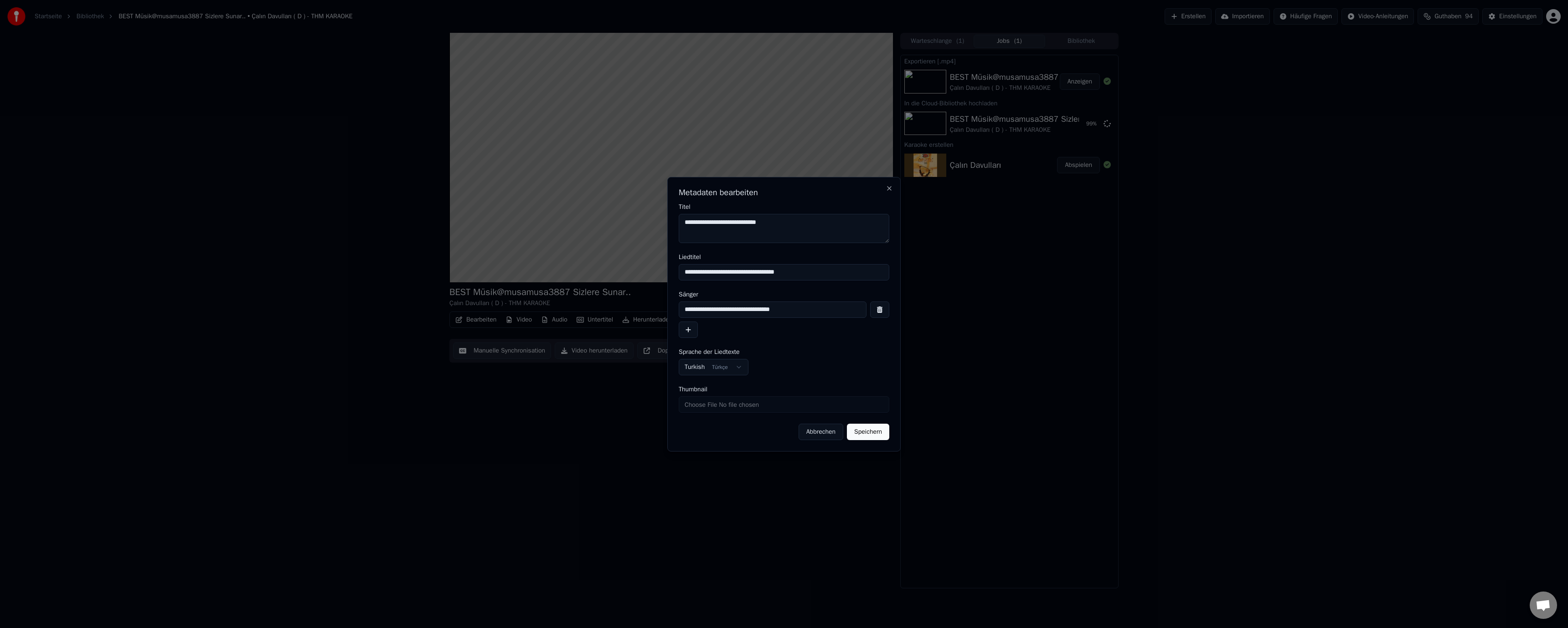 type on "**********" 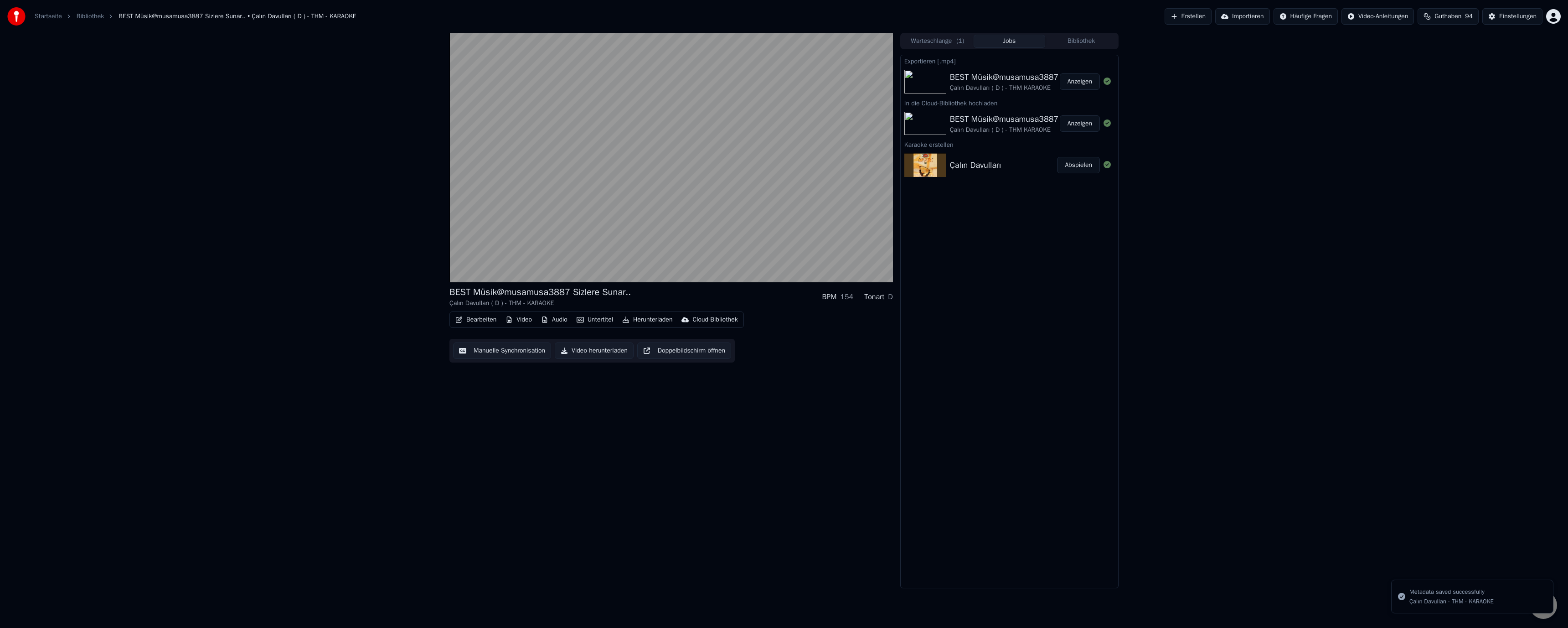 click on "Anzeigen" at bounding box center (1080, 82) 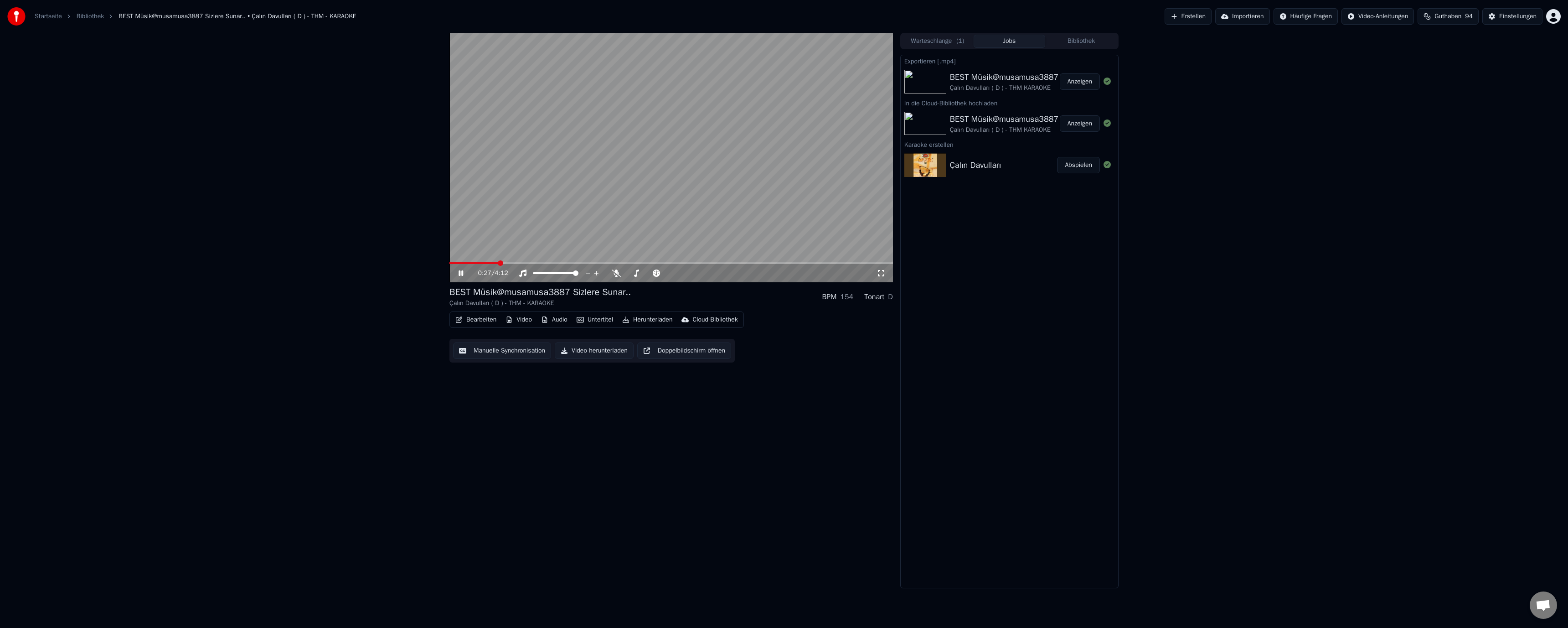 click on "Herunterladen" at bounding box center [647, 320] 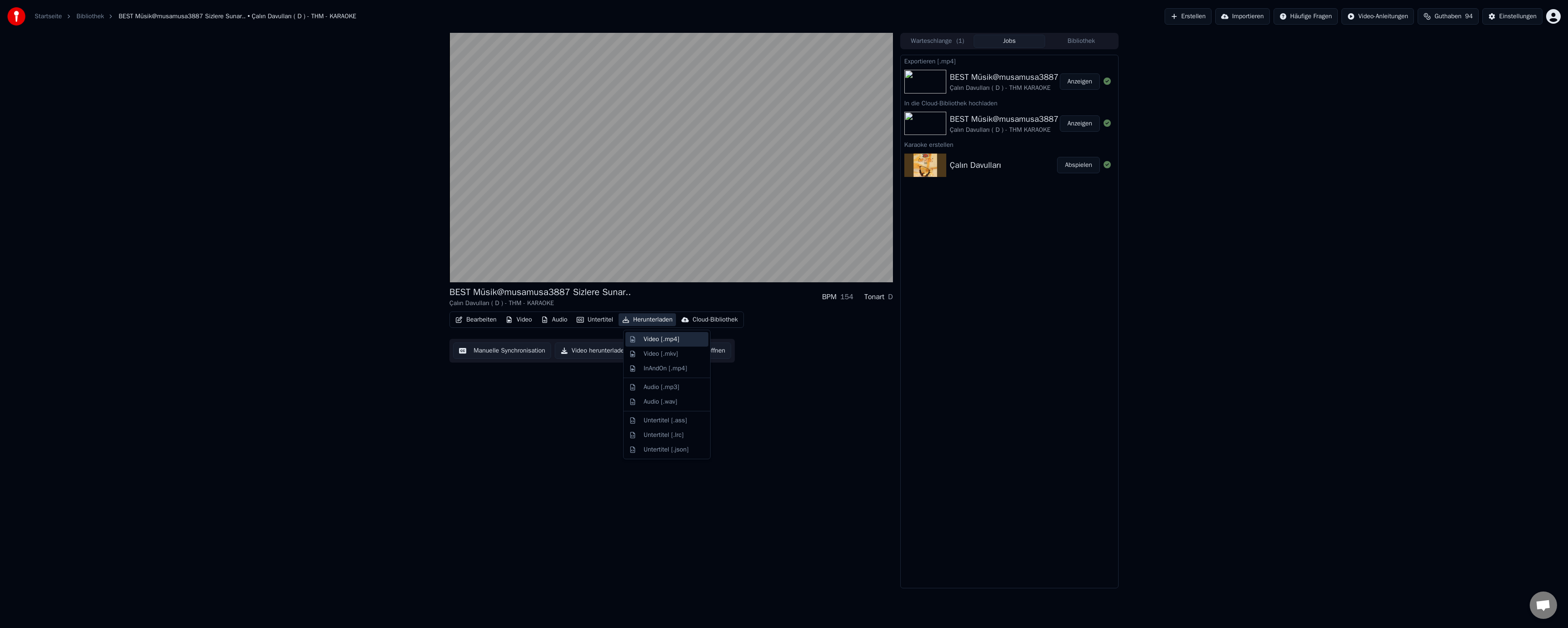 click on "Video [.mp4]" at bounding box center [661, 339] 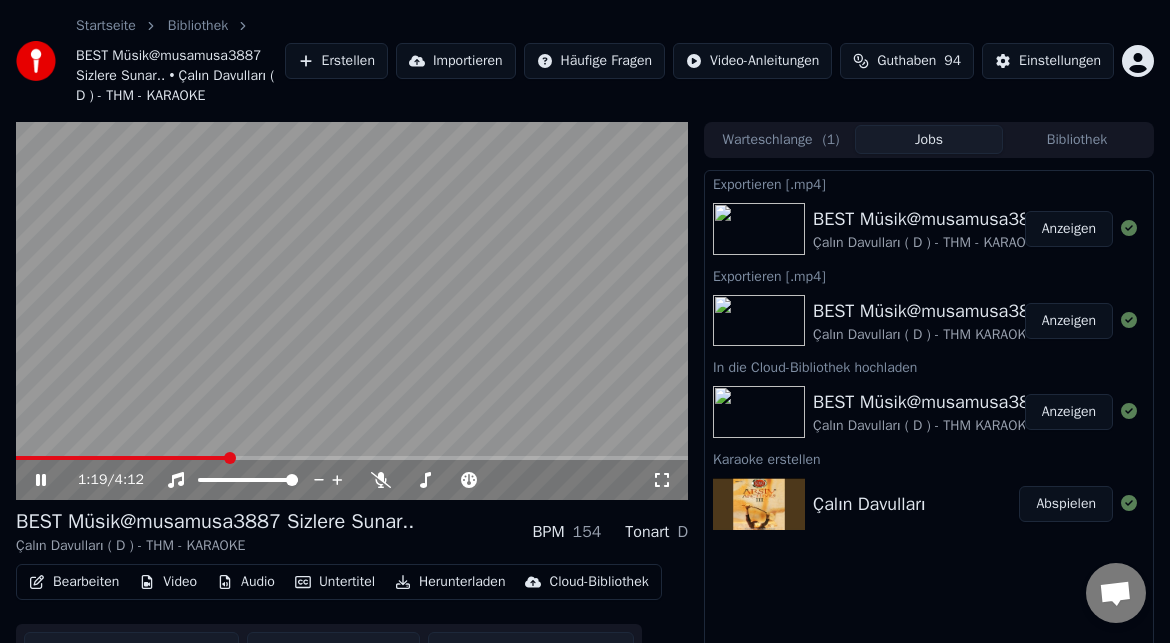 click on "Anzeigen" at bounding box center (1069, 229) 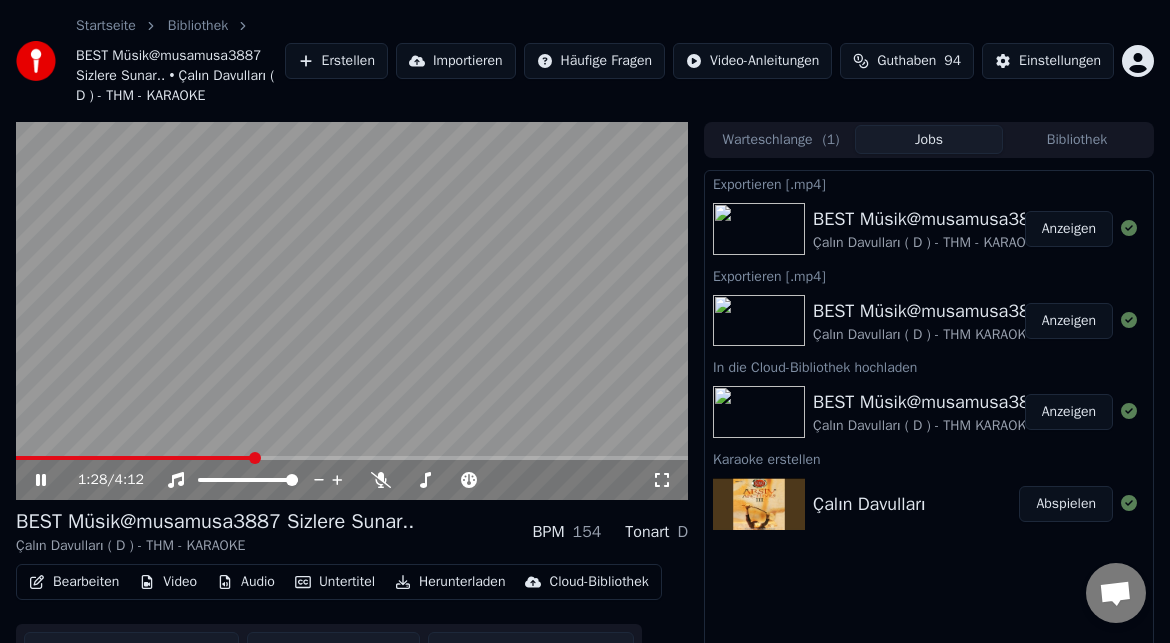 click at bounding box center (352, 311) 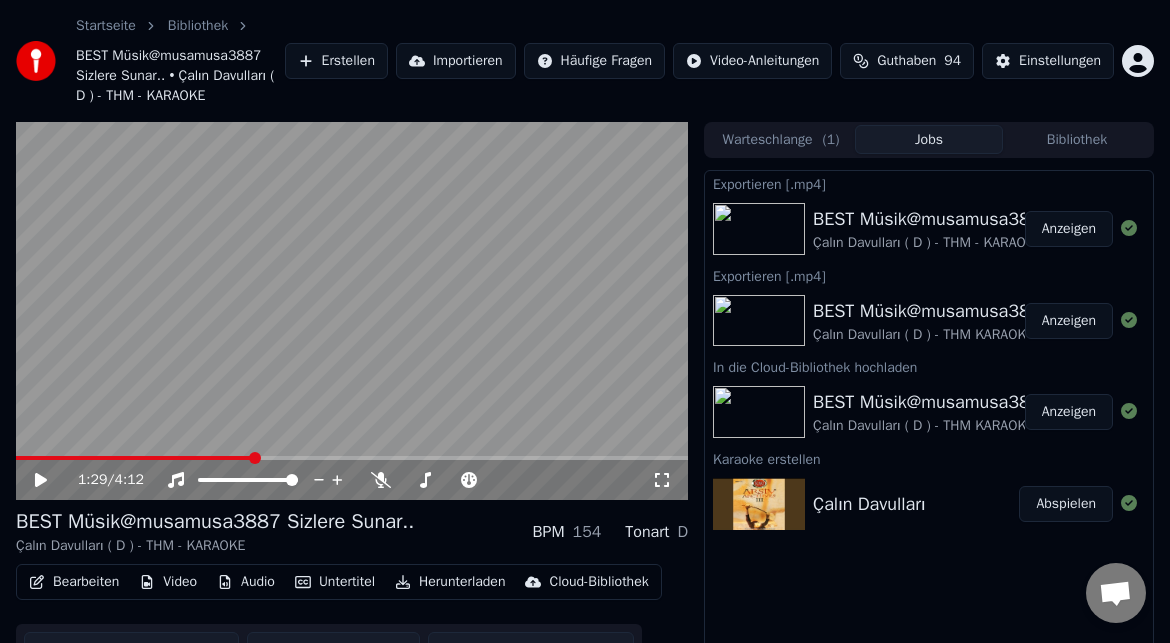 click on "Erstellen" at bounding box center [336, 61] 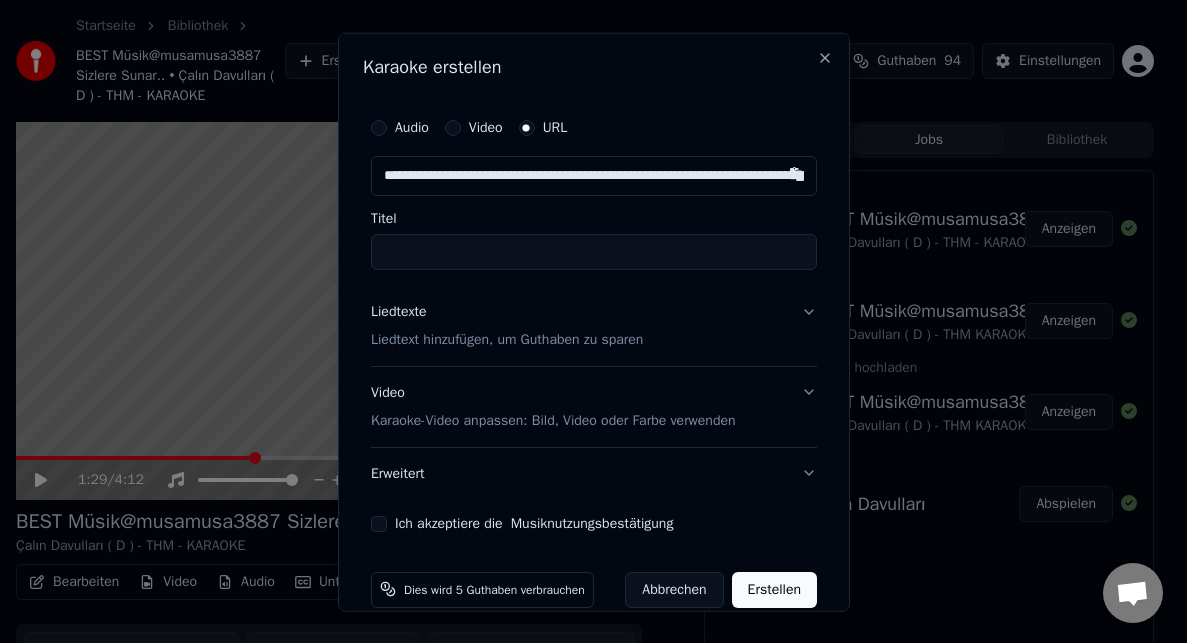 scroll, scrollTop: 0, scrollLeft: 258, axis: horizontal 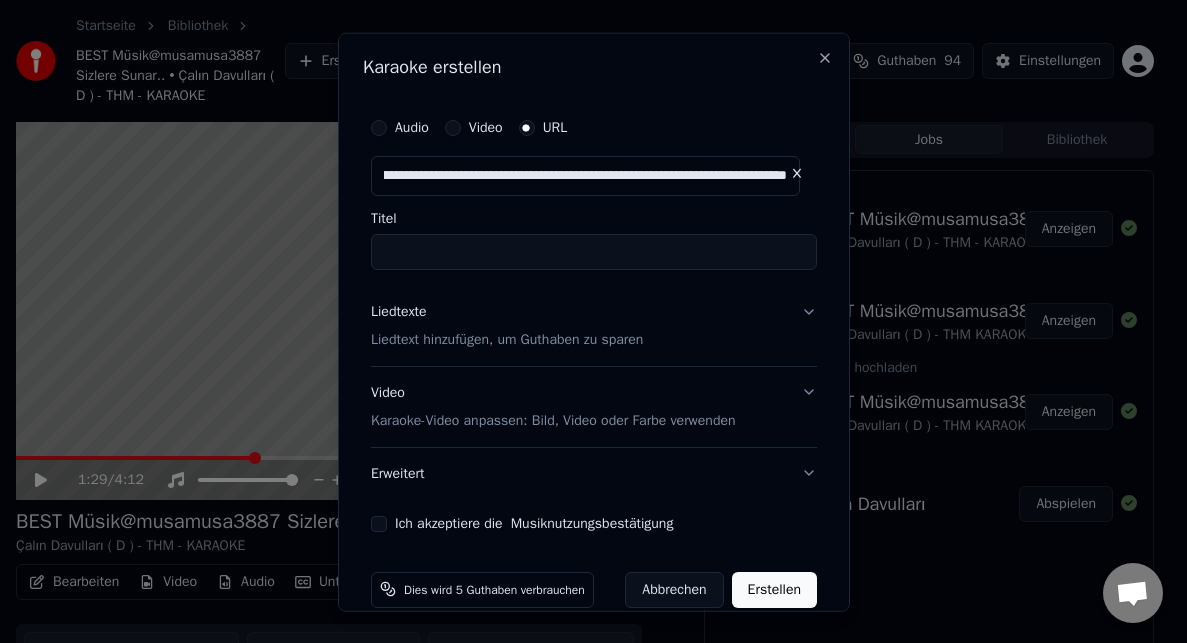 type on "**********" 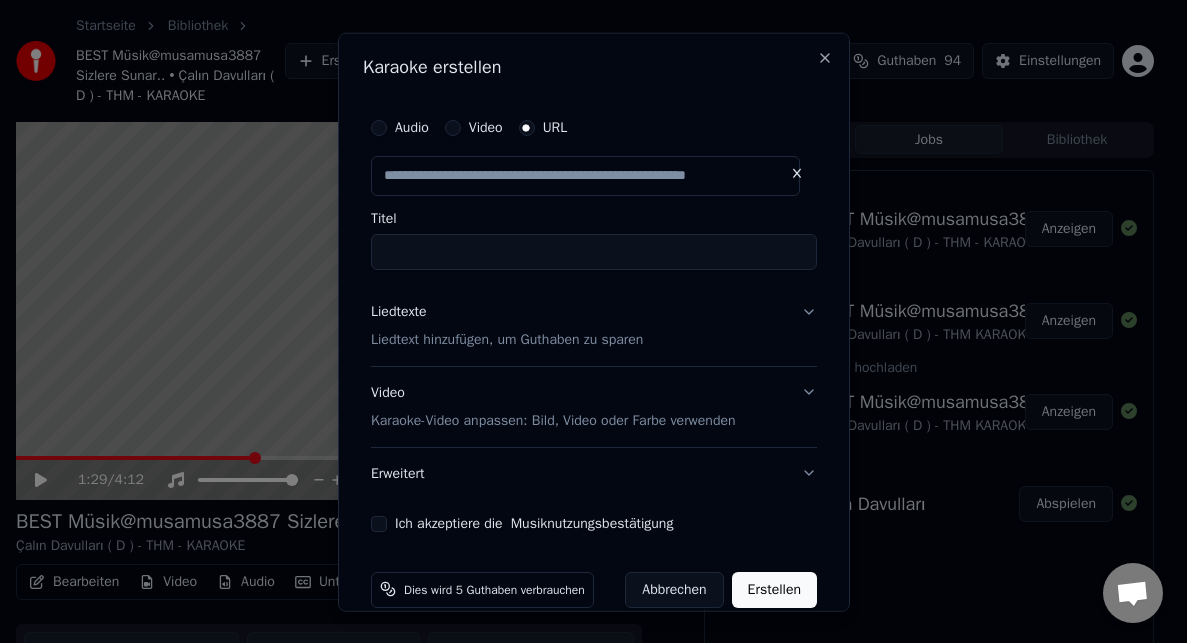 scroll, scrollTop: 0, scrollLeft: 0, axis: both 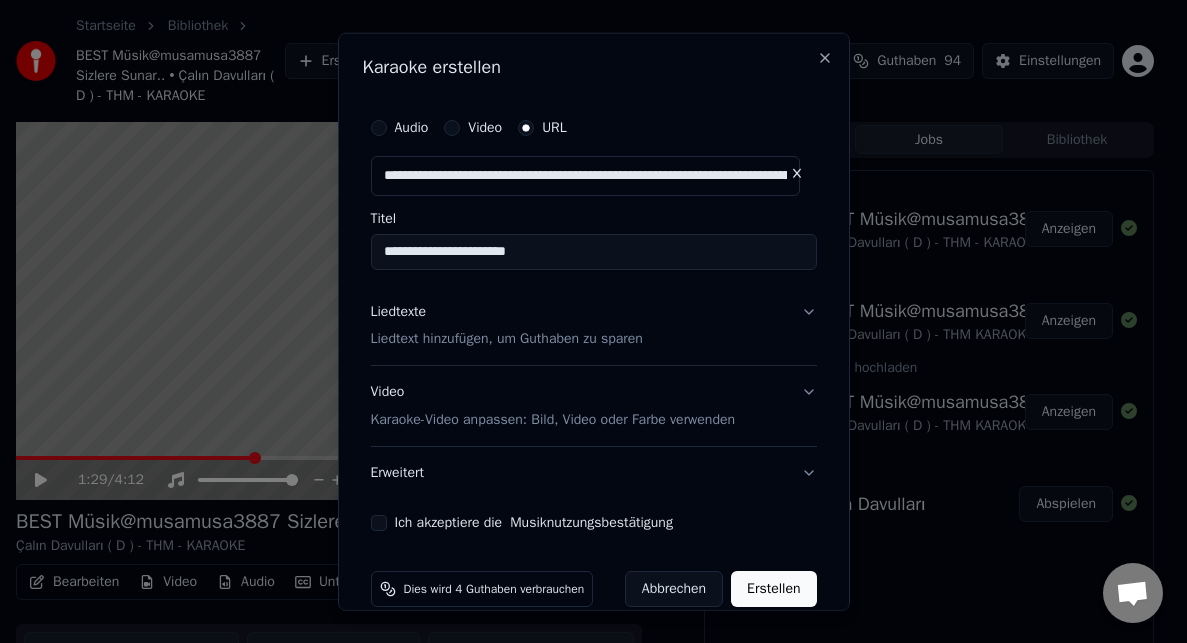 click on "Liedtexte" at bounding box center (399, 311) 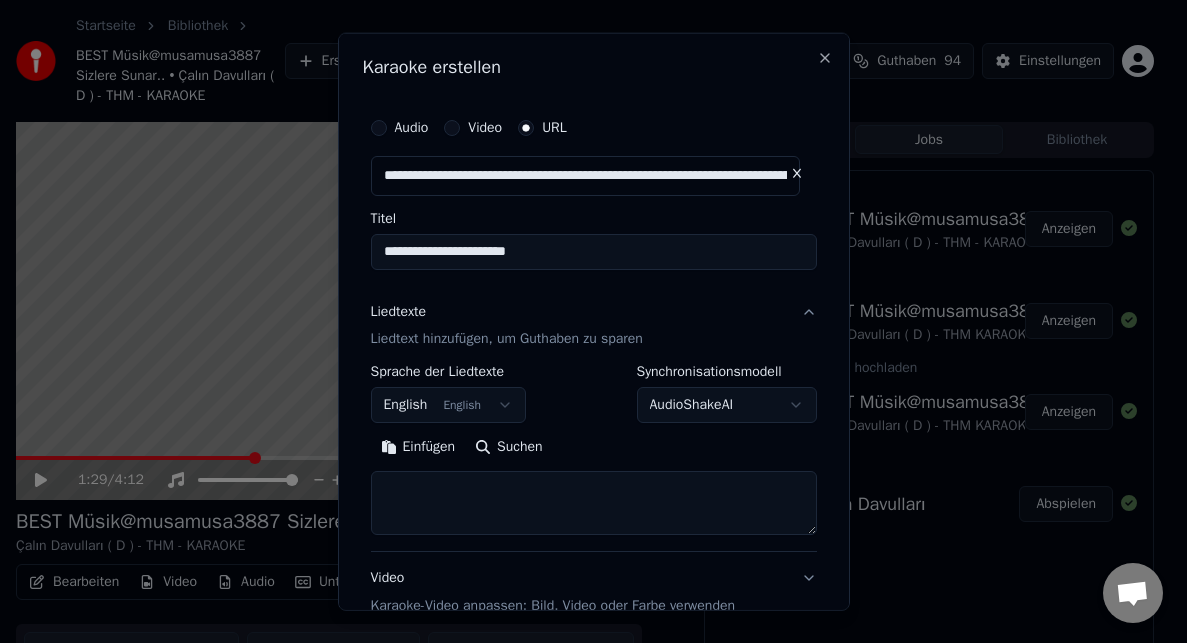 click on "Einfügen" at bounding box center [418, 447] 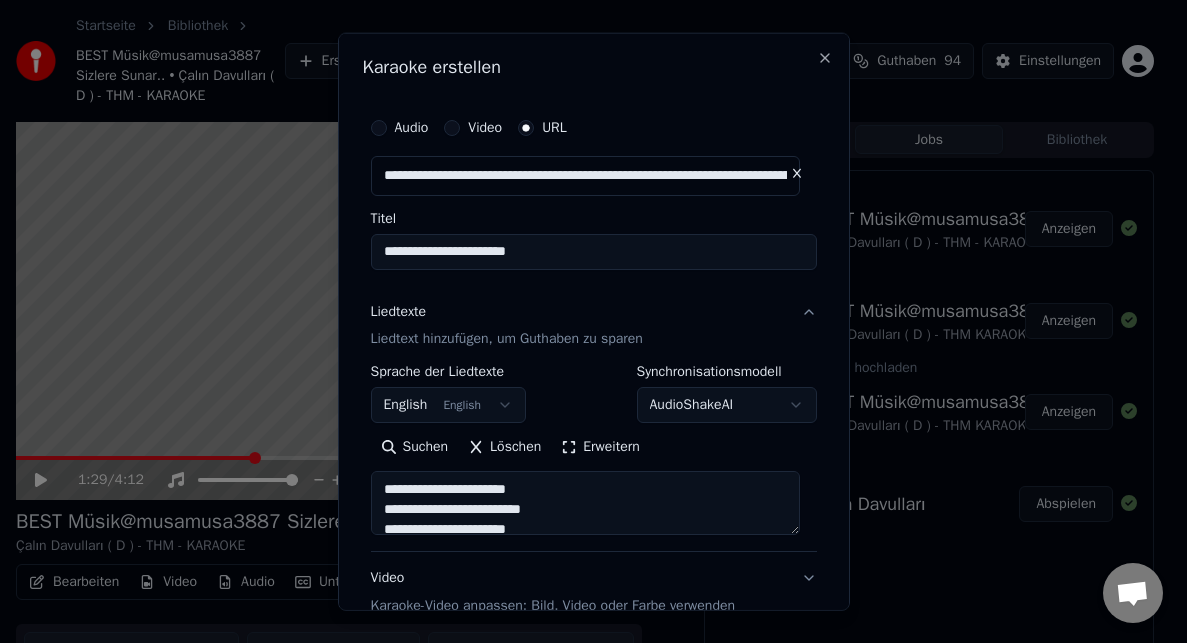 click on "**********" at bounding box center [585, 321] 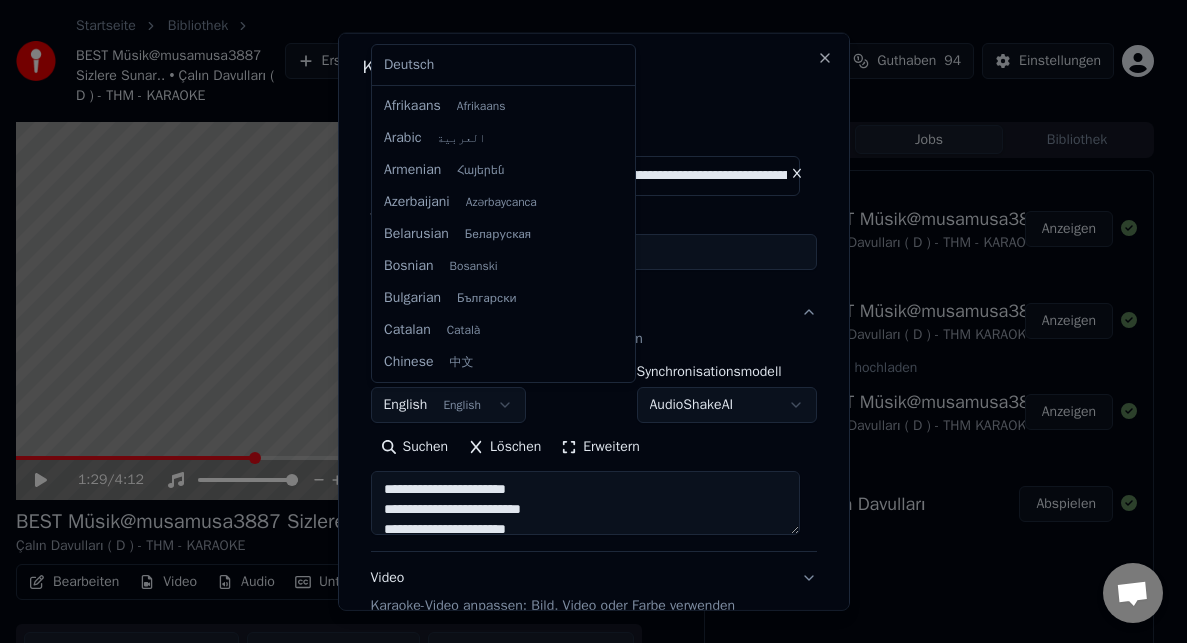 scroll, scrollTop: 160, scrollLeft: 0, axis: vertical 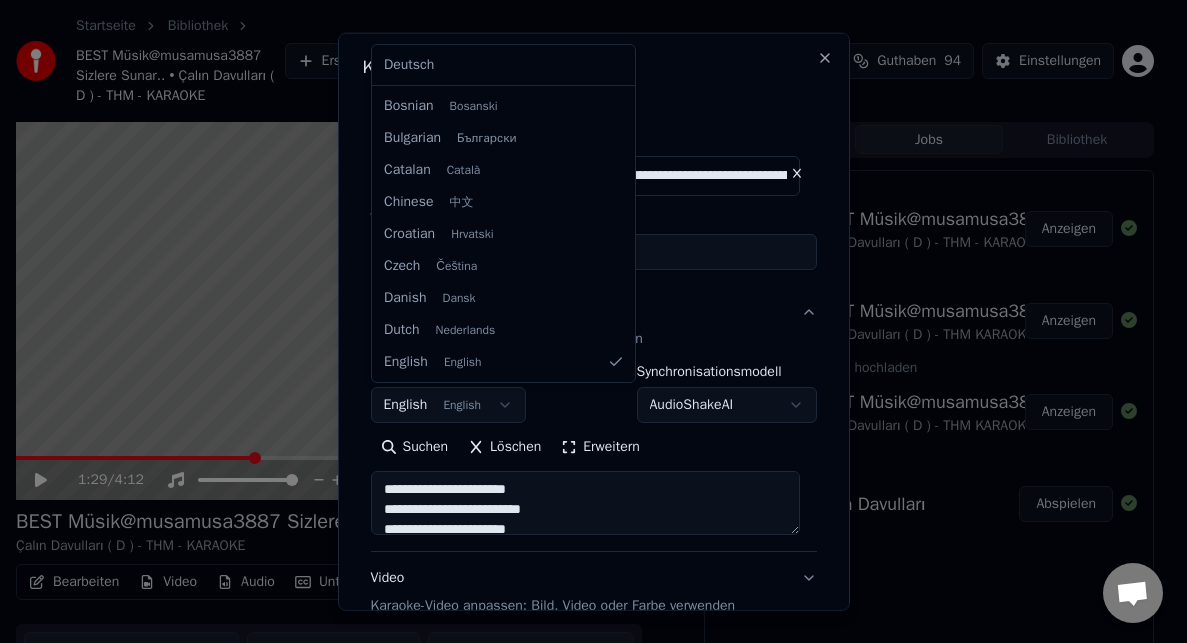 type on "**********" 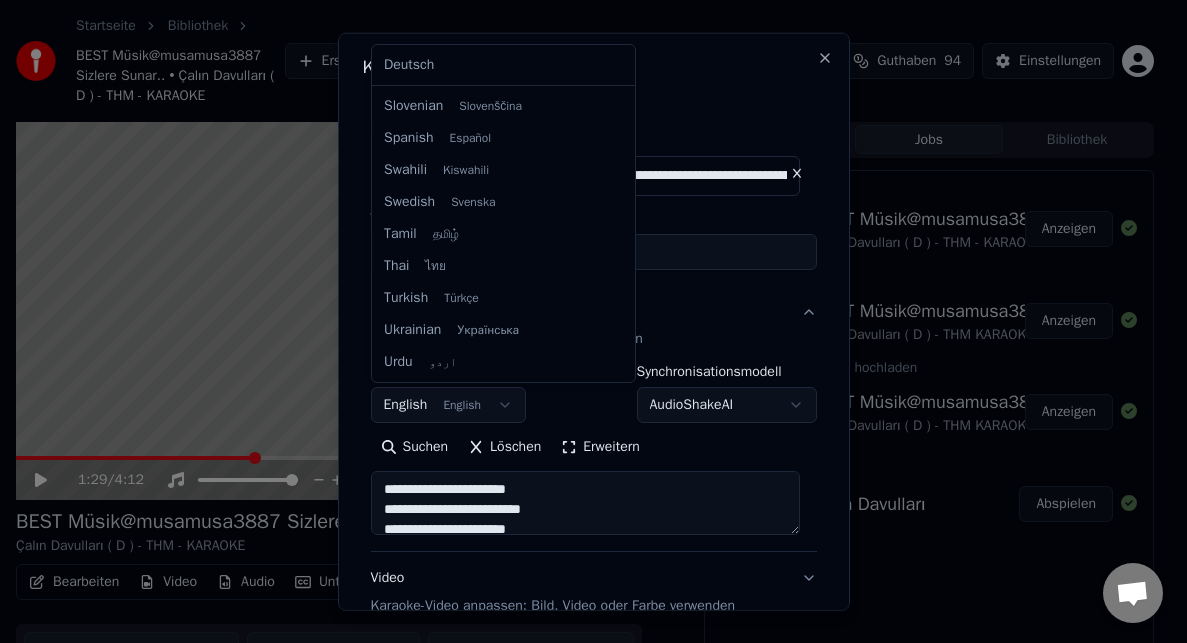 scroll, scrollTop: 1215, scrollLeft: 0, axis: vertical 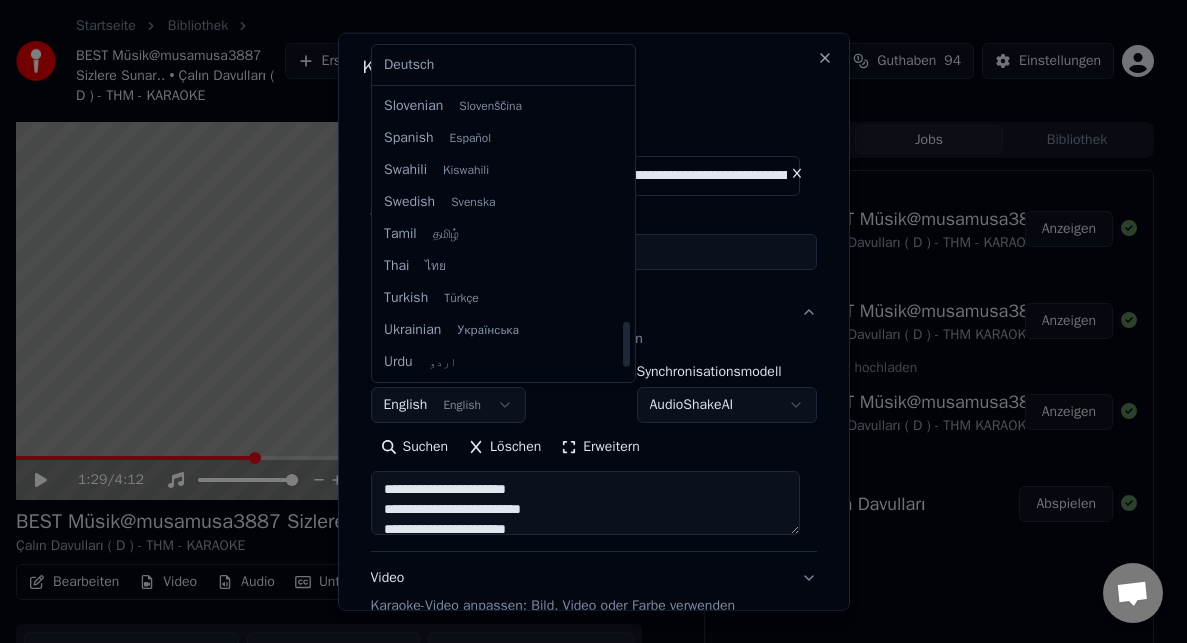 select on "**" 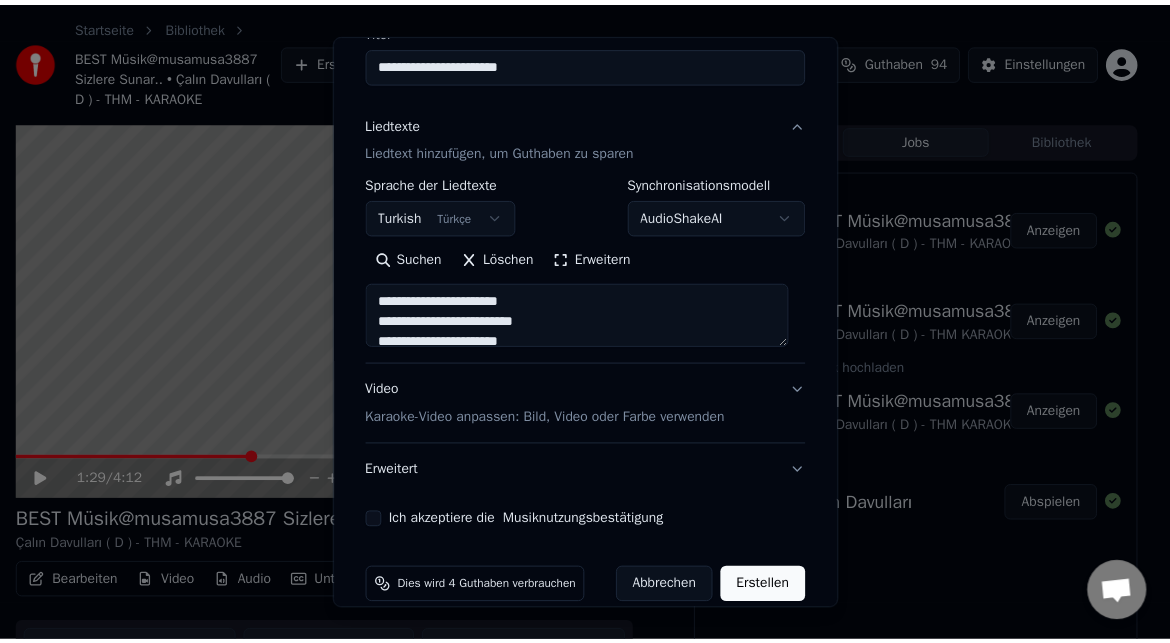 scroll, scrollTop: 215, scrollLeft: 0, axis: vertical 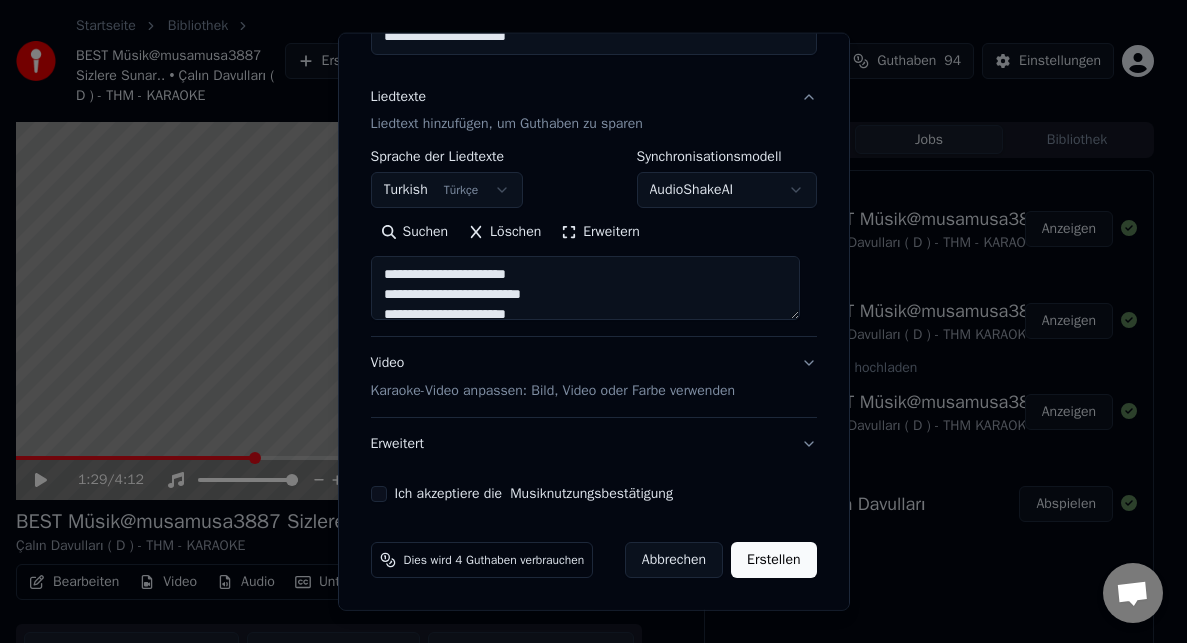 click on "Ich akzeptiere die   Musiknutzungsbestätigung" at bounding box center [534, 494] 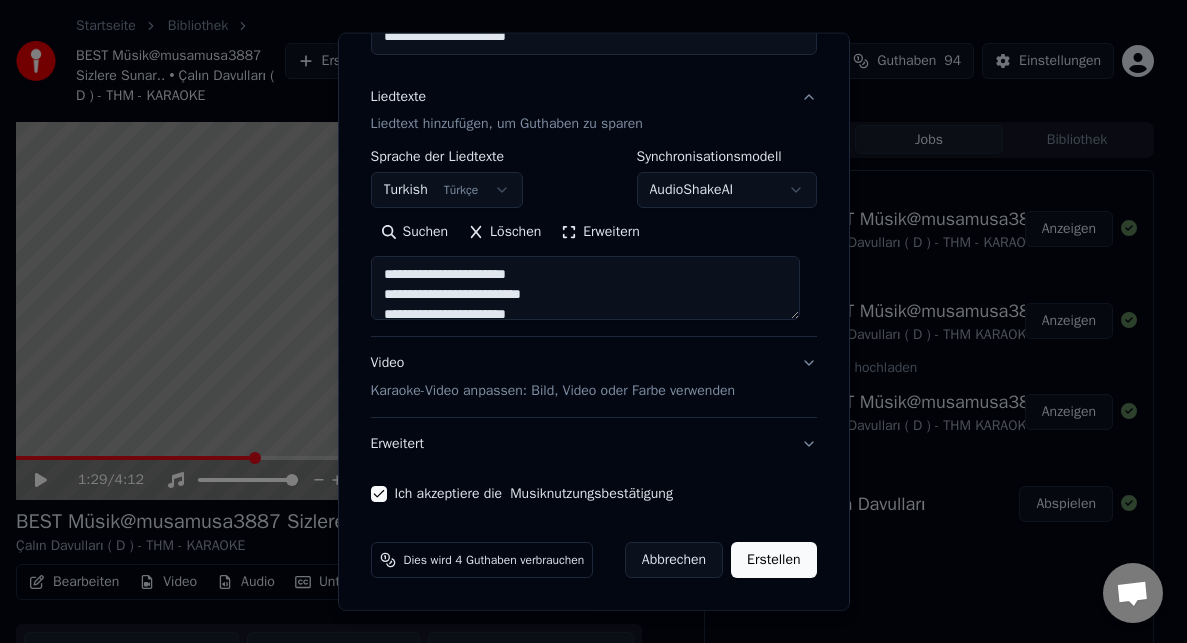 click on "Erstellen" at bounding box center (773, 560) 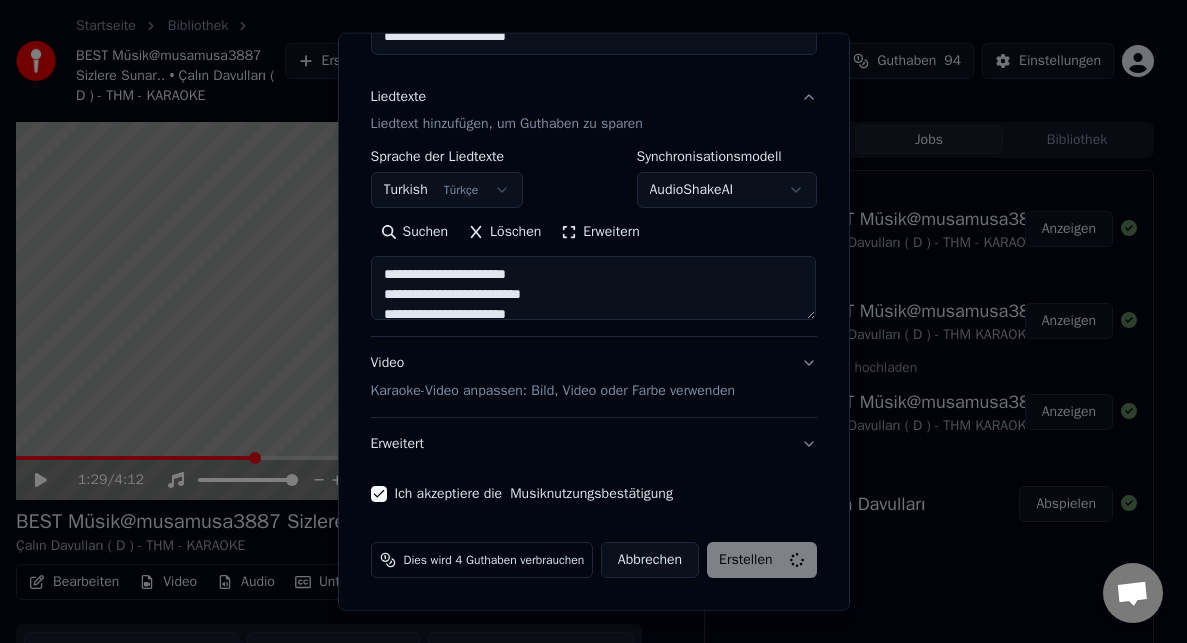 type on "**********" 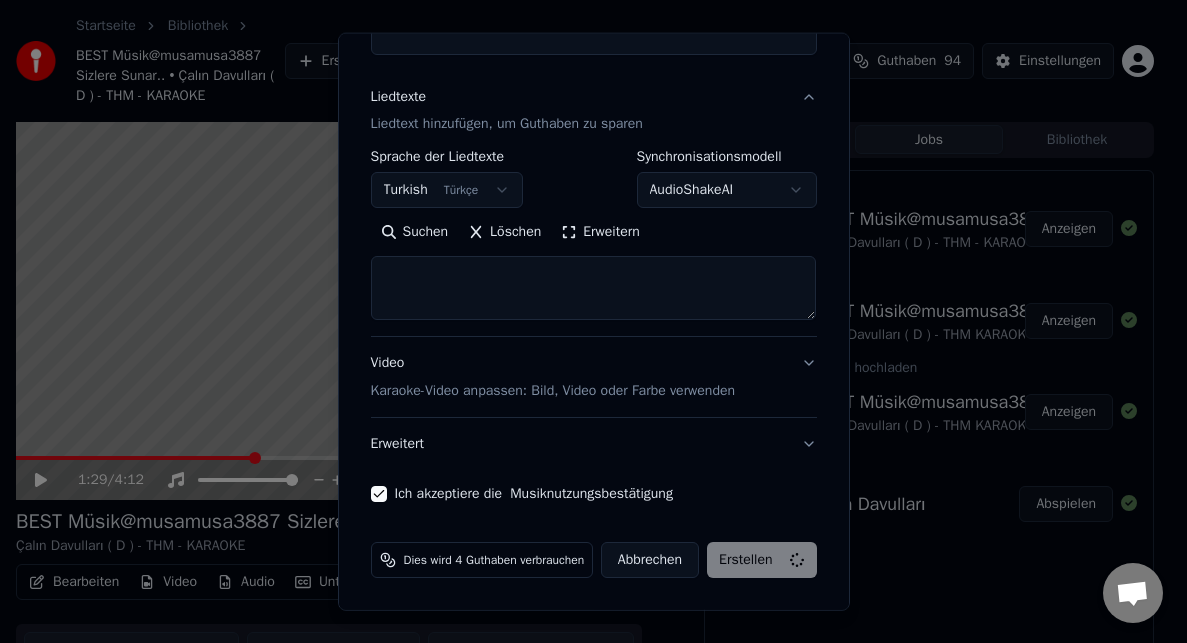 select 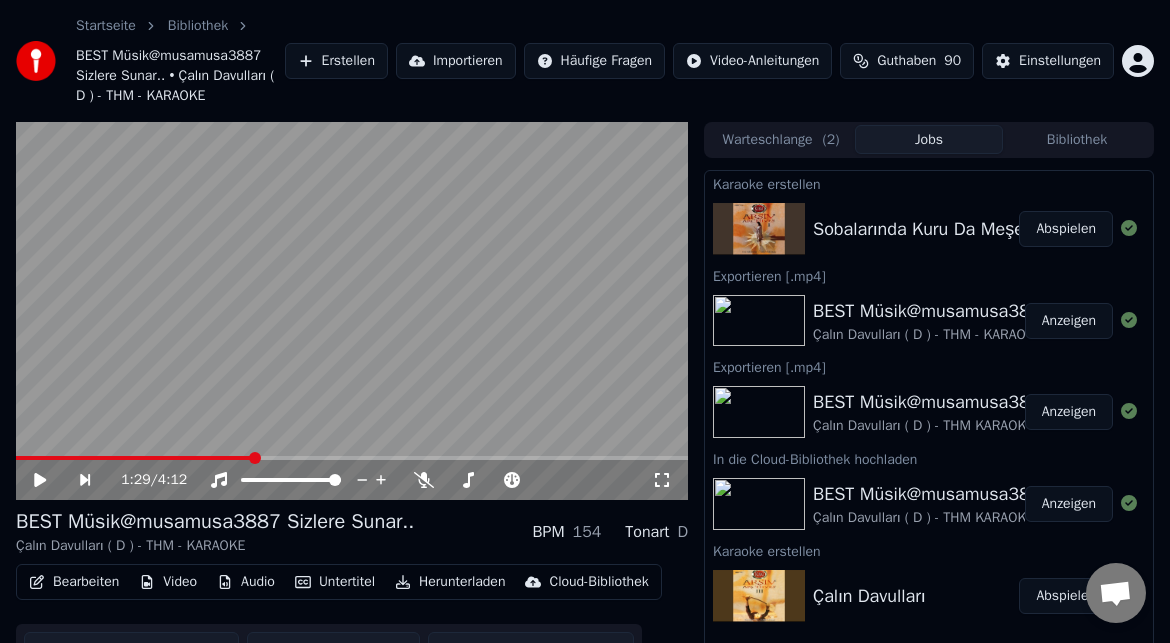 click on "Abspielen" at bounding box center (1066, 229) 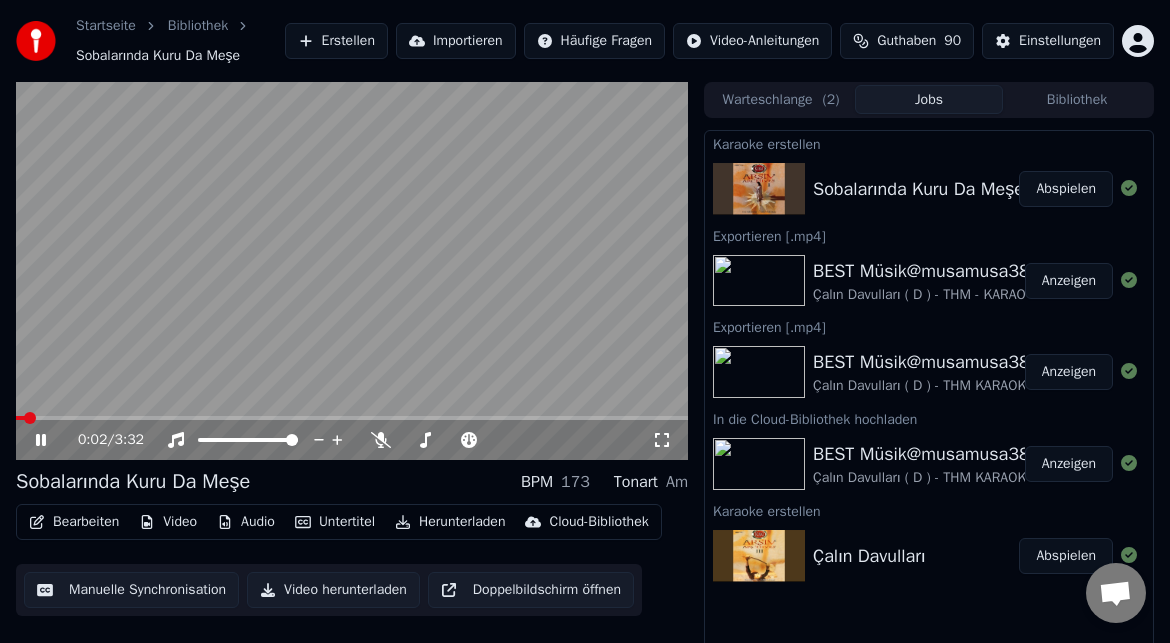 click on "Manuelle Synchronisation" at bounding box center (131, 590) 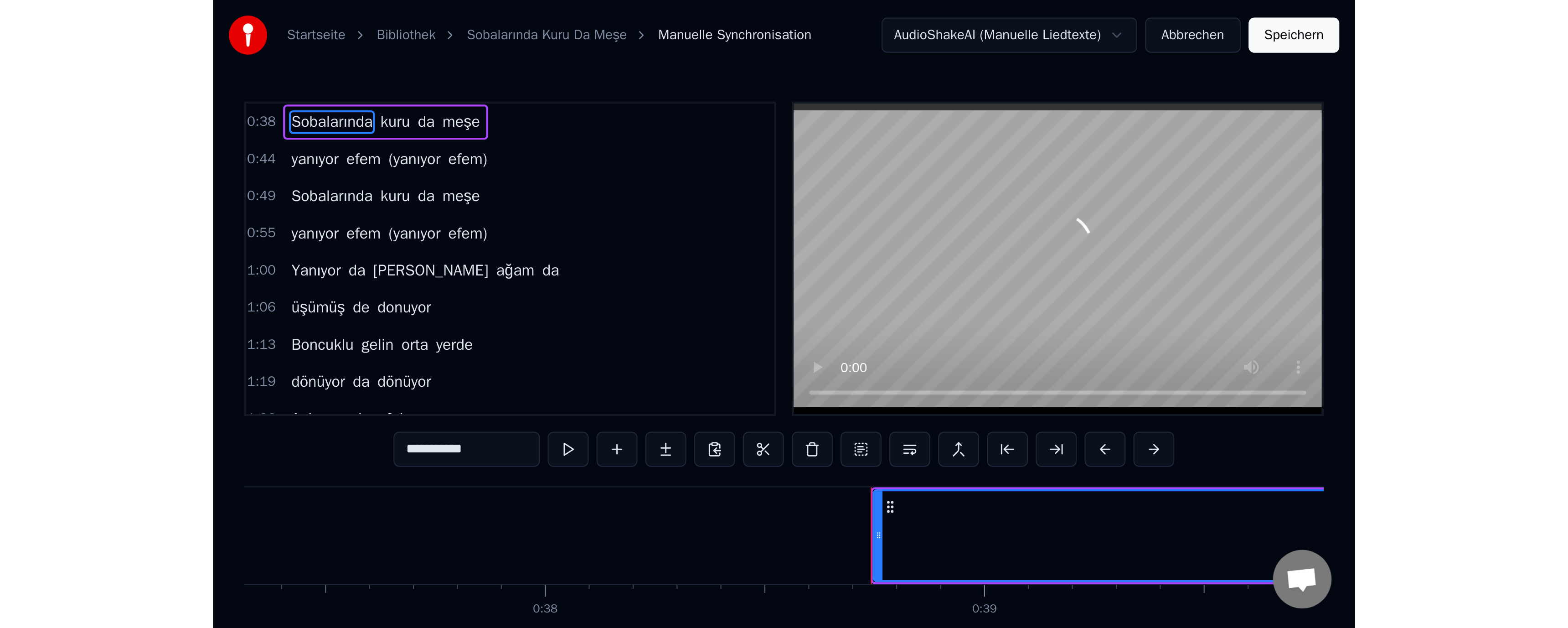 scroll, scrollTop: 0, scrollLeft: 7901, axis: horizontal 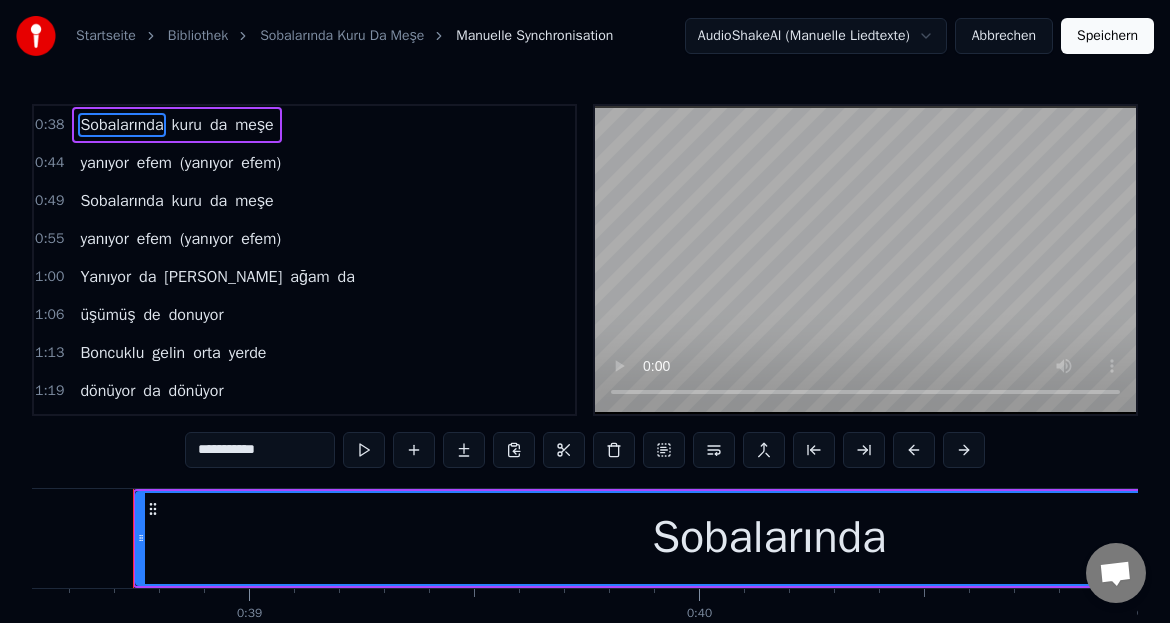 click on "Abbrechen" at bounding box center (1004, 36) 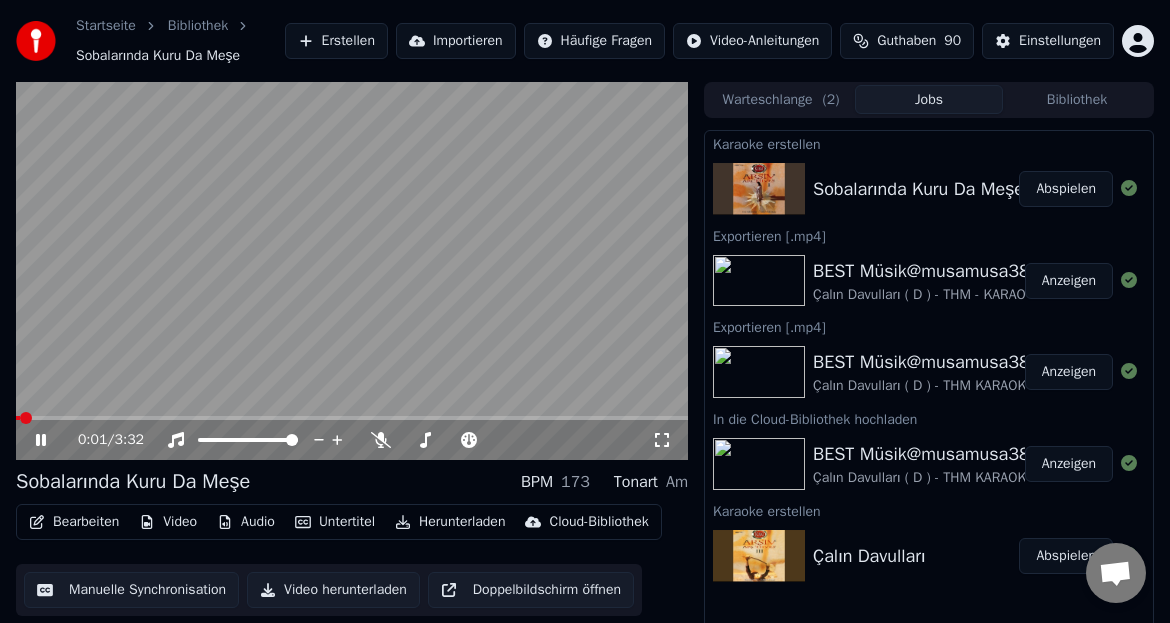 click 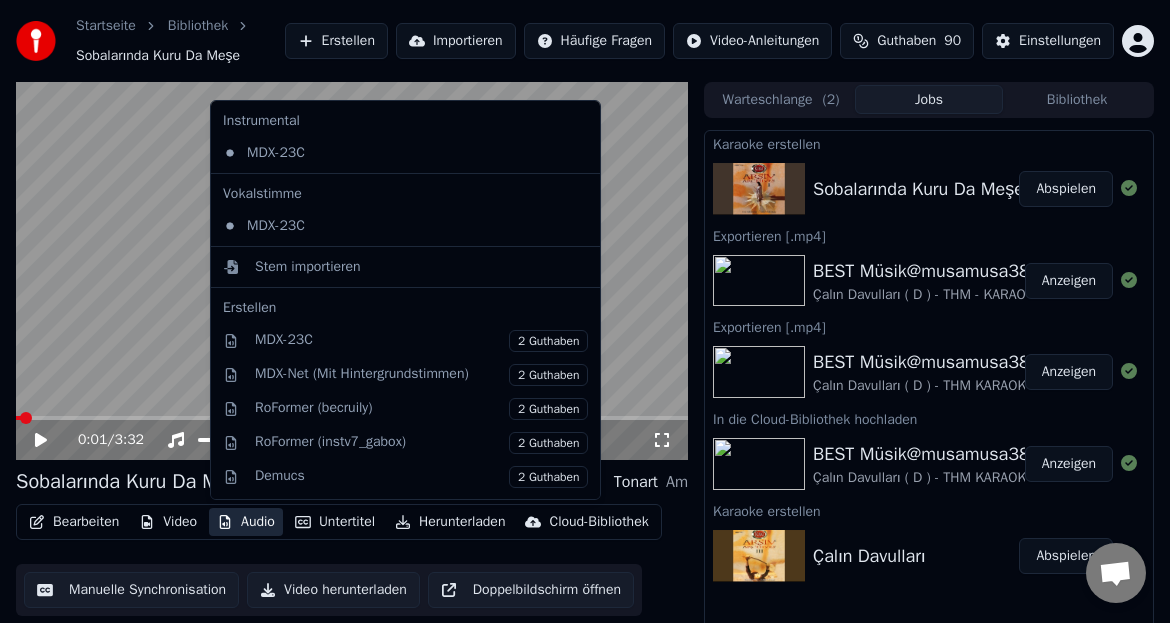 click on "Audio" at bounding box center [246, 522] 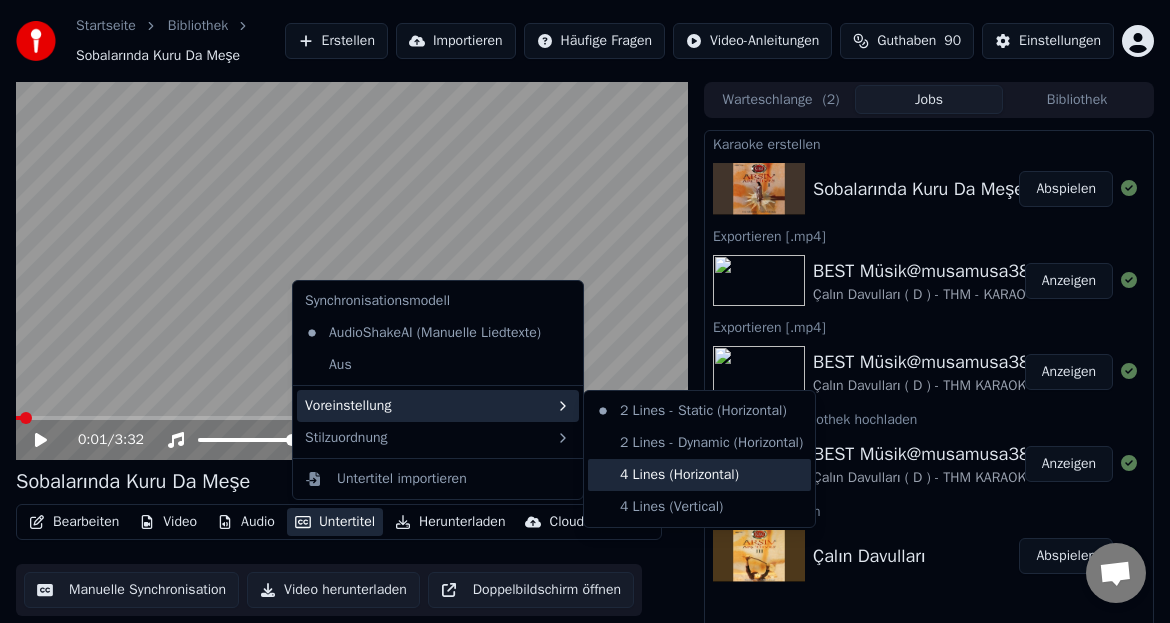 click on "4 Lines (Horizontal)" at bounding box center (699, 475) 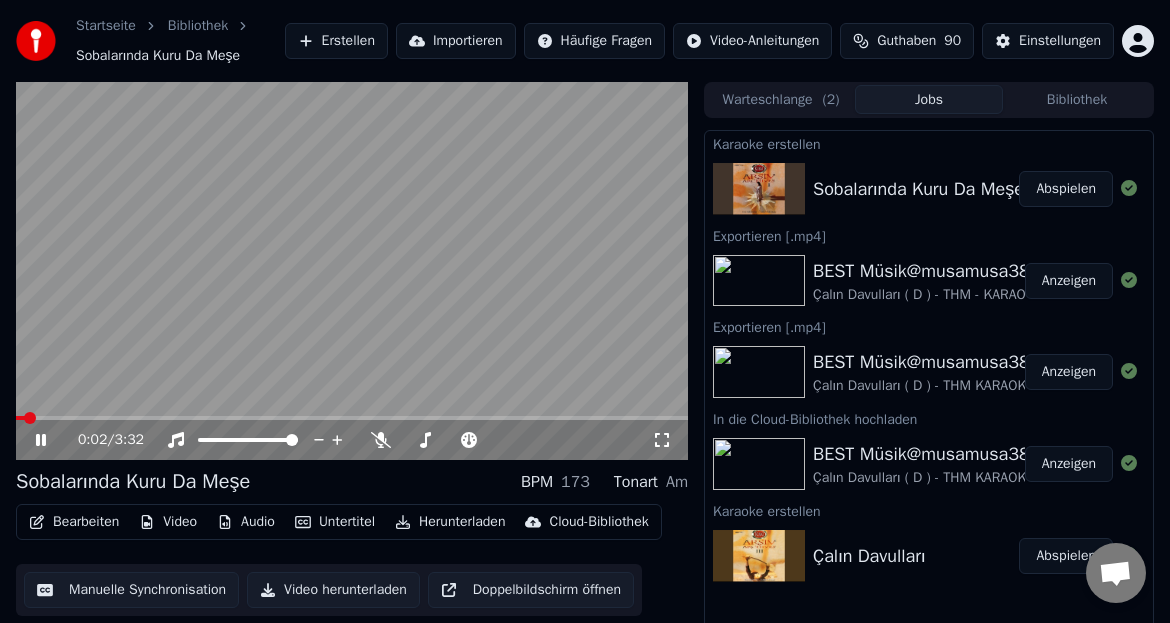 click at bounding box center [352, 271] 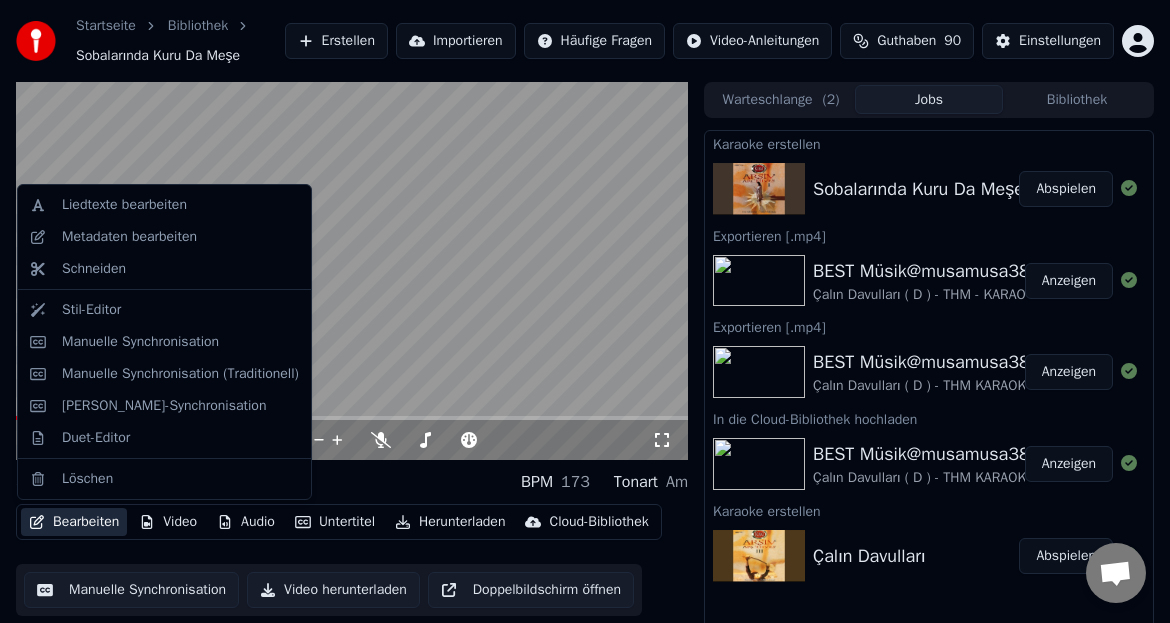 click on "Bearbeiten" at bounding box center (74, 522) 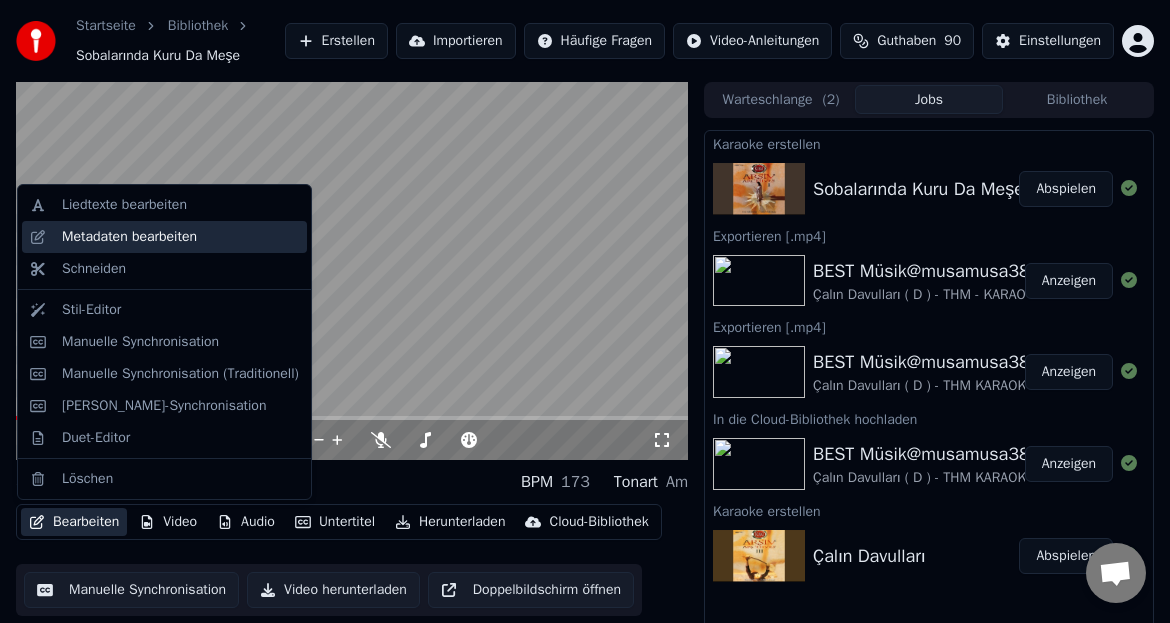 click on "Metadaten bearbeiten" at bounding box center [129, 237] 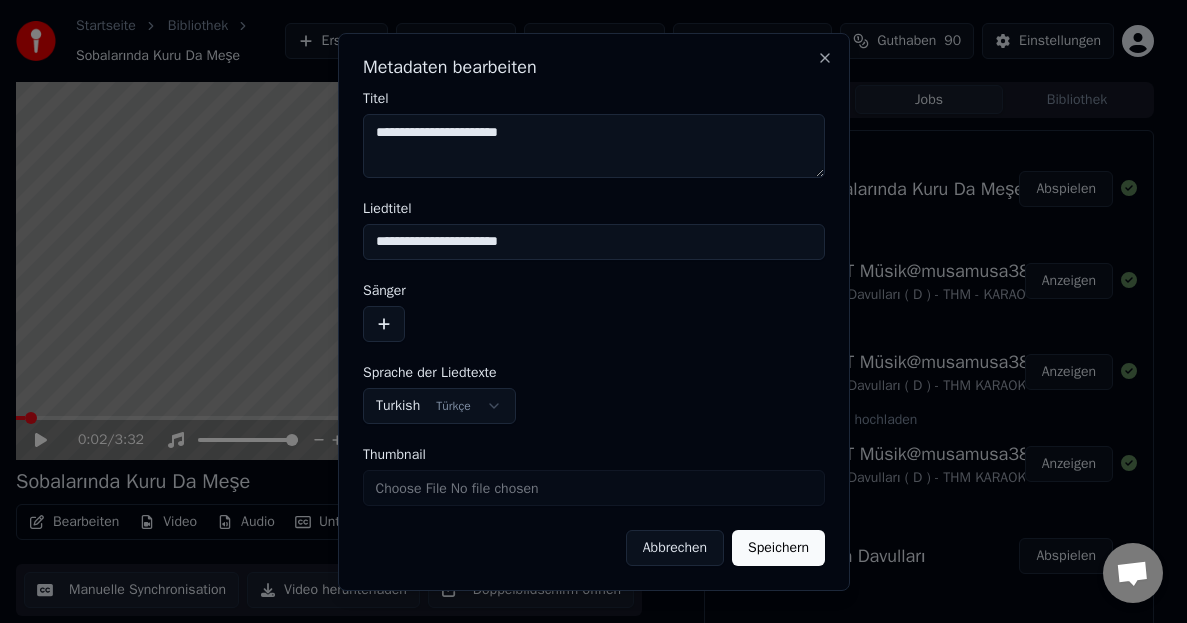 drag, startPoint x: 548, startPoint y: 249, endPoint x: 371, endPoint y: 231, distance: 177.9129 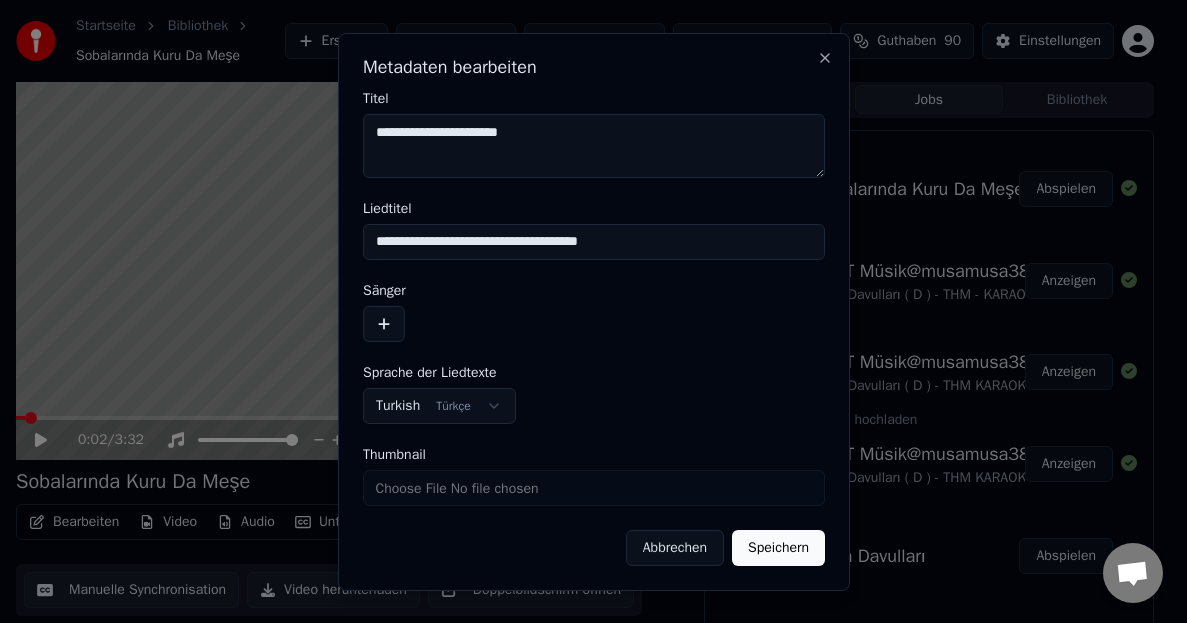 type on "**********" 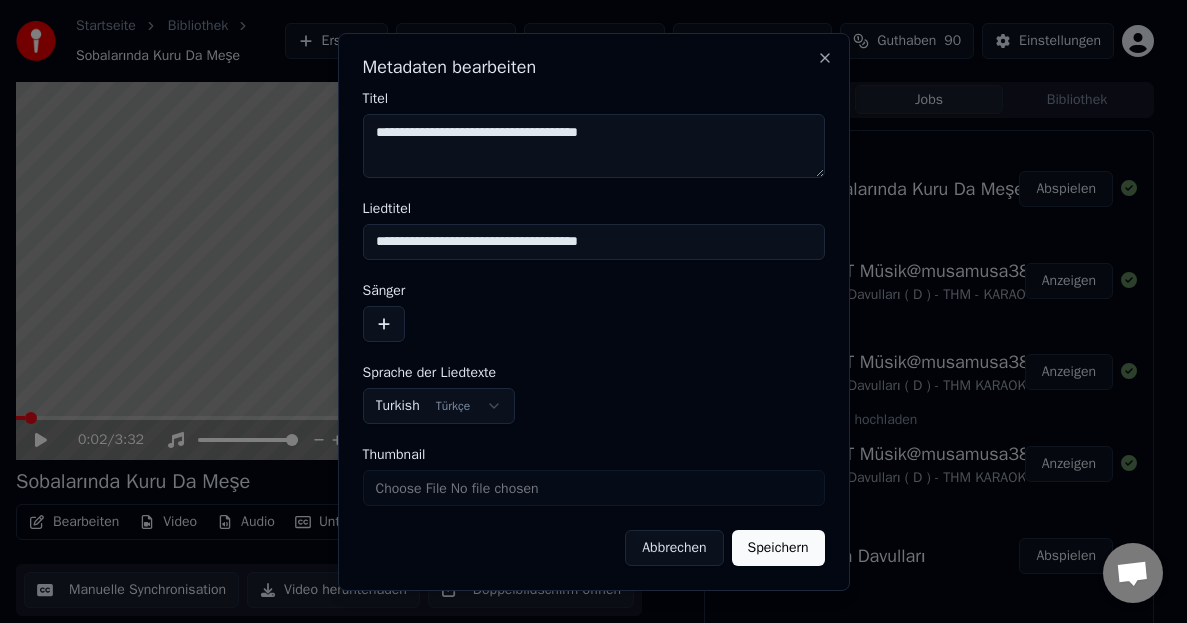 type on "**********" 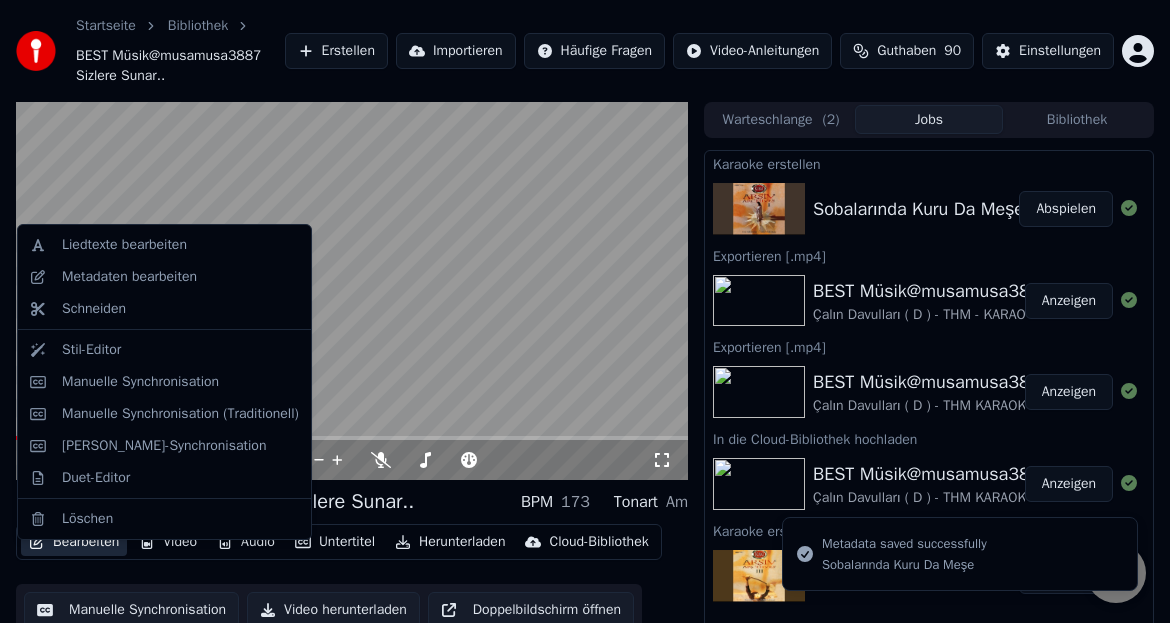 click on "Bearbeiten" at bounding box center [74, 542] 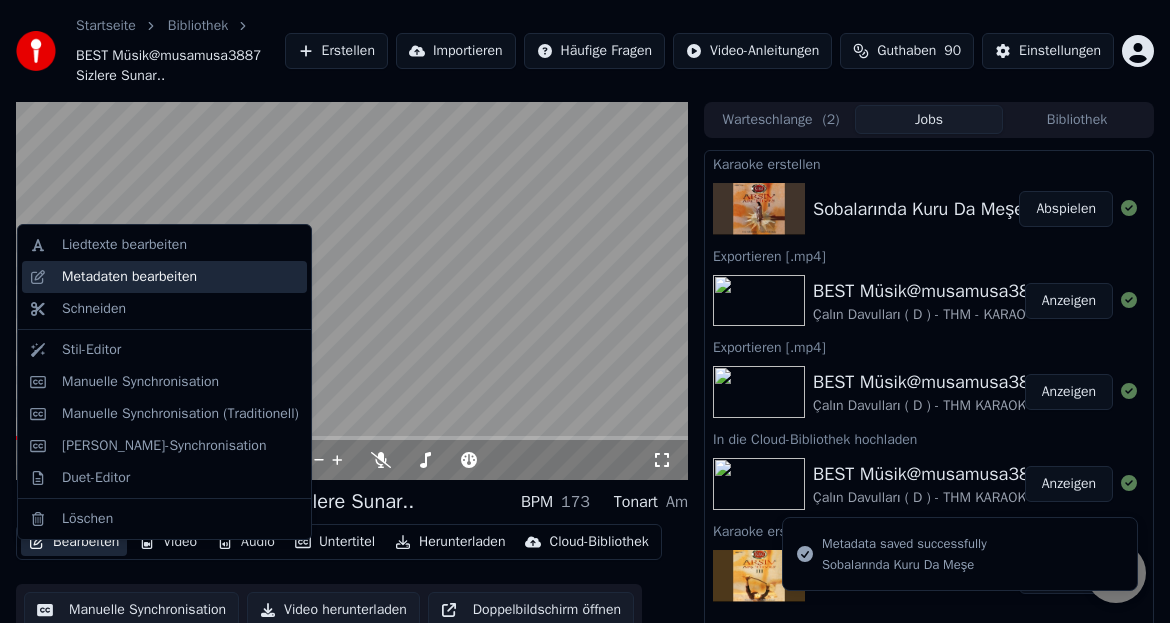 click on "Metadaten bearbeiten" at bounding box center [164, 277] 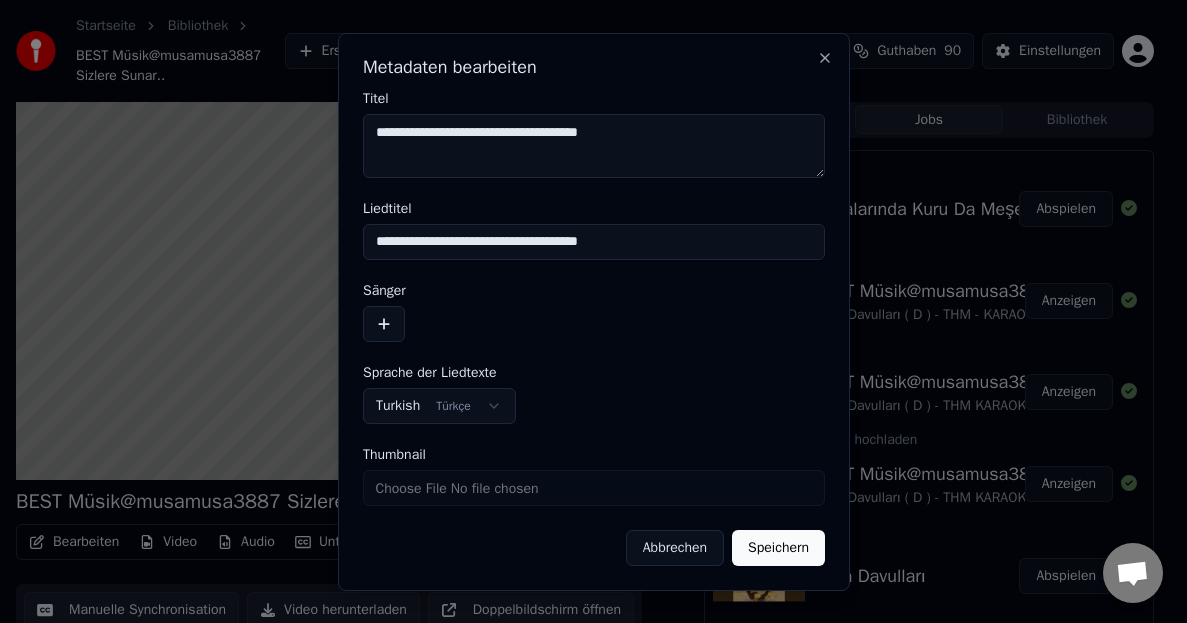drag, startPoint x: 691, startPoint y: 132, endPoint x: 294, endPoint y: 135, distance: 397.01132 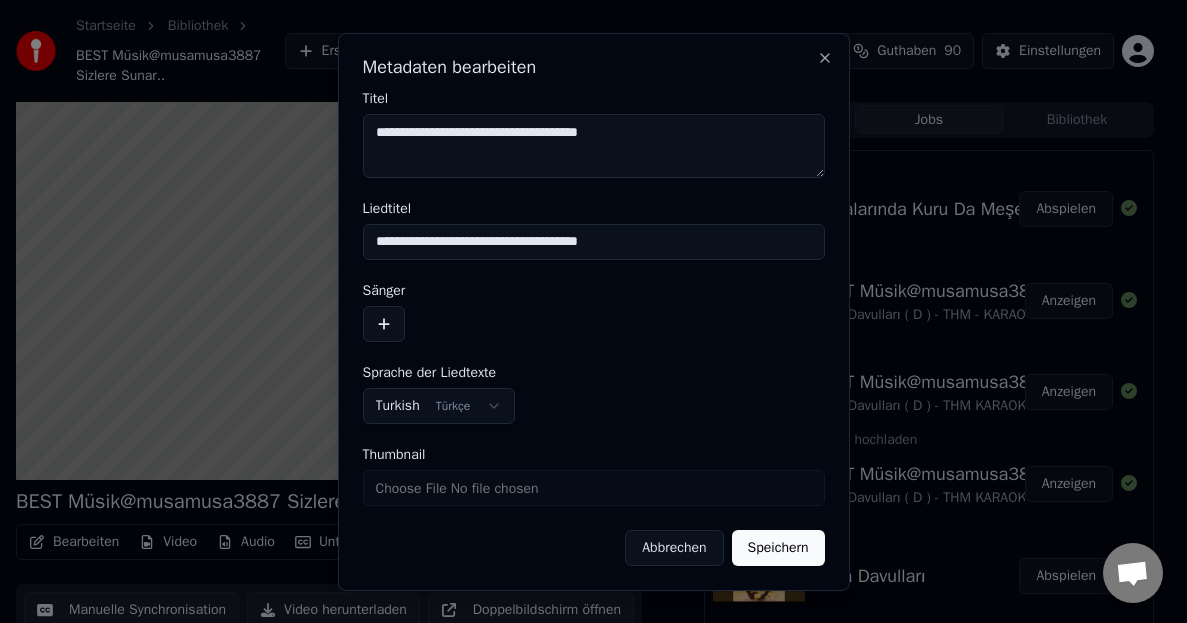 click at bounding box center [384, 324] 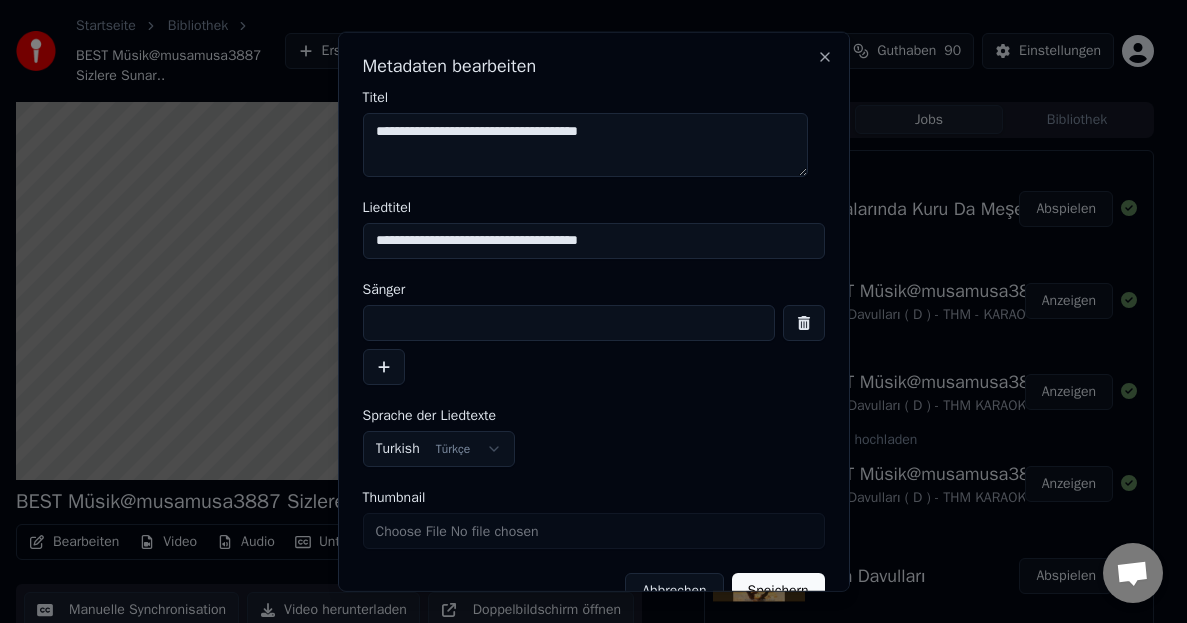 type 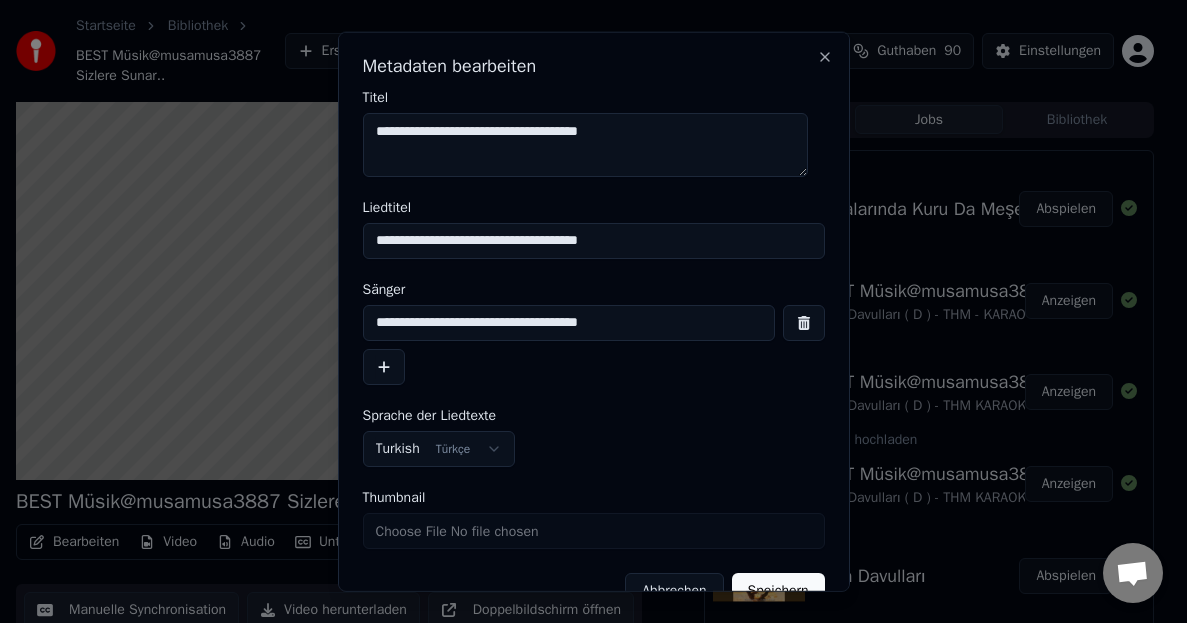 click on "**********" at bounding box center [569, 322] 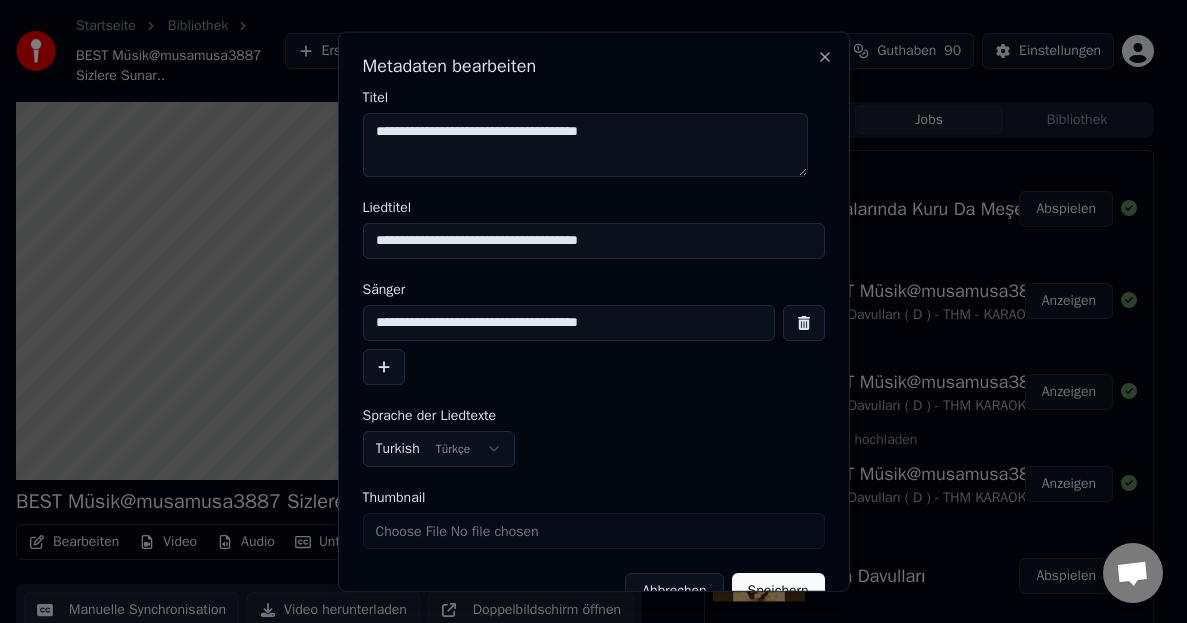 drag, startPoint x: 540, startPoint y: 319, endPoint x: 572, endPoint y: 321, distance: 32.06244 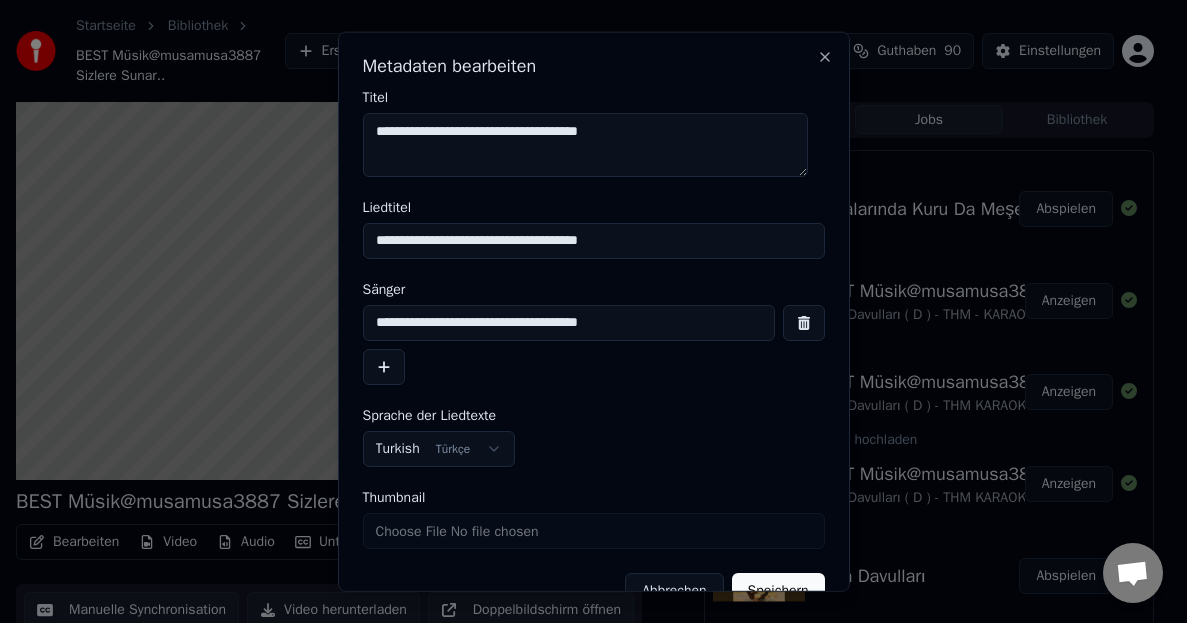 click on "**********" at bounding box center (569, 322) 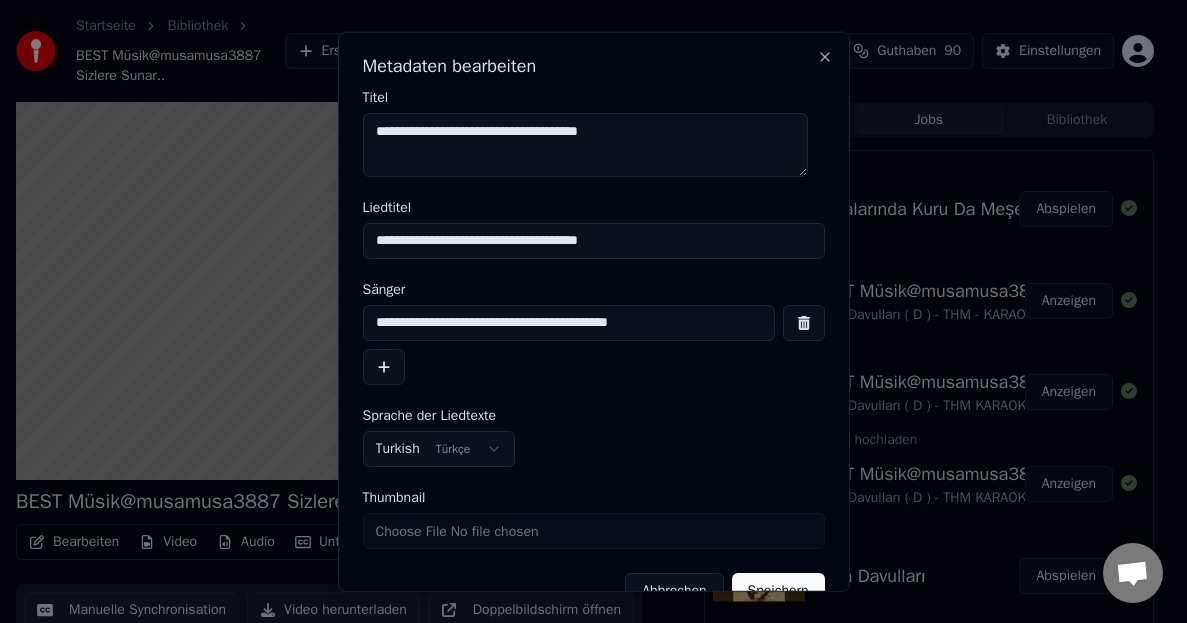 type on "**********" 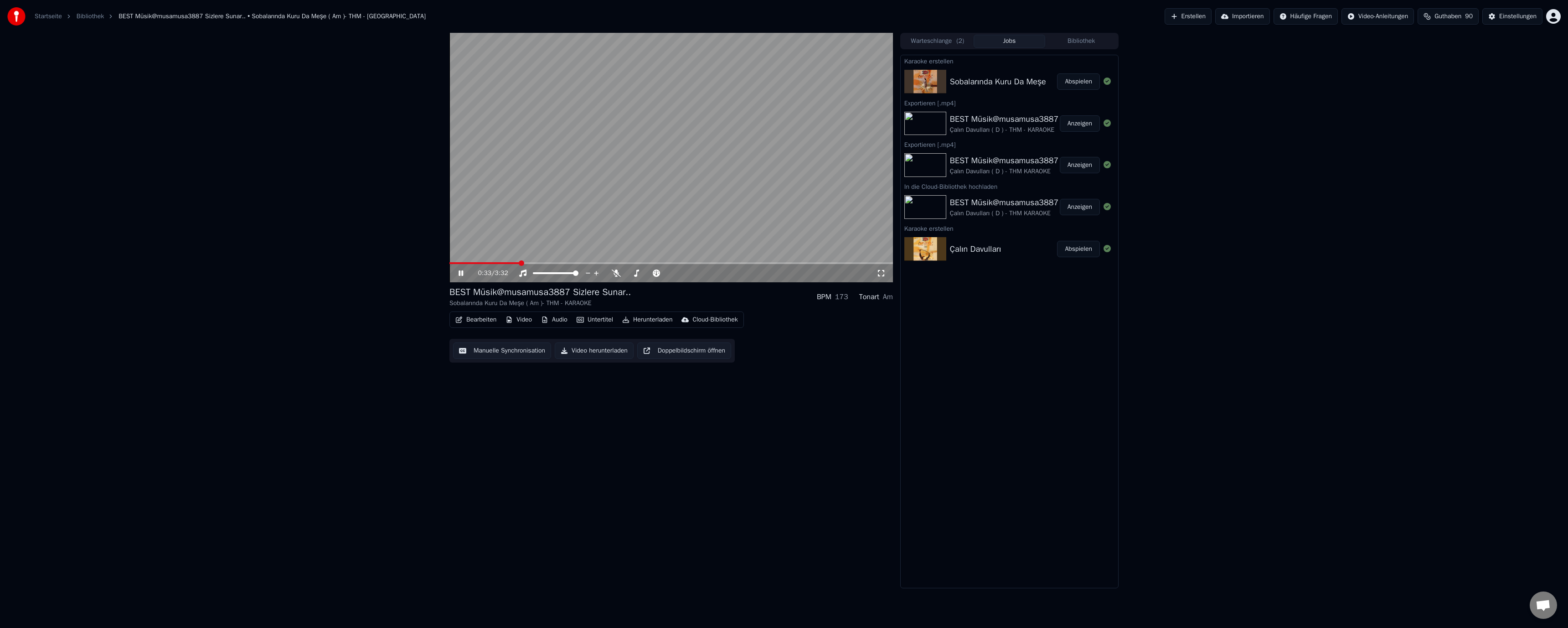 click on "Manuelle Synchronisation" at bounding box center (502, 351) 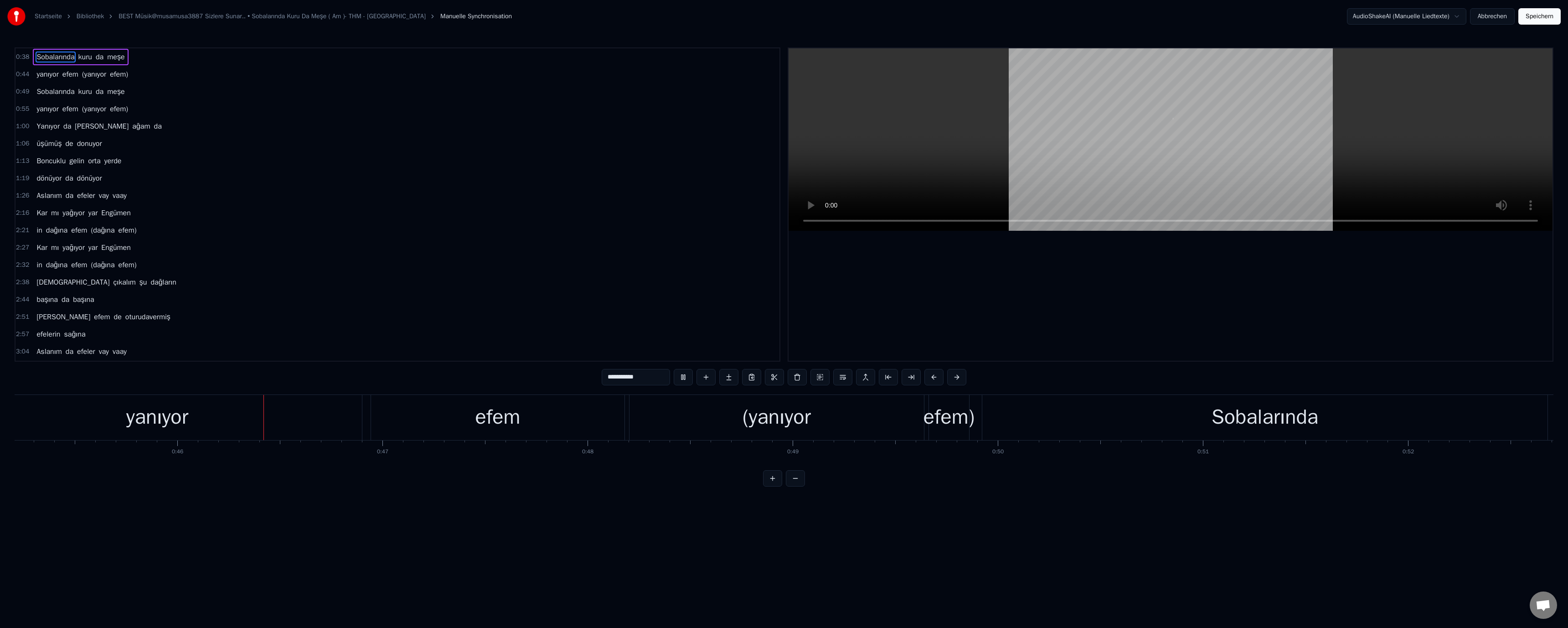 scroll, scrollTop: 0, scrollLeft: 9354, axis: horizontal 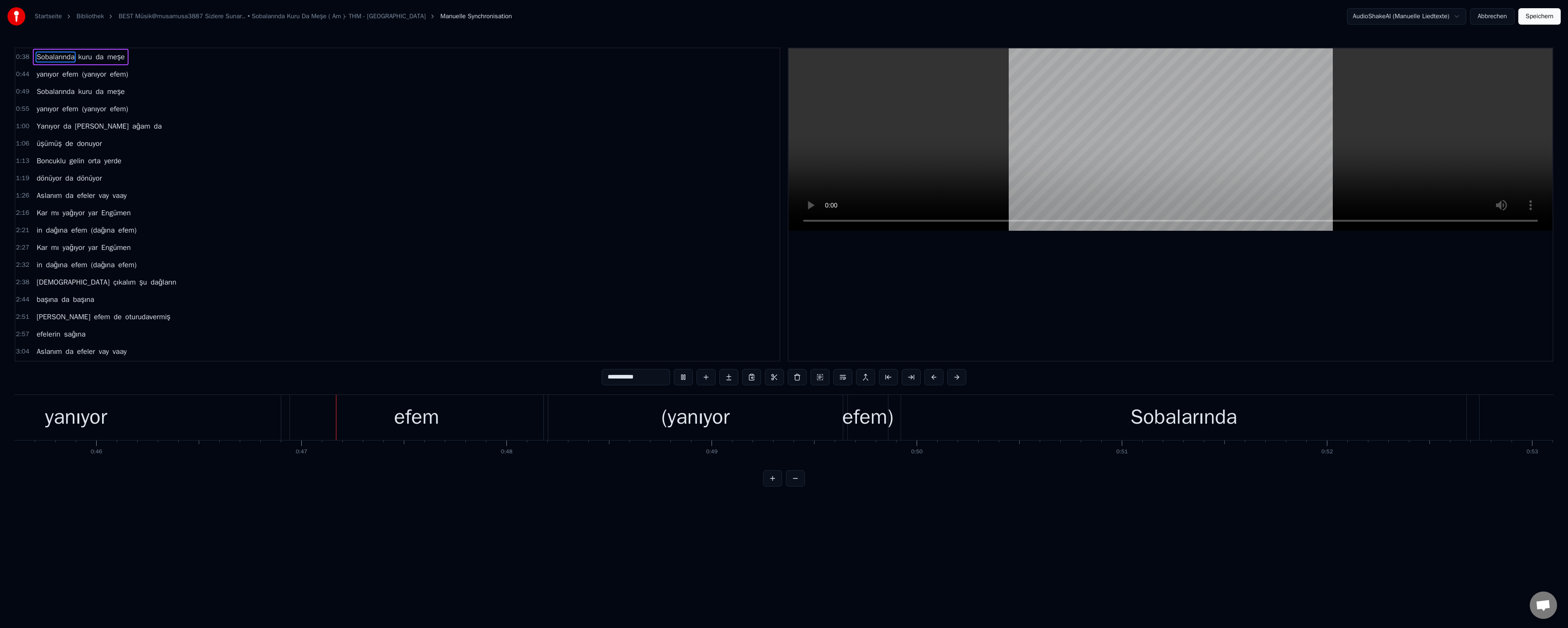 click on "yanıyor" at bounding box center (76, 417) 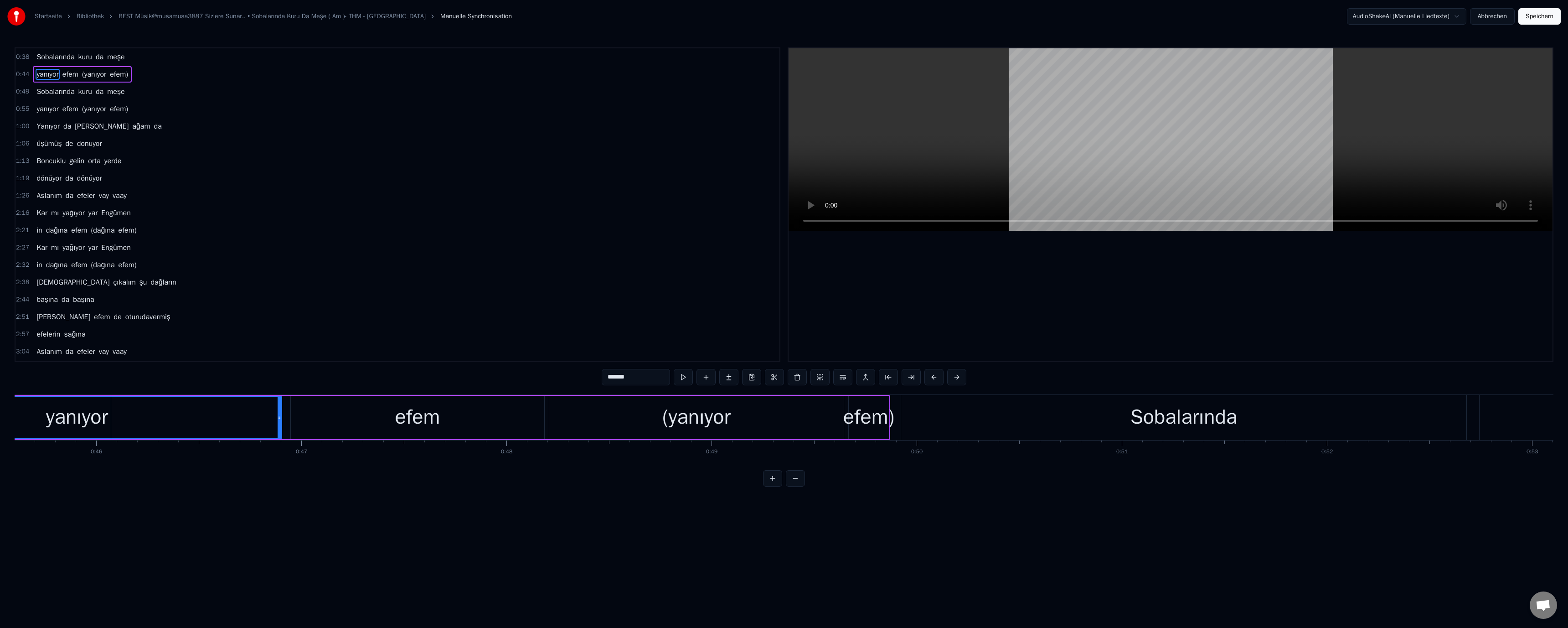 drag, startPoint x: 610, startPoint y: 376, endPoint x: 585, endPoint y: 378, distance: 25.079872 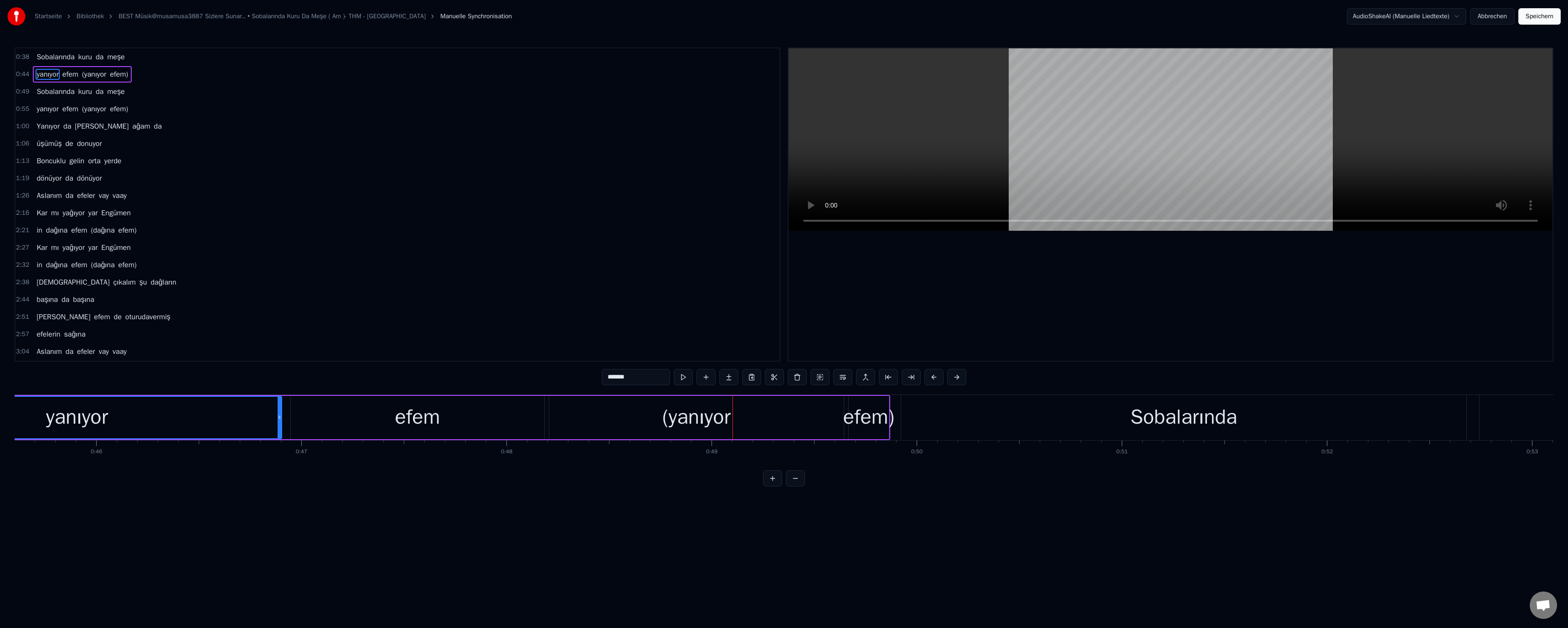 click on "yanıyor" at bounding box center (77, 417) 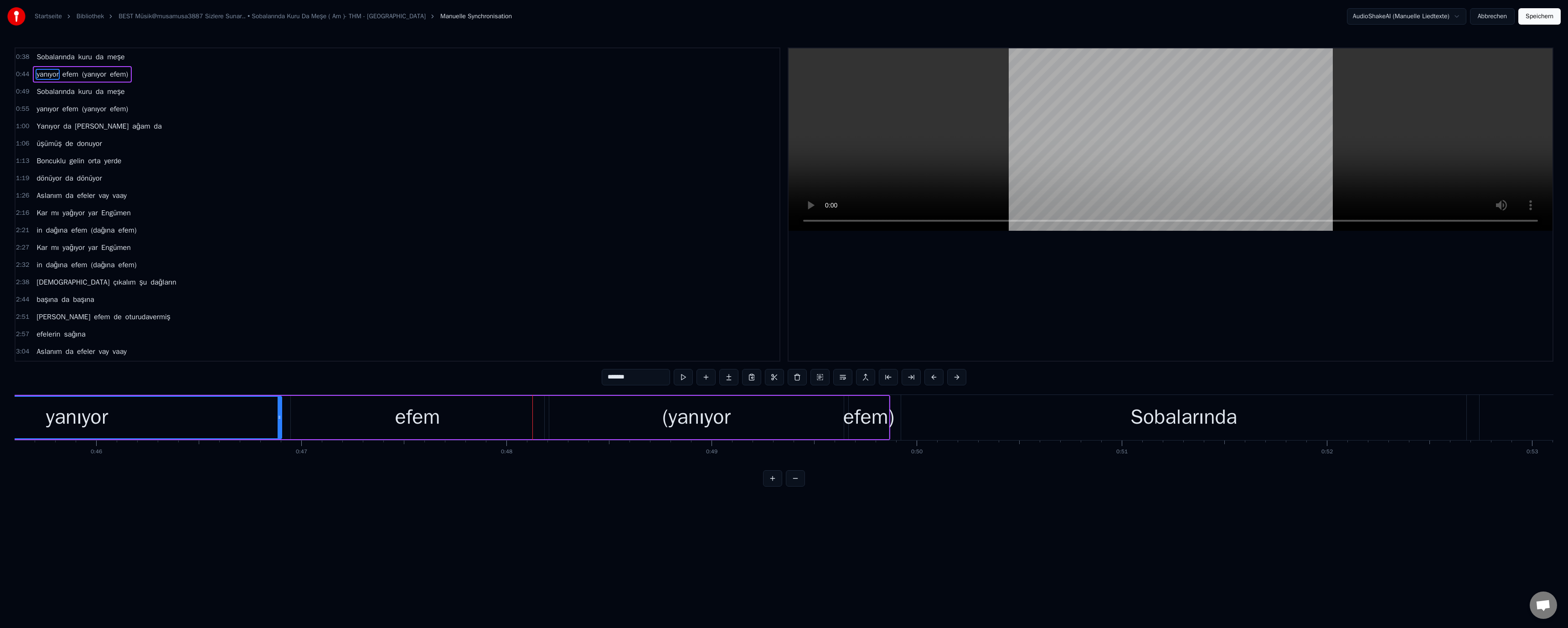 click on "(yanıyor" at bounding box center [696, 417] 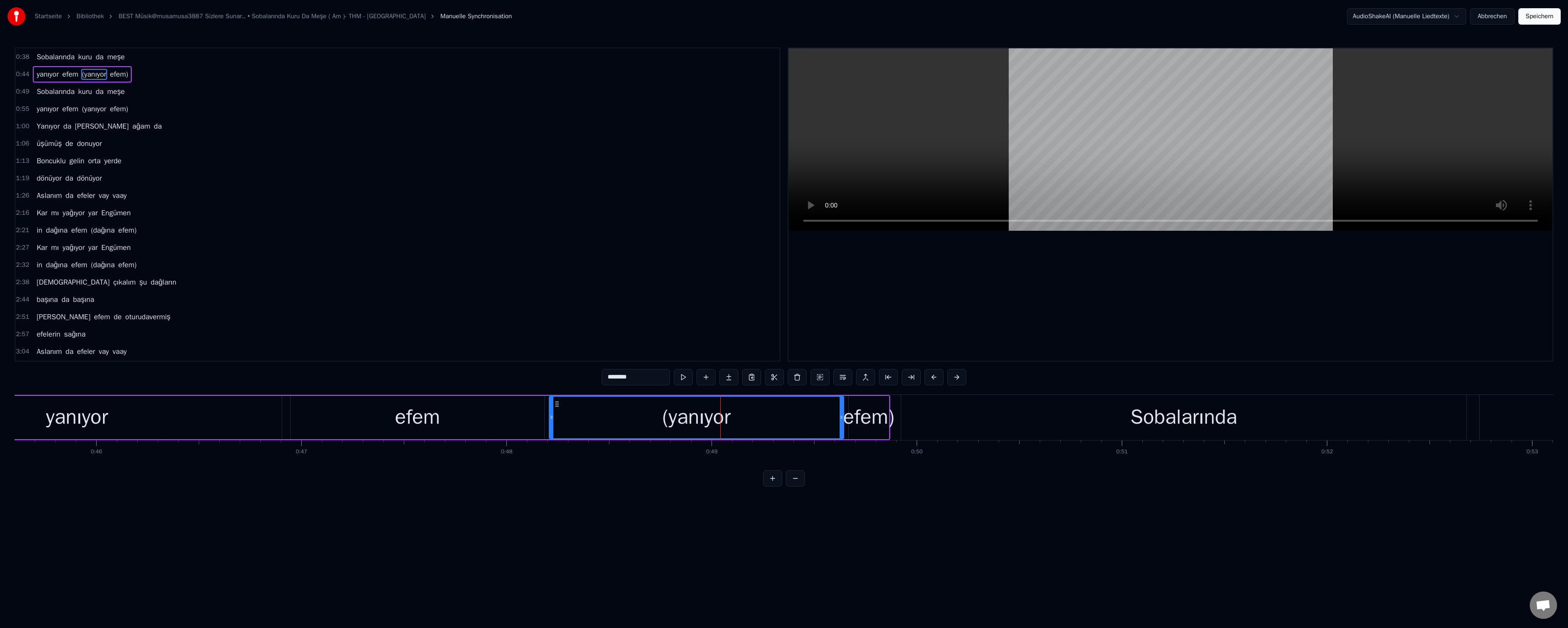 click on "efem" at bounding box center [417, 417] 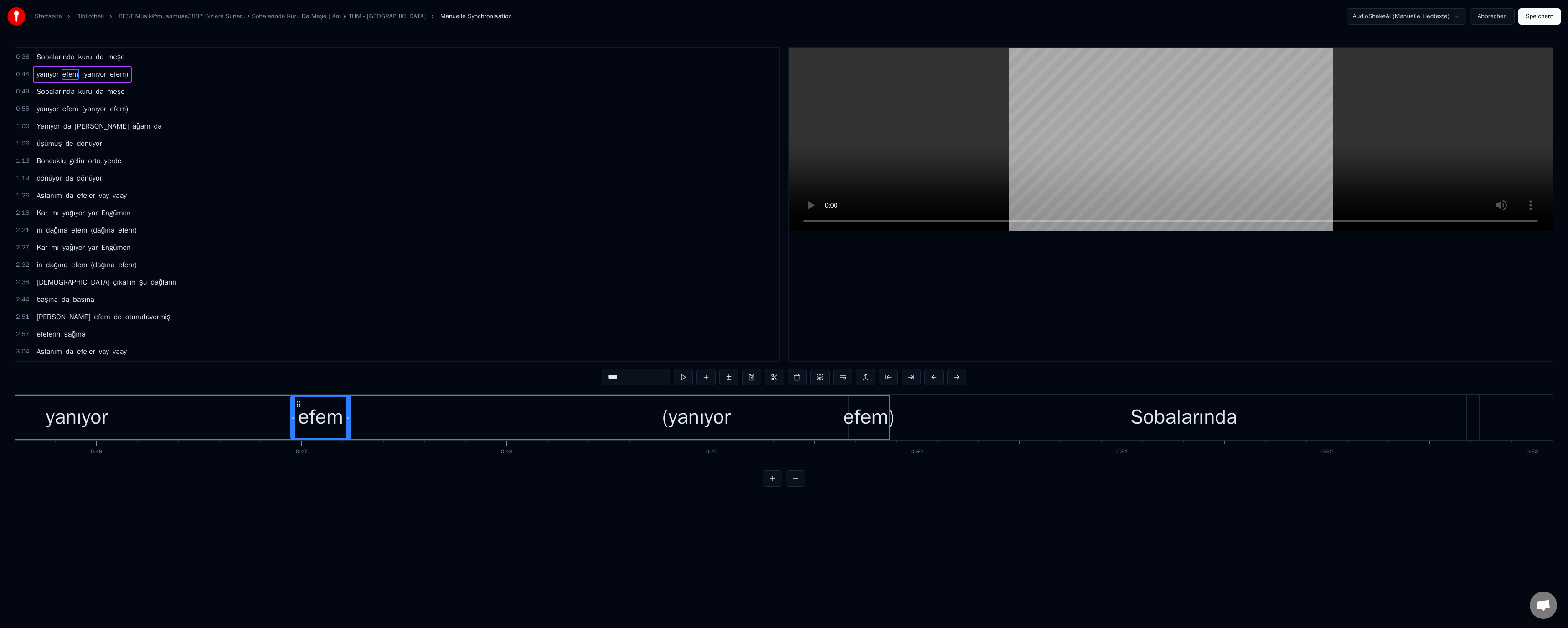 drag, startPoint x: 542, startPoint y: 418, endPoint x: 348, endPoint y: 418, distance: 194 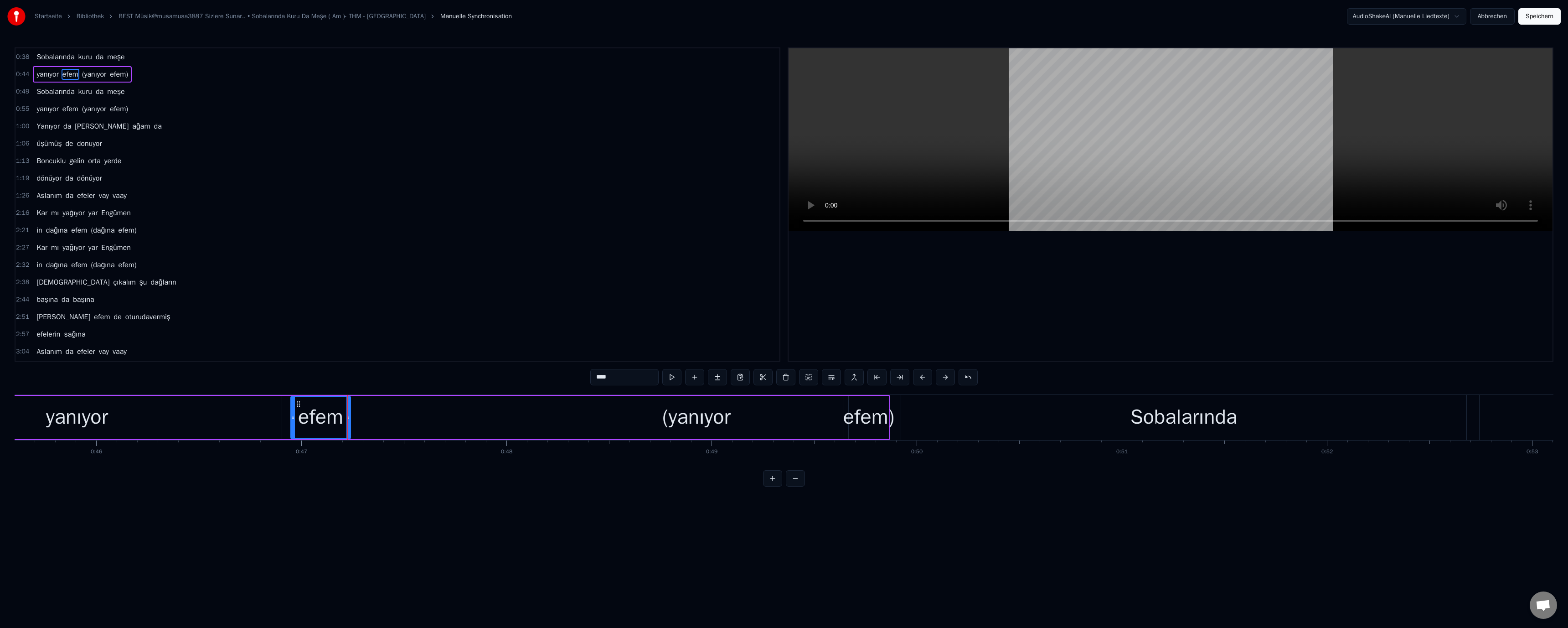 click on "(yanıyor" at bounding box center [696, 417] 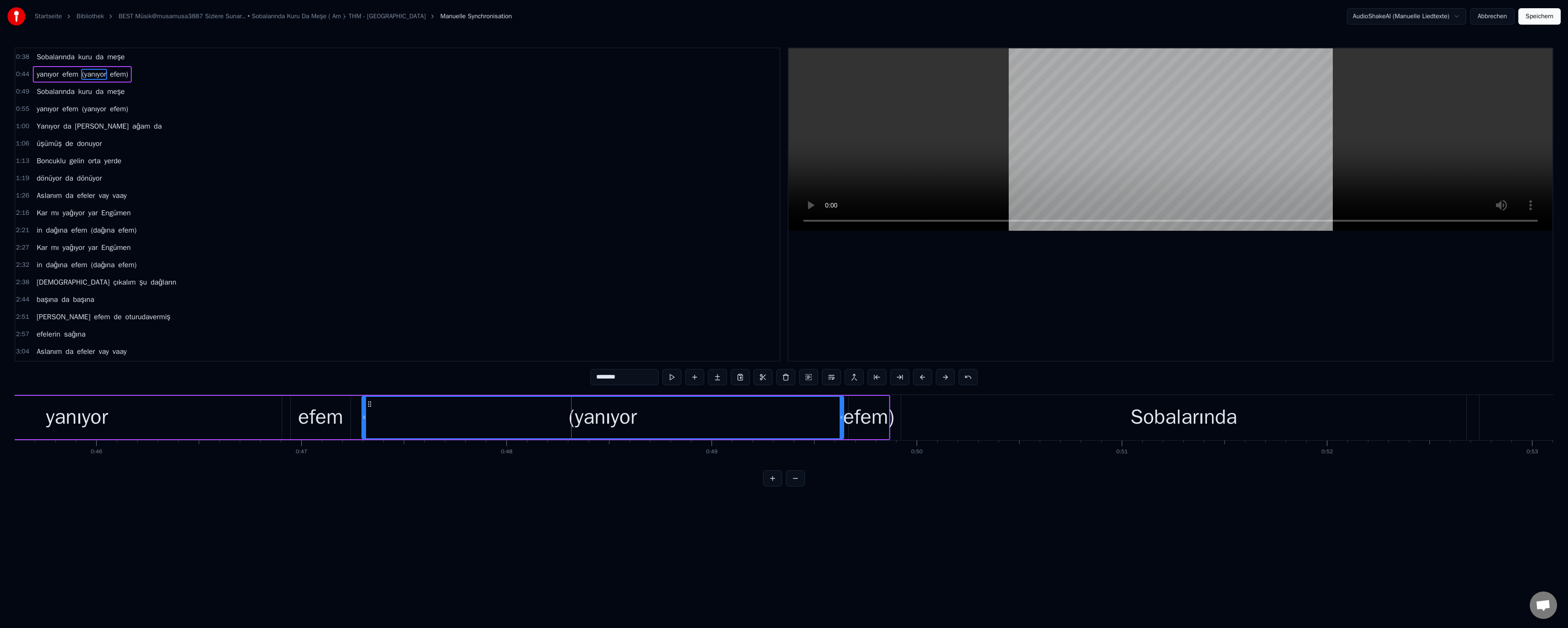 drag, startPoint x: 552, startPoint y: 417, endPoint x: 354, endPoint y: 419, distance: 198.0101 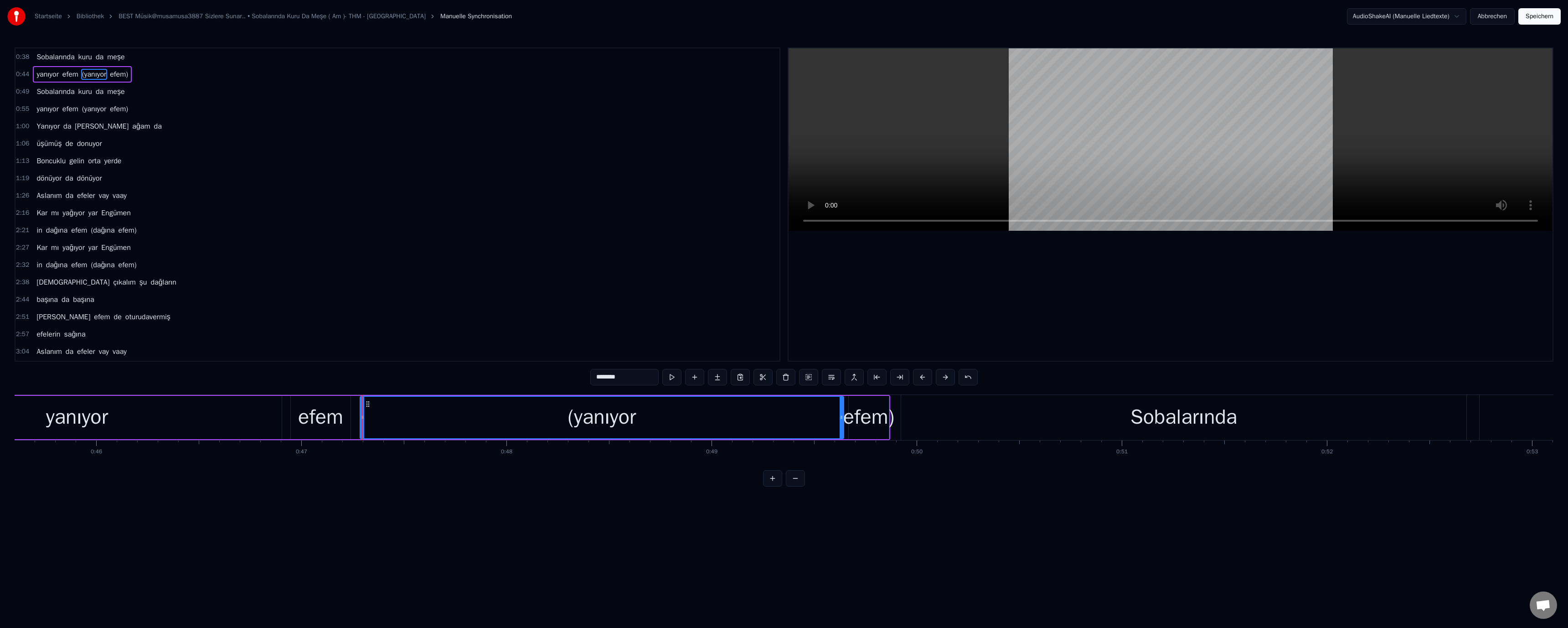 click on "yanıyor" at bounding box center (77, 417) 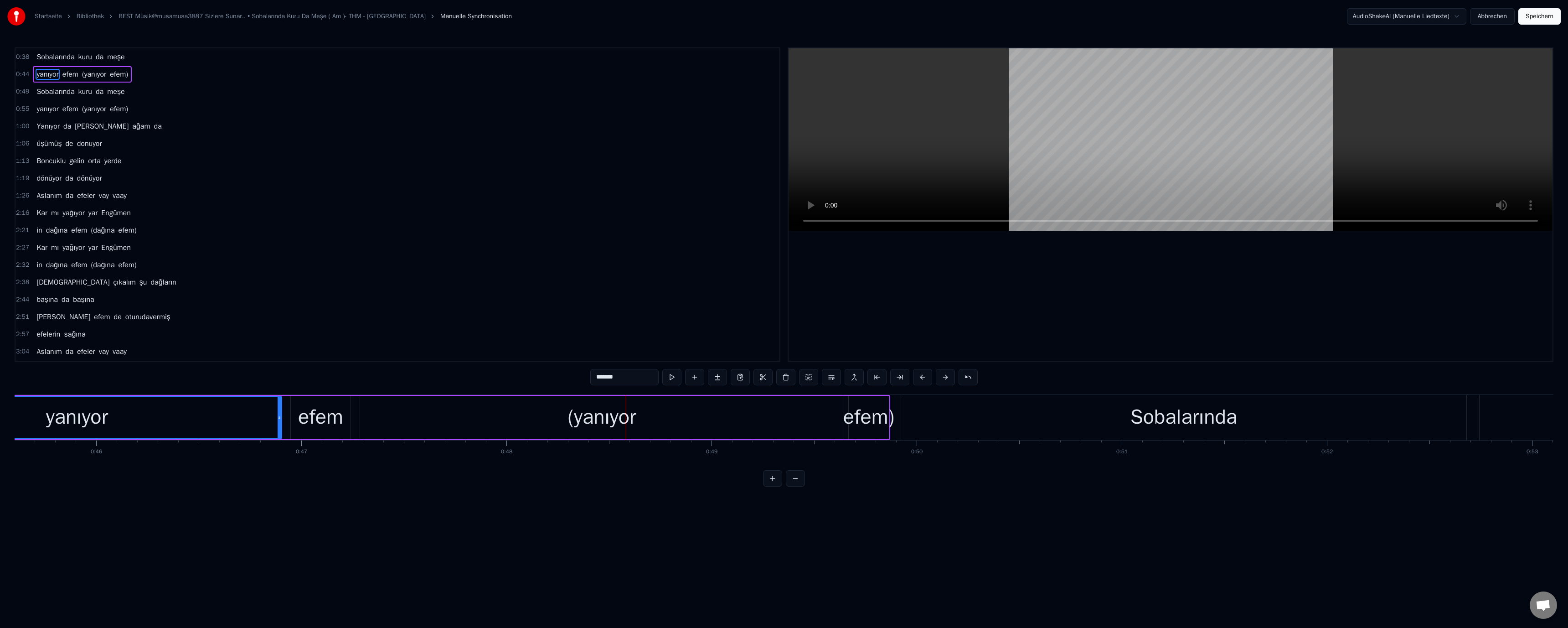 click on "yanıyor" at bounding box center (77, 417) 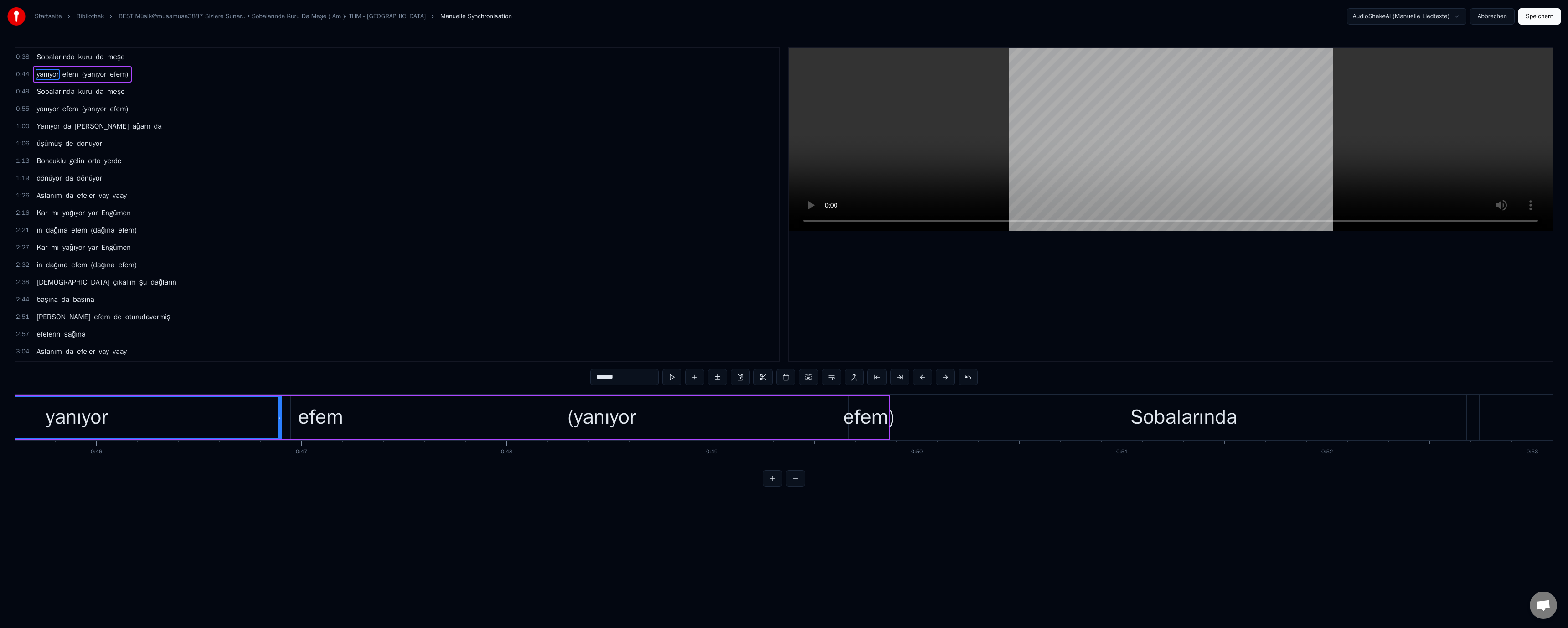 click at bounding box center [279, 417] 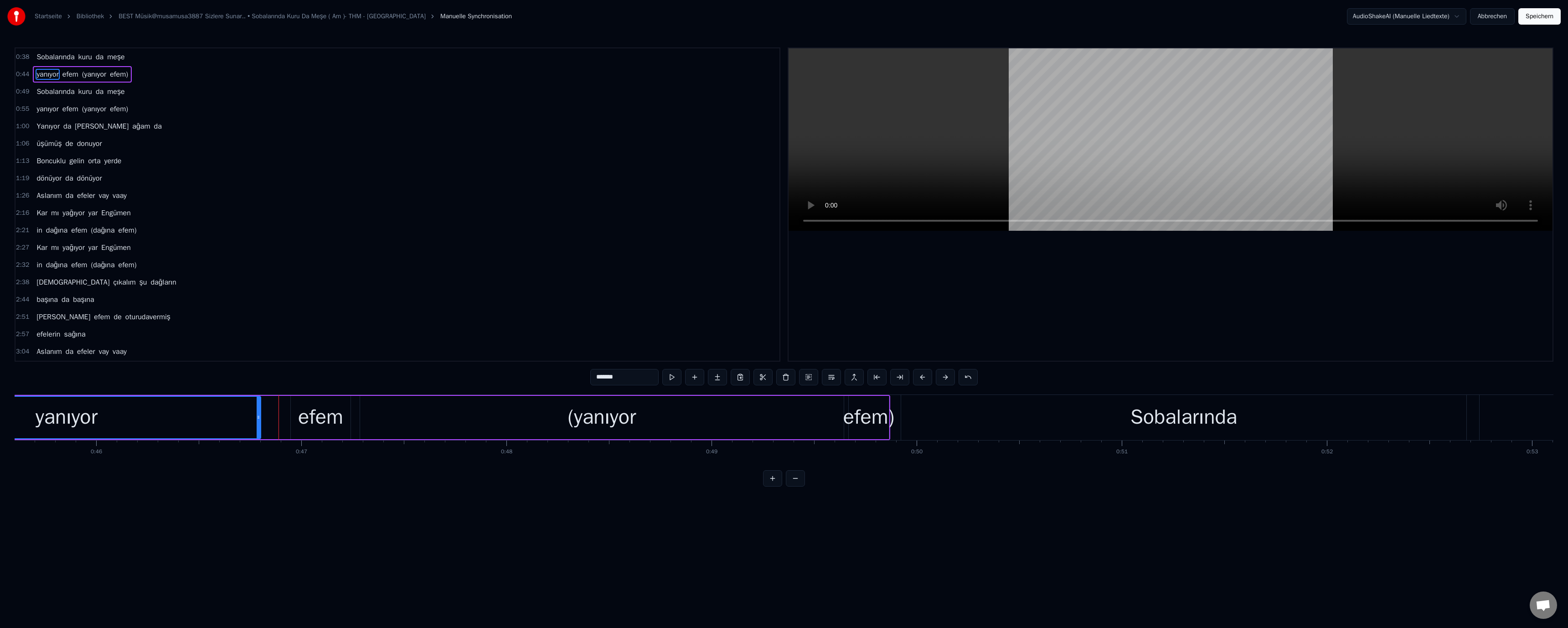 drag, startPoint x: 280, startPoint y: 415, endPoint x: 256, endPoint y: 414, distance: 24.02082 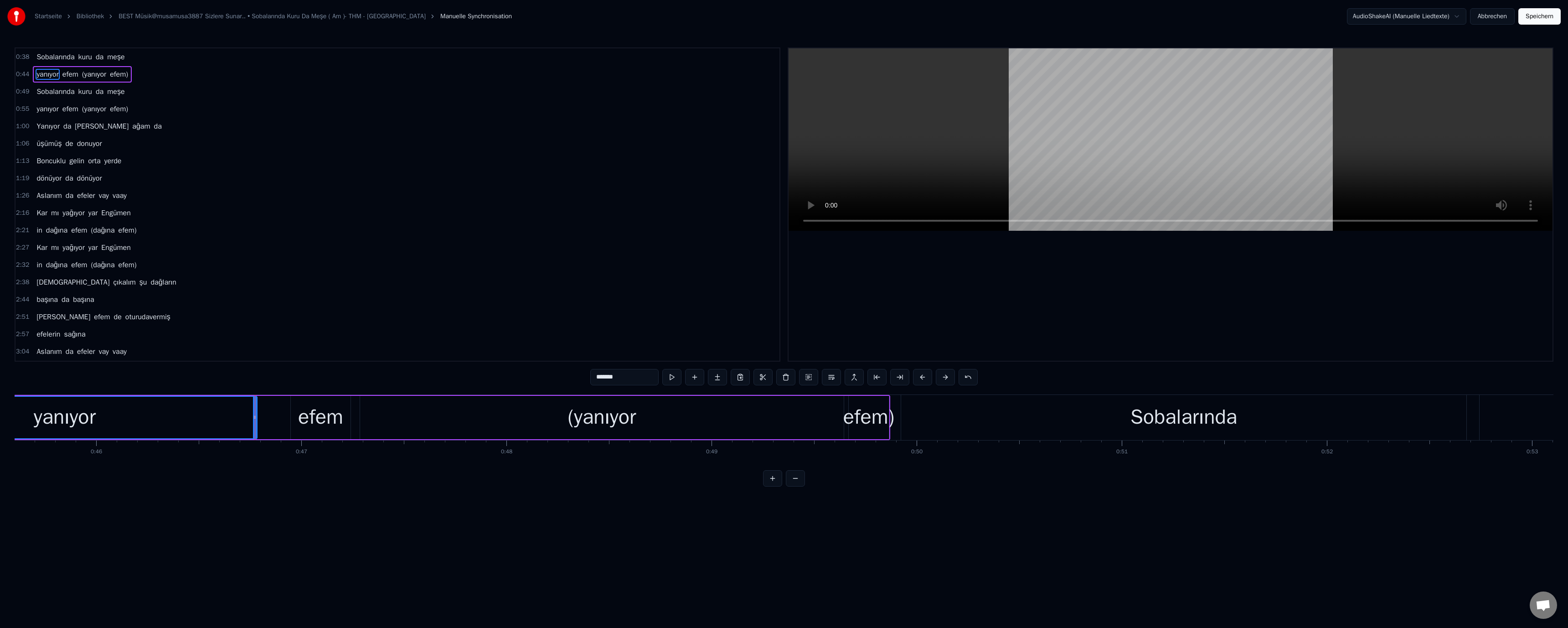 drag, startPoint x: 142, startPoint y: 415, endPoint x: 227, endPoint y: 389, distance: 88.88757 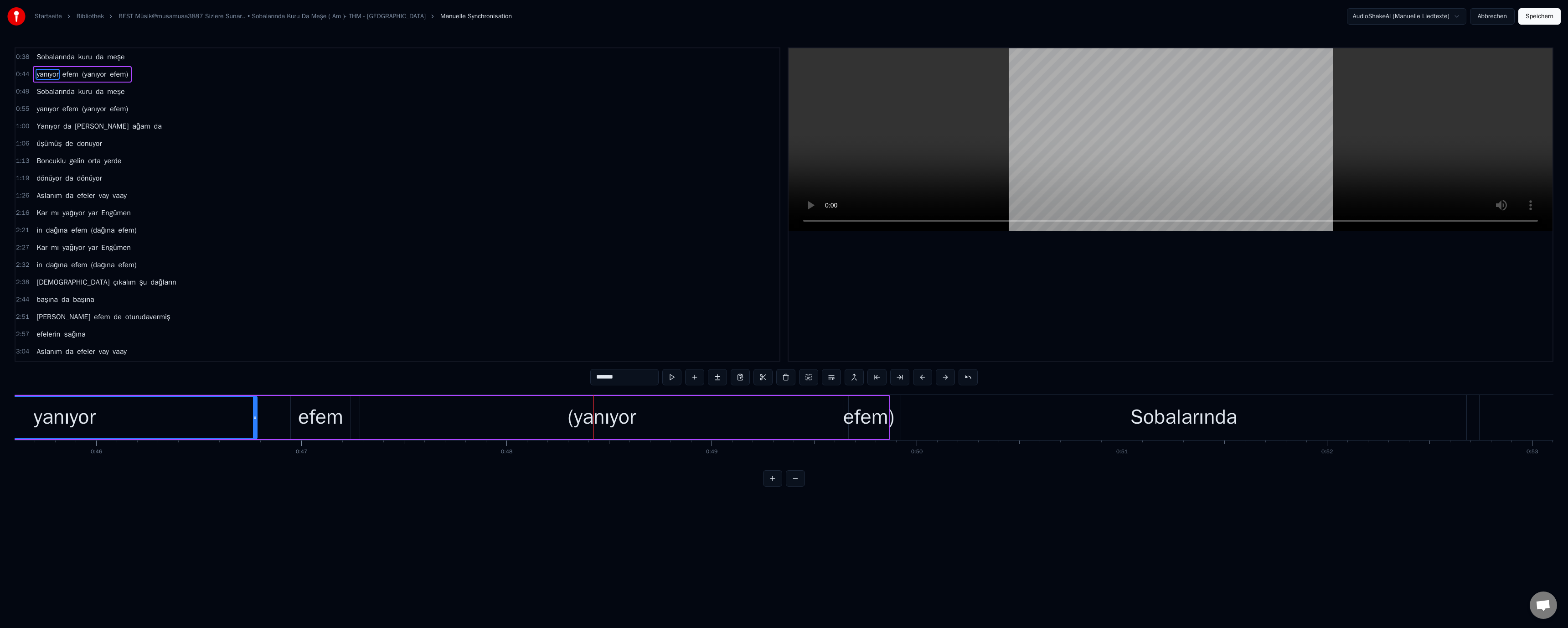 click on "efem" at bounding box center (320, 417) 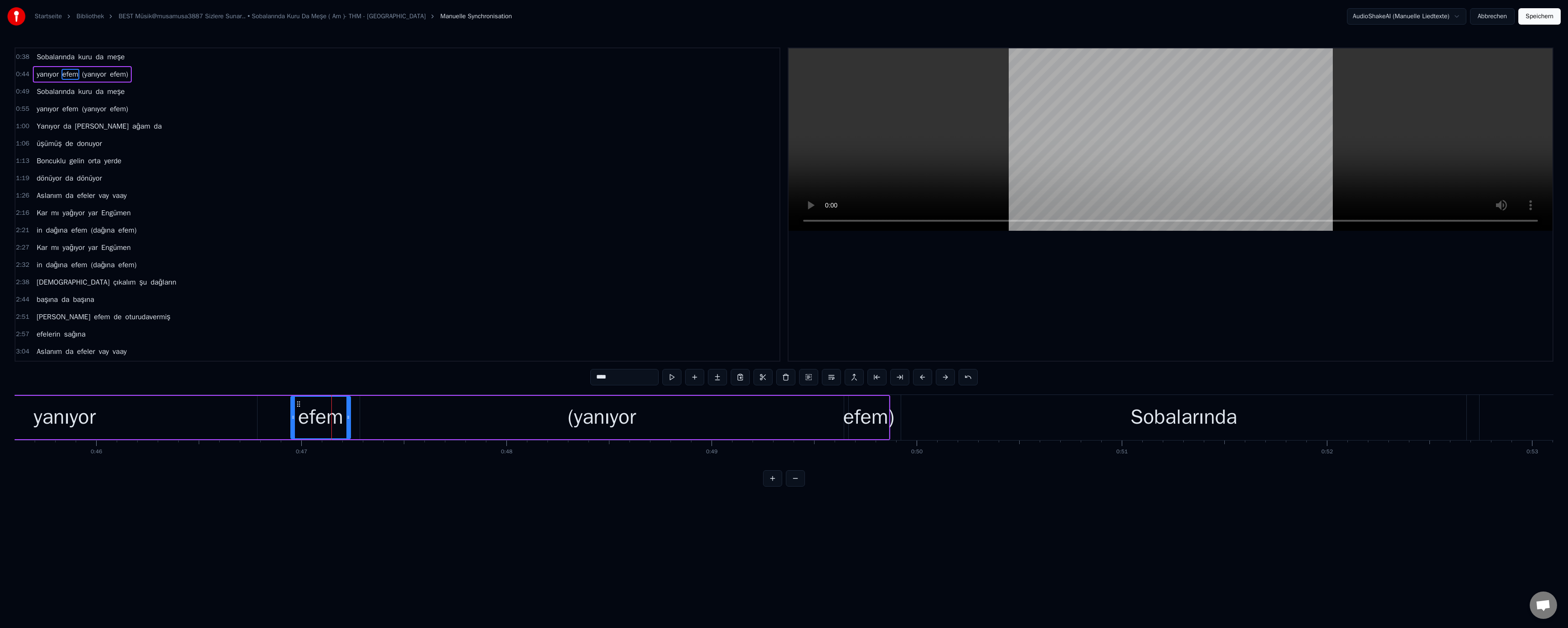 click on "(yanıyor" at bounding box center [602, 417] 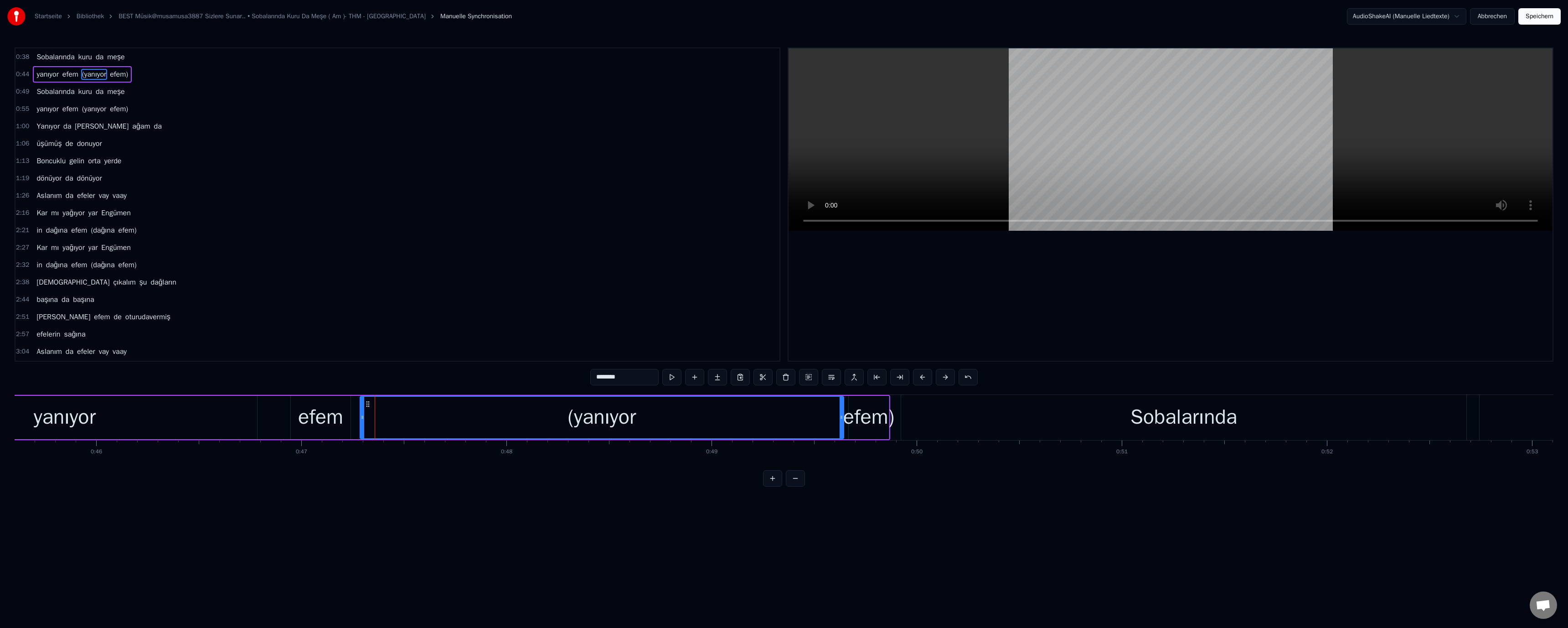 drag, startPoint x: 371, startPoint y: 417, endPoint x: 387, endPoint y: 419, distance: 16.124515 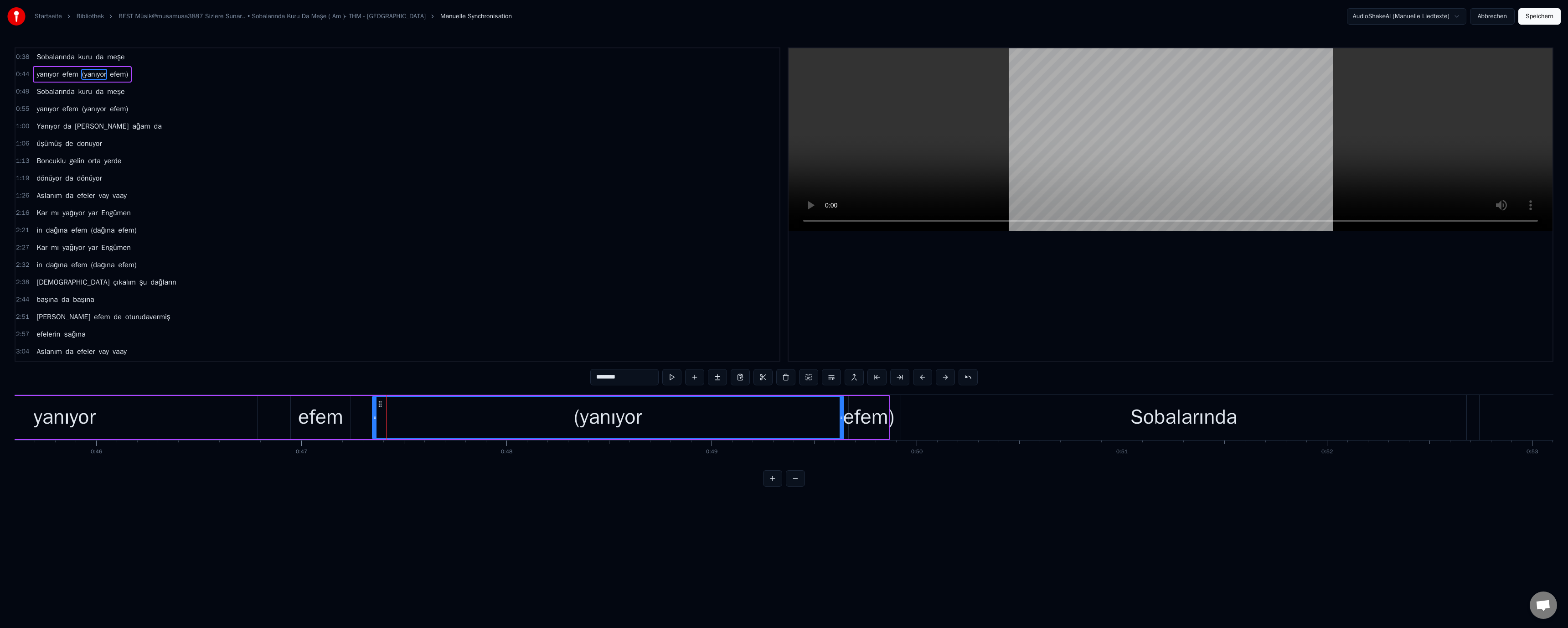 drag, startPoint x: 361, startPoint y: 413, endPoint x: 372, endPoint y: 415, distance: 11.1803 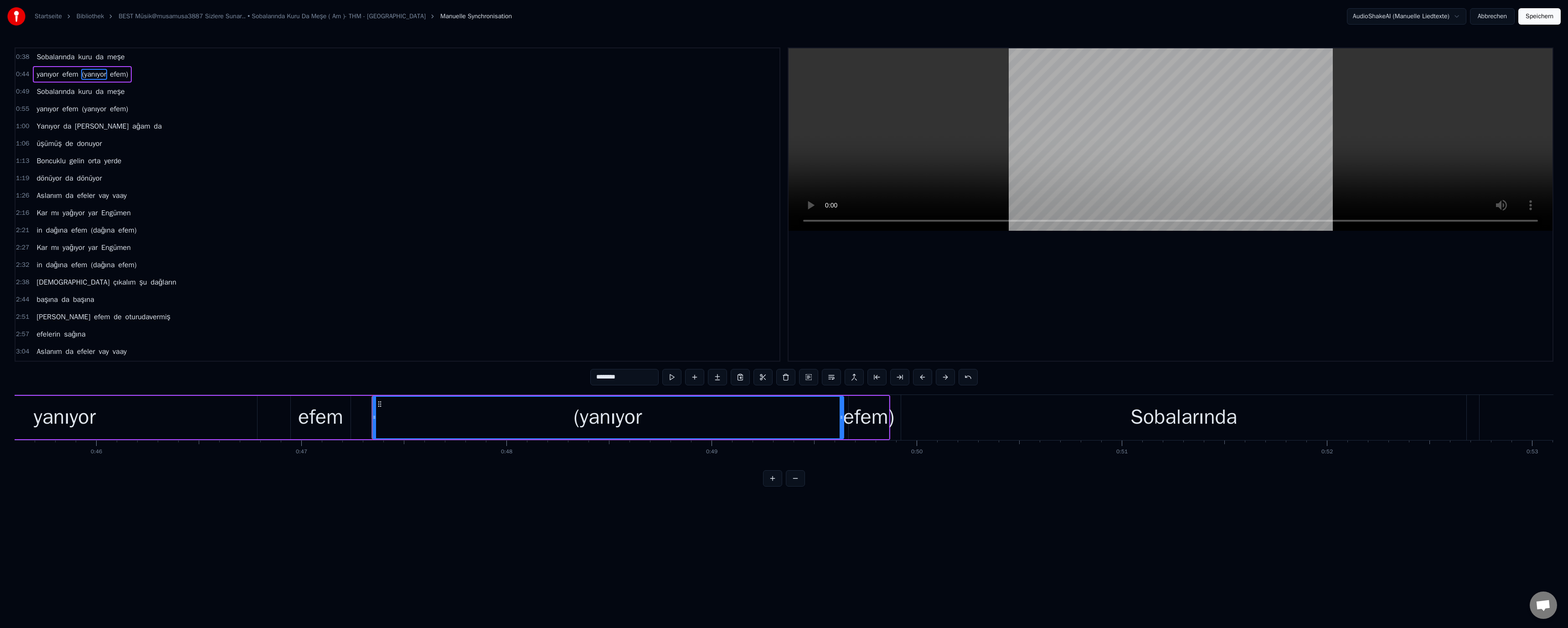 click on "yanıyor" at bounding box center (65, 417) 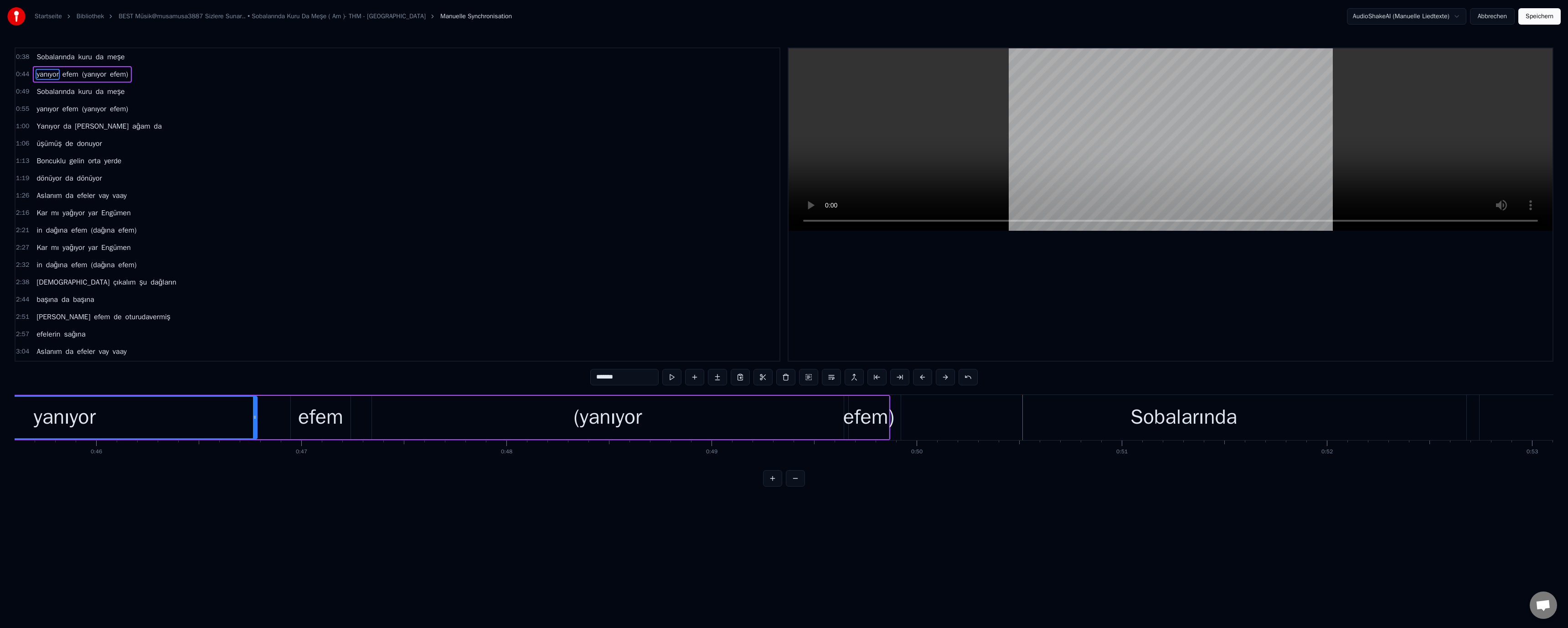 scroll, scrollTop: 0, scrollLeft: 8873, axis: horizontal 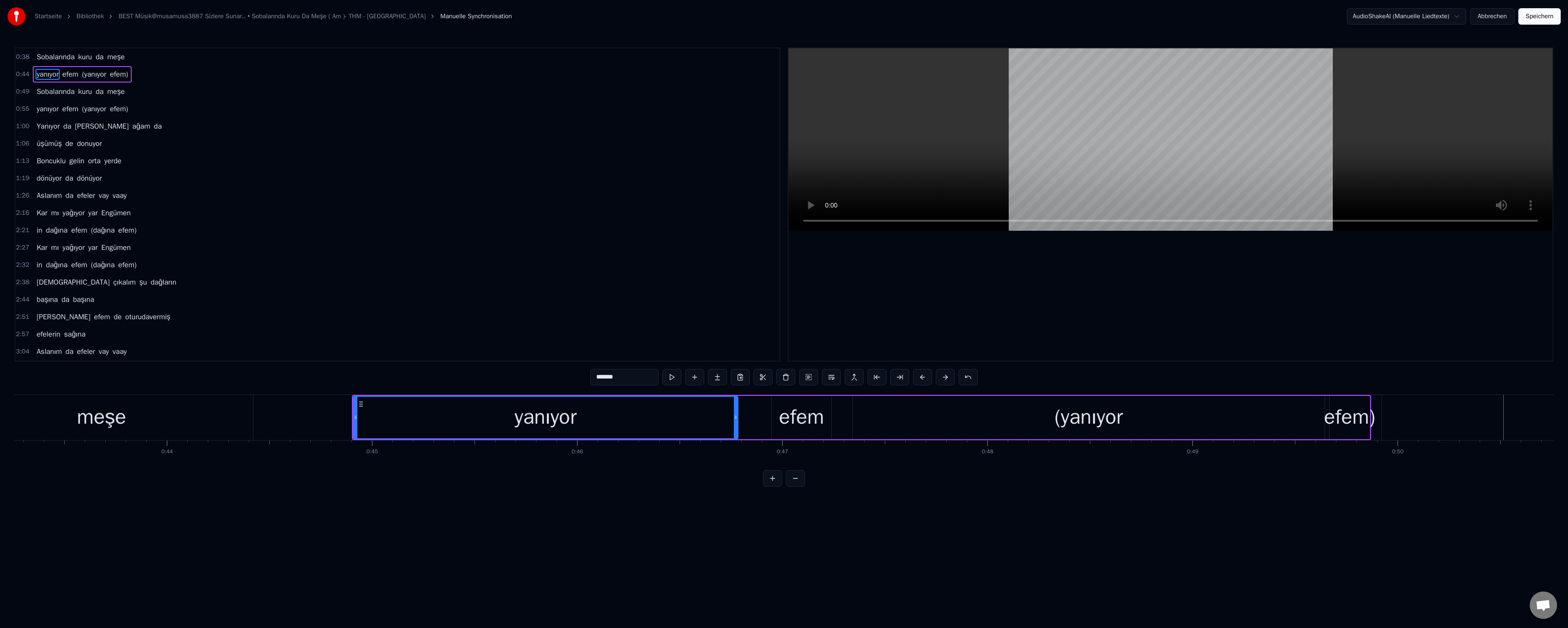 click on "meşe" at bounding box center (102, 417) 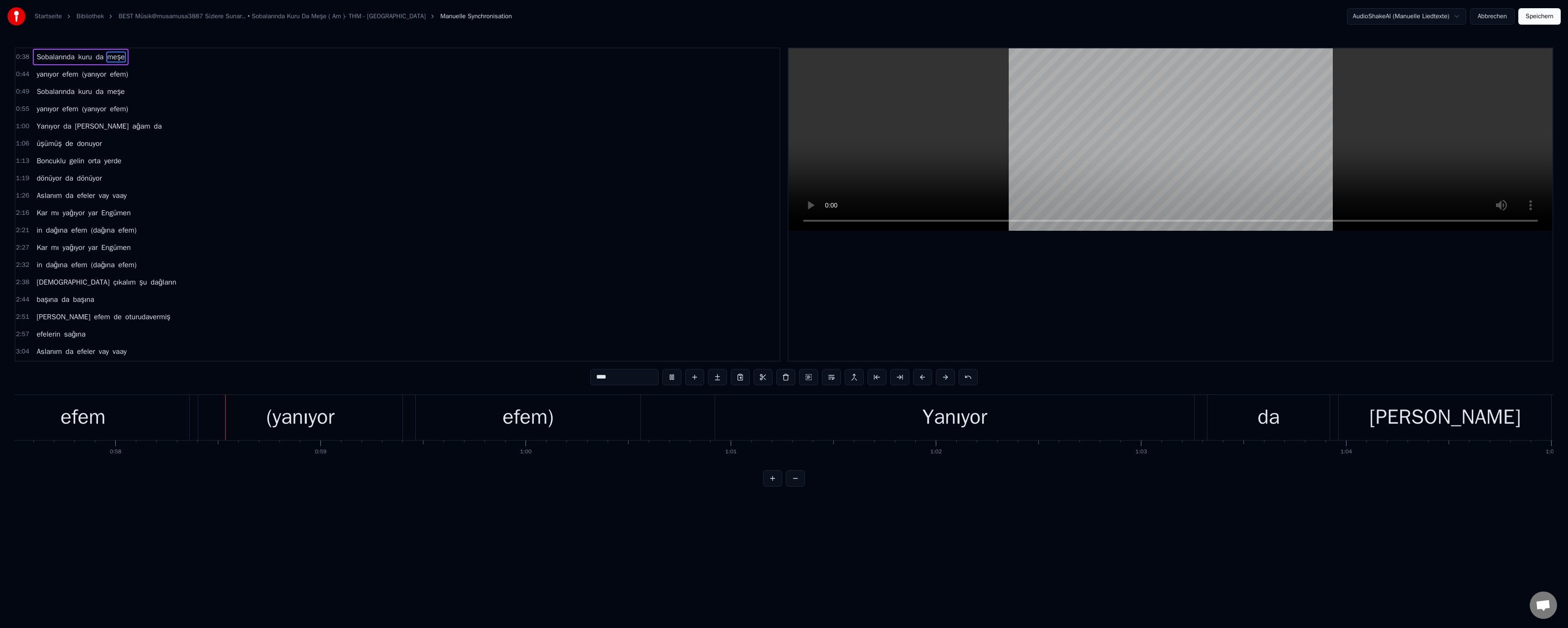 scroll, scrollTop: 0, scrollLeft: 11802, axis: horizontal 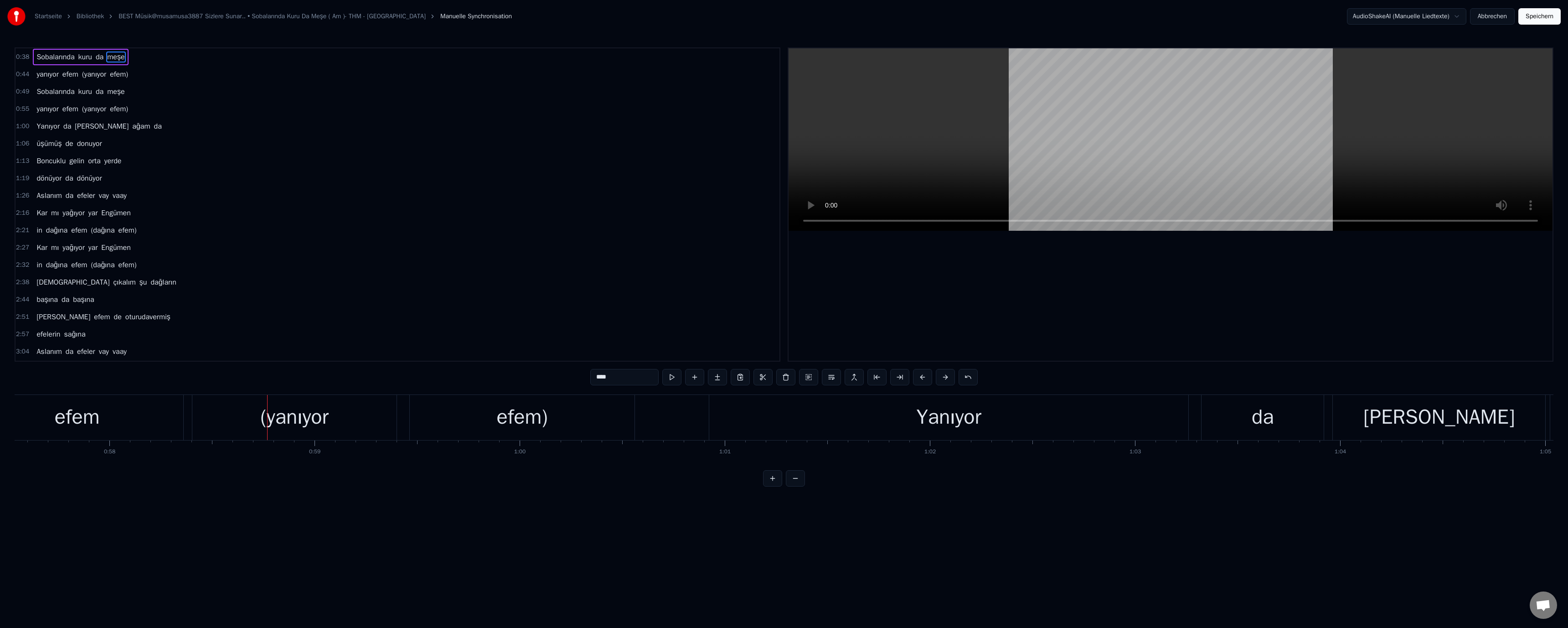 click on "efem)" at bounding box center (522, 417) 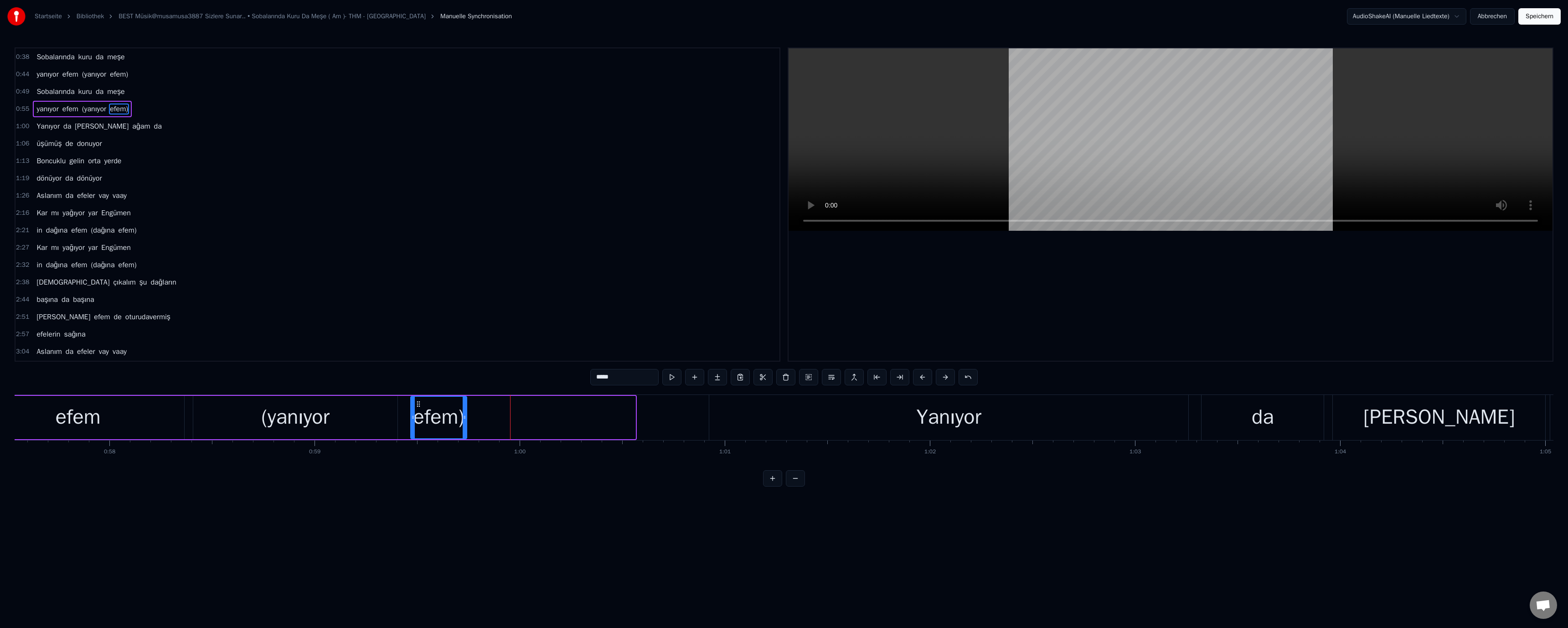 drag, startPoint x: 633, startPoint y: 418, endPoint x: 464, endPoint y: 421, distance: 169.02663 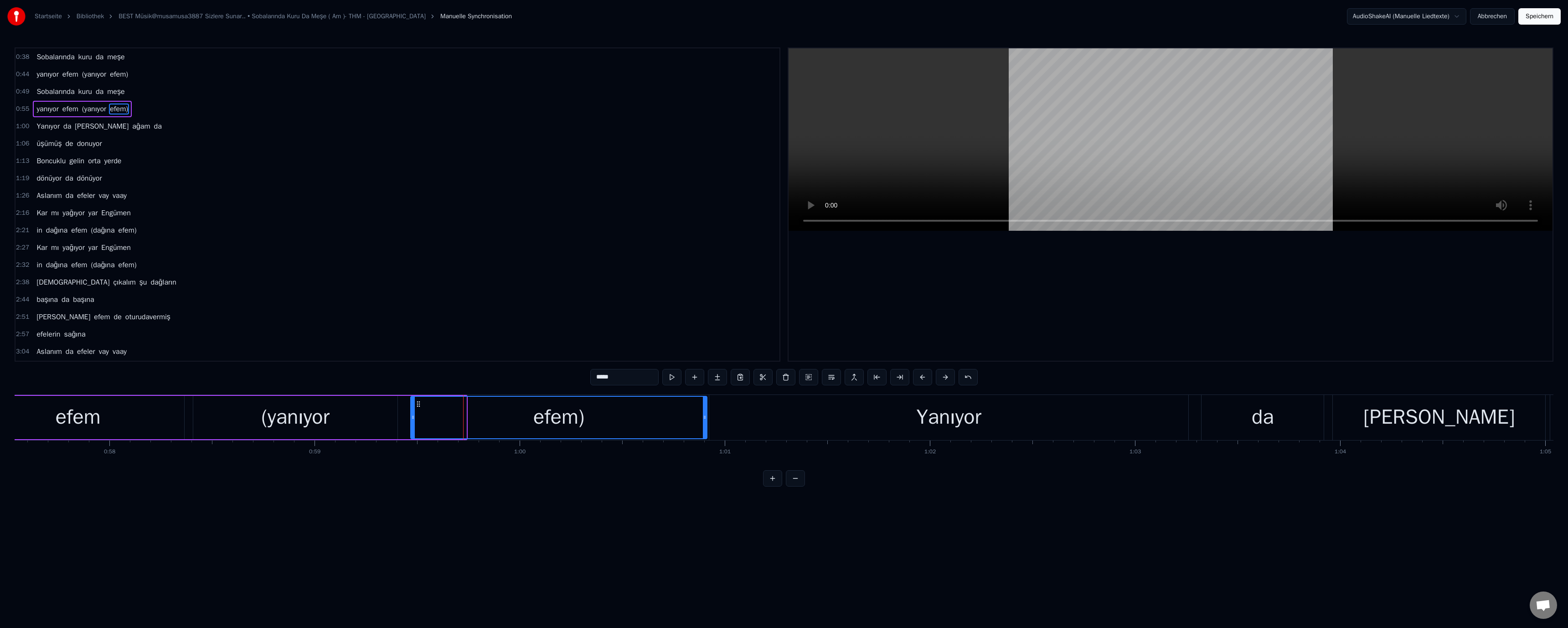 drag, startPoint x: 463, startPoint y: 416, endPoint x: 703, endPoint y: 418, distance: 240.00833 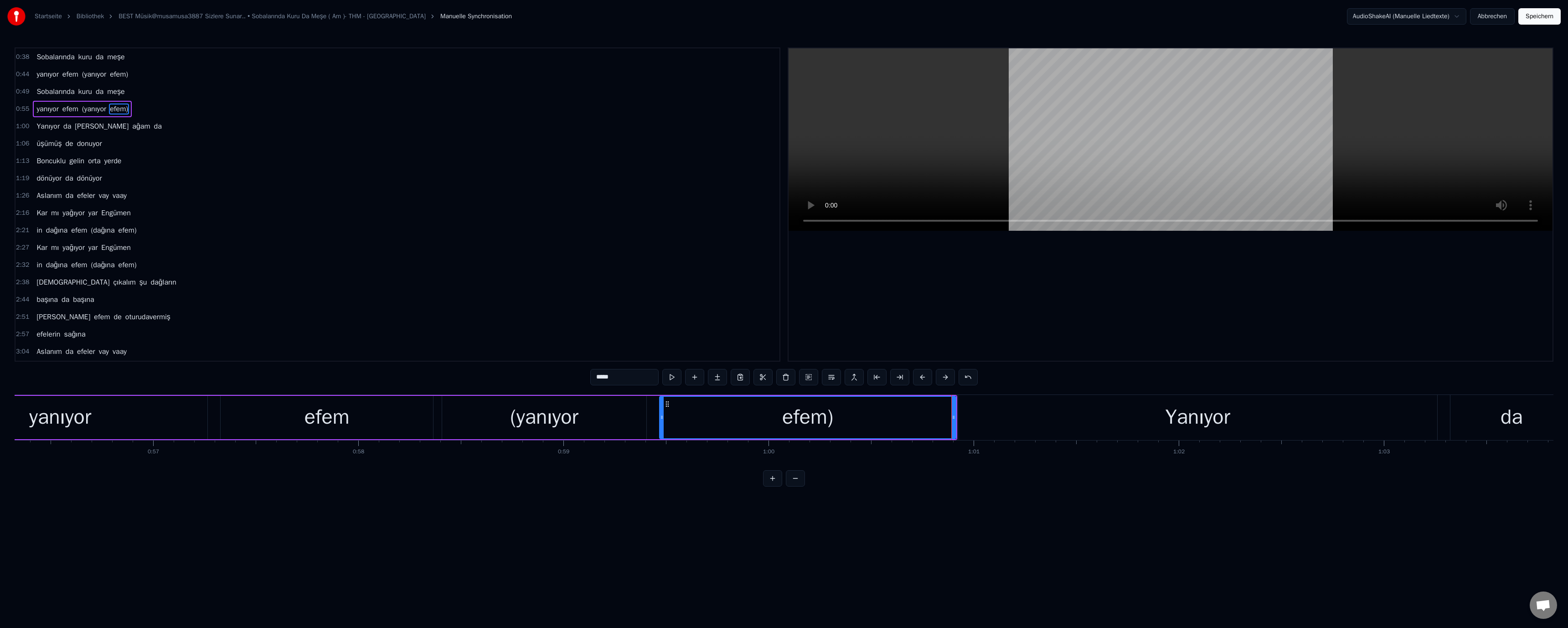 scroll, scrollTop: 0, scrollLeft: 11293, axis: horizontal 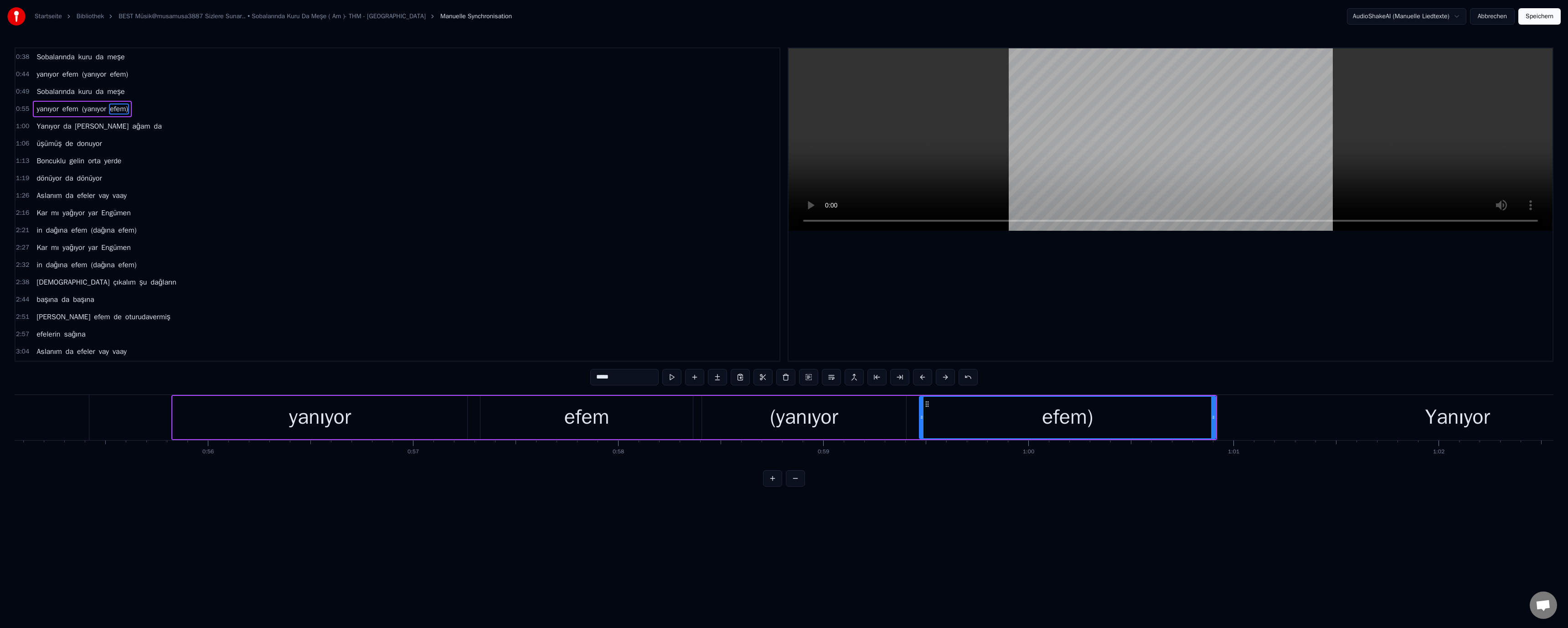 click on "yanıyor" at bounding box center (320, 417) 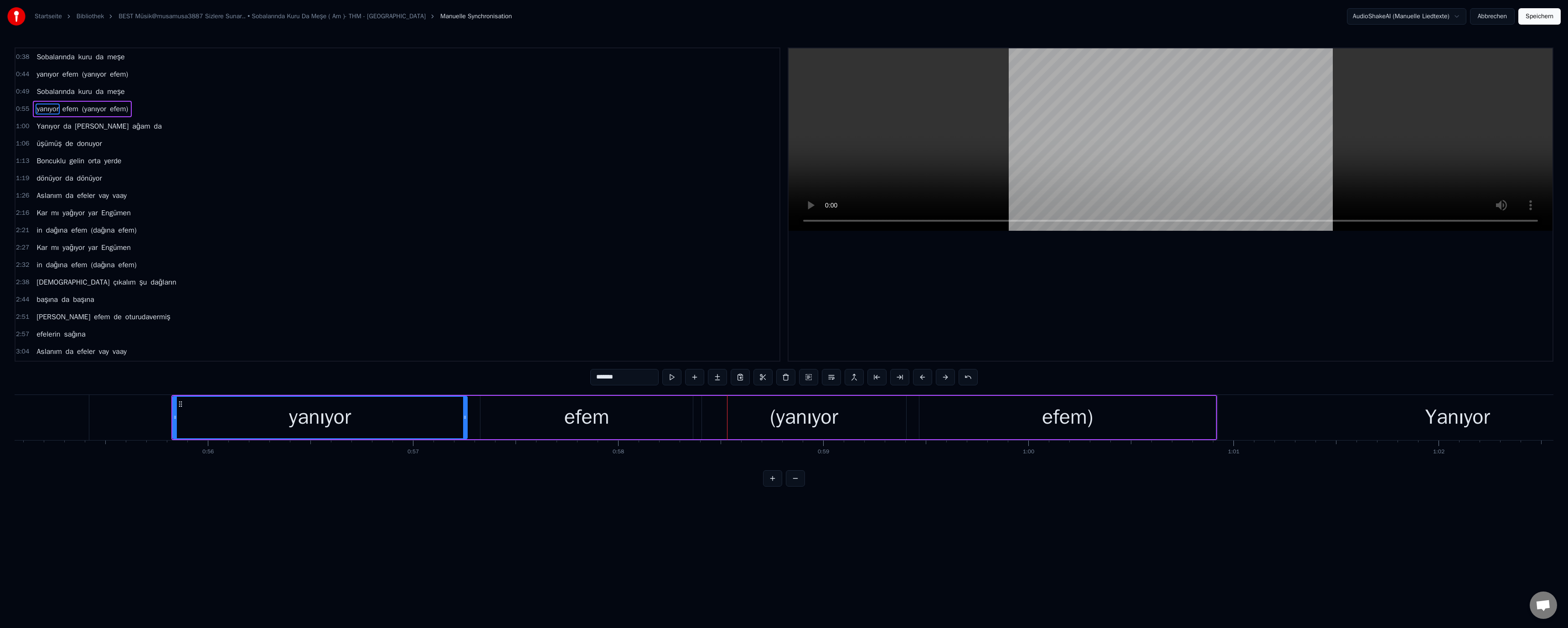 click on "0:38 Sobalarında kuru da meşe 0:44 yanıyor efem (yanıyor efem) 0:49 Sobalarında kuru da meşe 0:55 yanıyor efem (yanıyor efem) 1:00 Yanıyor da [PERSON_NAME] da 1:06 üşümüş de donuyor 1:13 Boncuklu [PERSON_NAME] yerde 1:19 dönüyor da dönüyor 1:26 Aslanım da efeler vay vaay 2:16 Kar mı yağıyor yar Engümen 2:21 in dağına efem (dağına efem) 2:27 Kar mı yağıyor yar Engümen 2:32 in dağına efem (dağına efem) 2:38 Hadin çıkalım şu dağların 2:44 başına da başına 2:51 [PERSON_NAME] de oturudavermiş 2:57 efelerin sağına 3:04 Aslanım da efeler vay vaay 3:12 Aslanım da efeler vay vaay ******* Sobalarında kuru da meşe yanıyor efem (yanıyor efem) Sobalarında kuru da meşe yanıyor efem (yanıyor efem) Yanıyor da [PERSON_NAME] da üşümüş de donuyor Boncuklu [PERSON_NAME] yerde dönüyor da dönüyor Aslanım da efeler vay vaay Kar mı yağıyor yar Engümen in dağına efem (dağına efem) Kar mı yağıyor yar Engümen in dağına efem (dağına efem) Hadin çıkalım şu da" at bounding box center (784, 267) 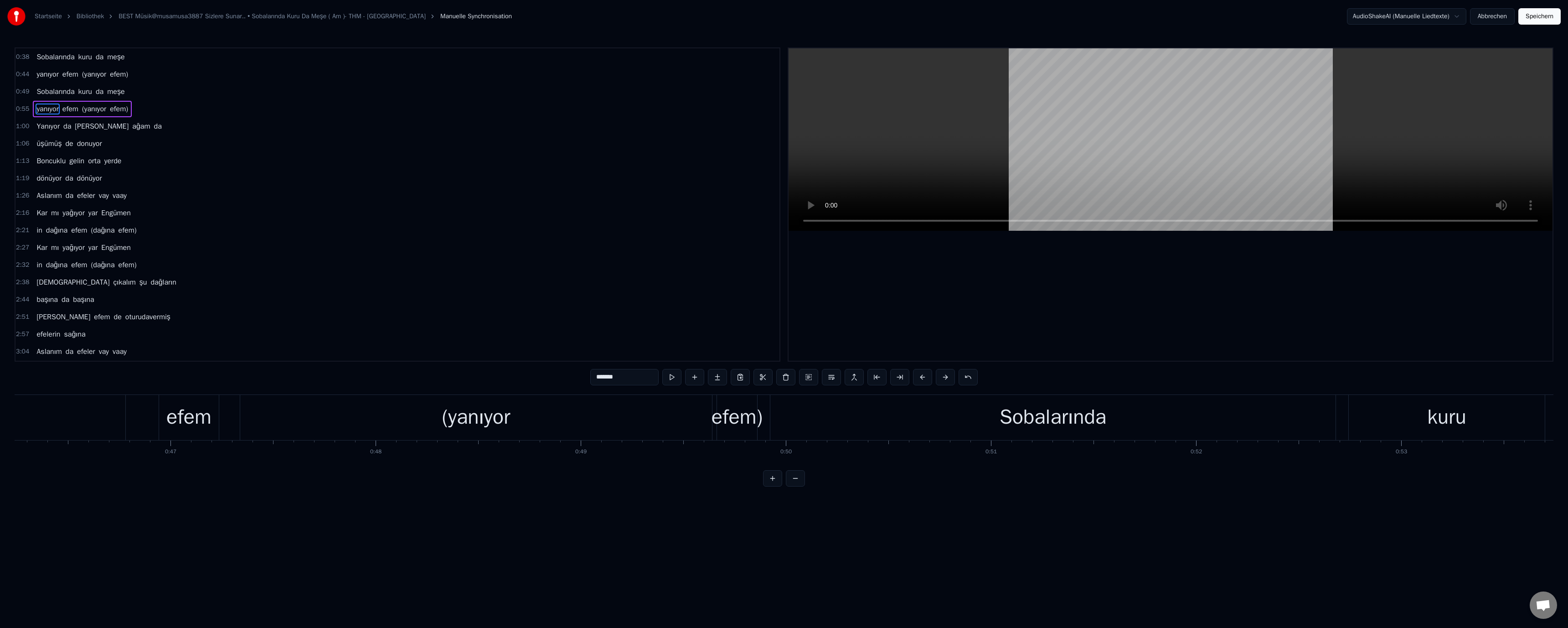 scroll, scrollTop: 0, scrollLeft: 9238, axis: horizontal 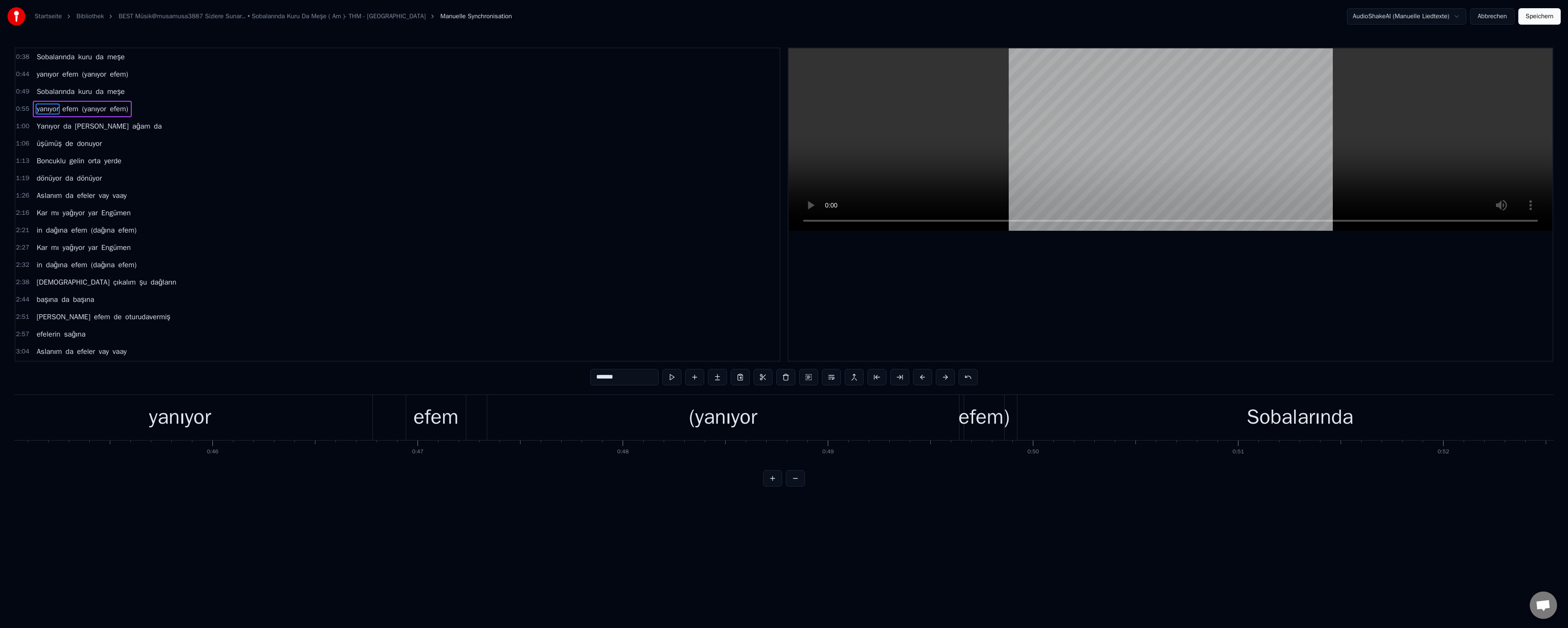 click on "yanıyor" at bounding box center [180, 417] 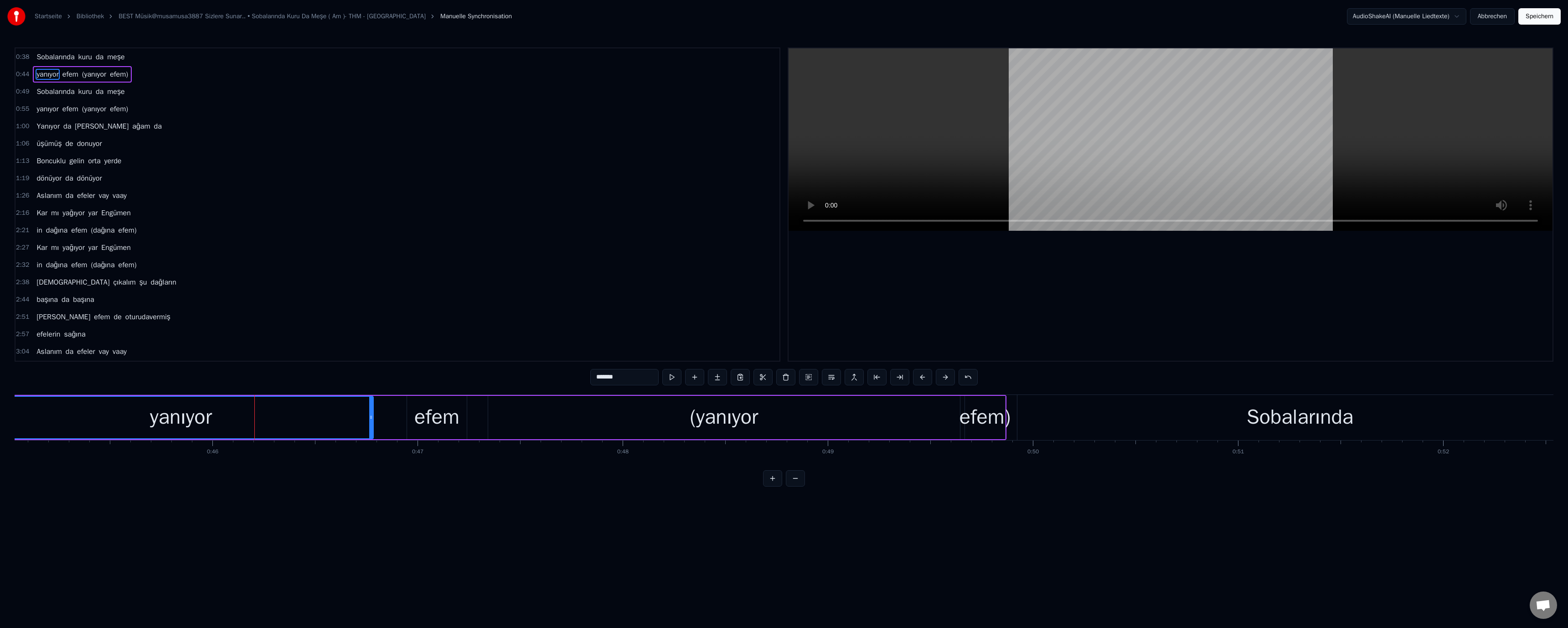 click on "(yanıyor" at bounding box center [724, 417] 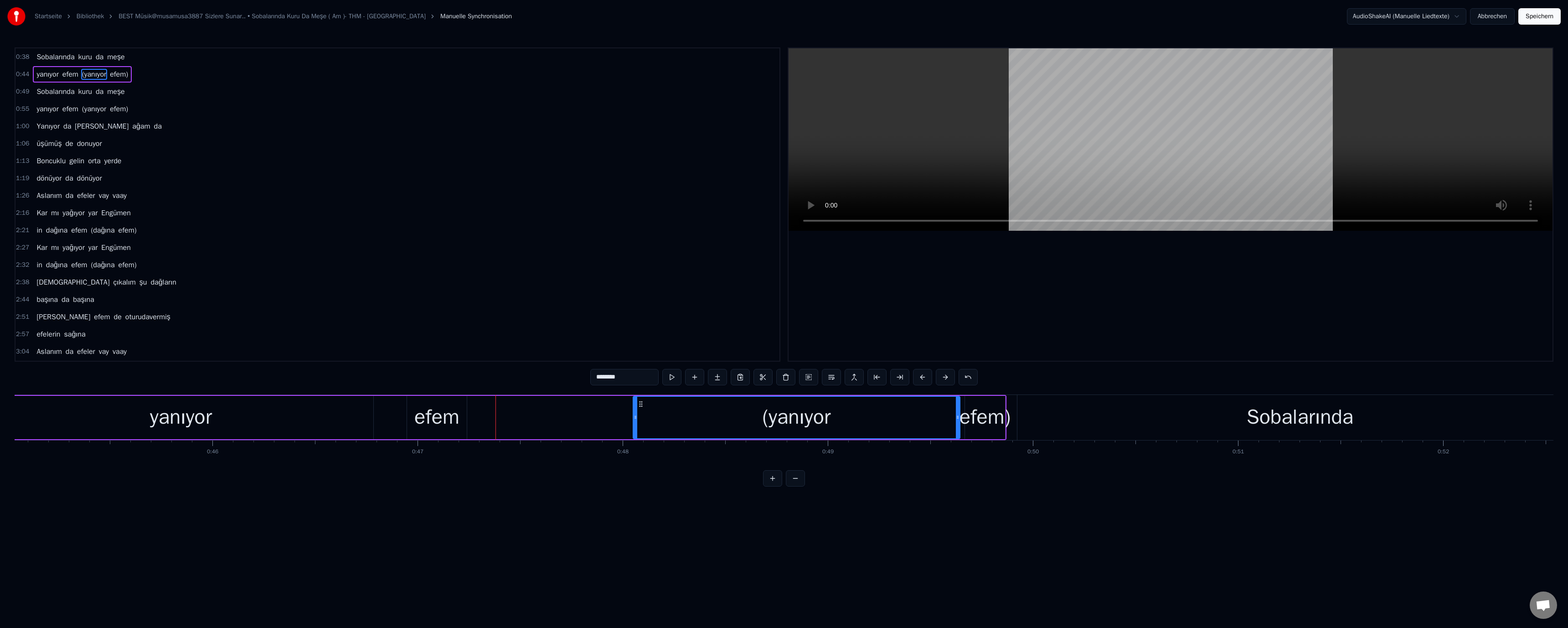 drag, startPoint x: 490, startPoint y: 419, endPoint x: 635, endPoint y: 420, distance: 145.00345 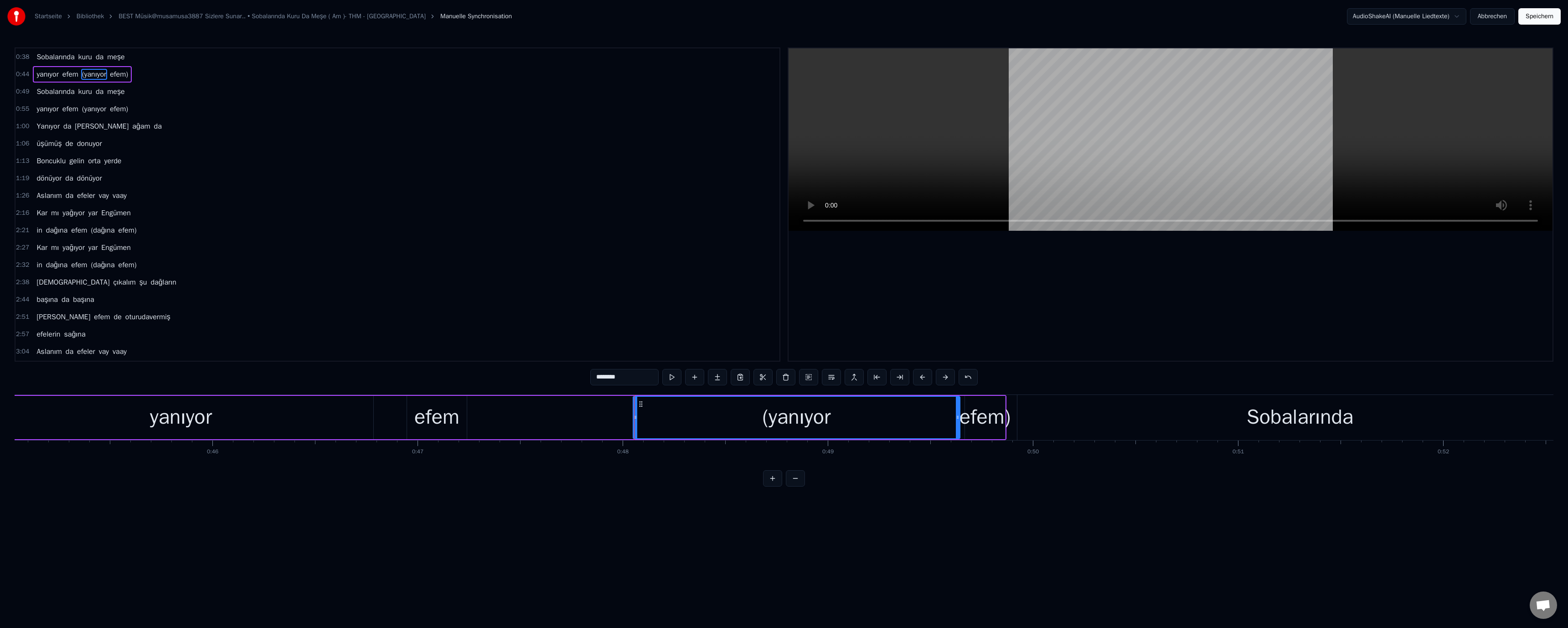 drag, startPoint x: 364, startPoint y: 423, endPoint x: 376, endPoint y: 422, distance: 12.041595 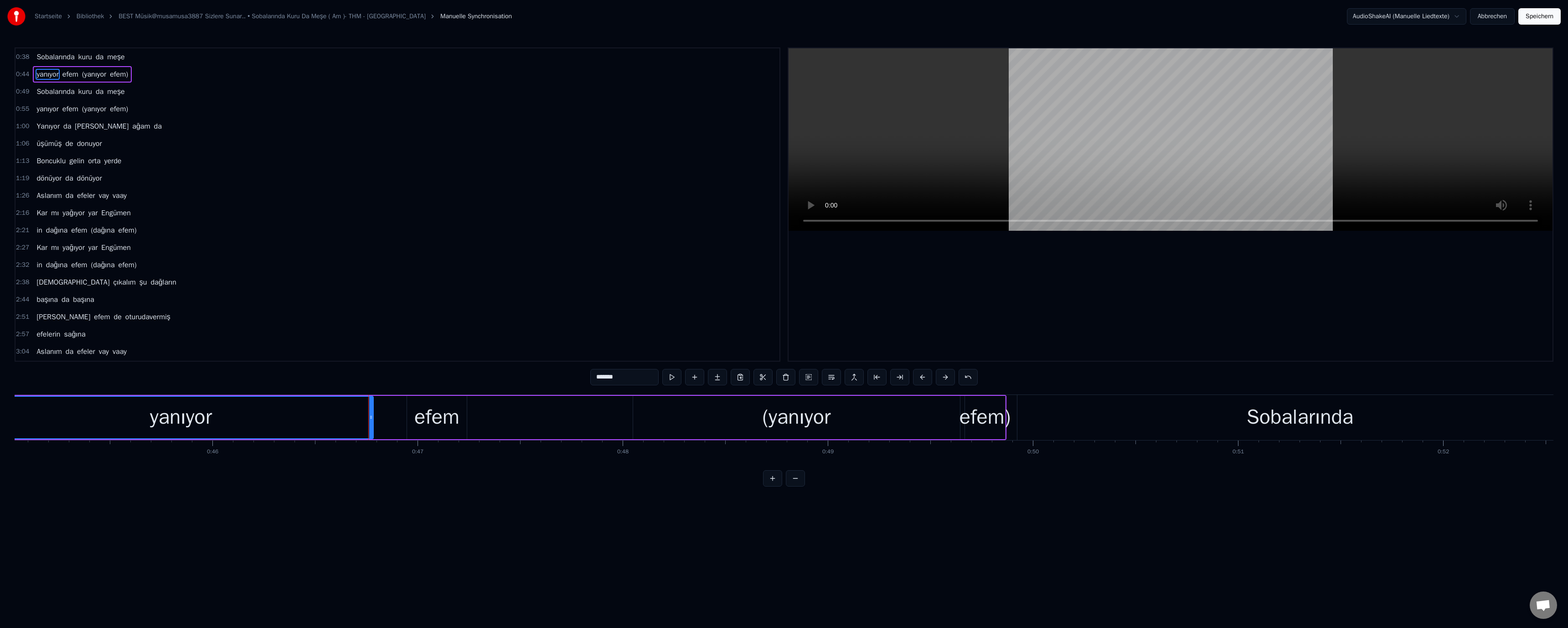 click on "efem" at bounding box center [437, 417] 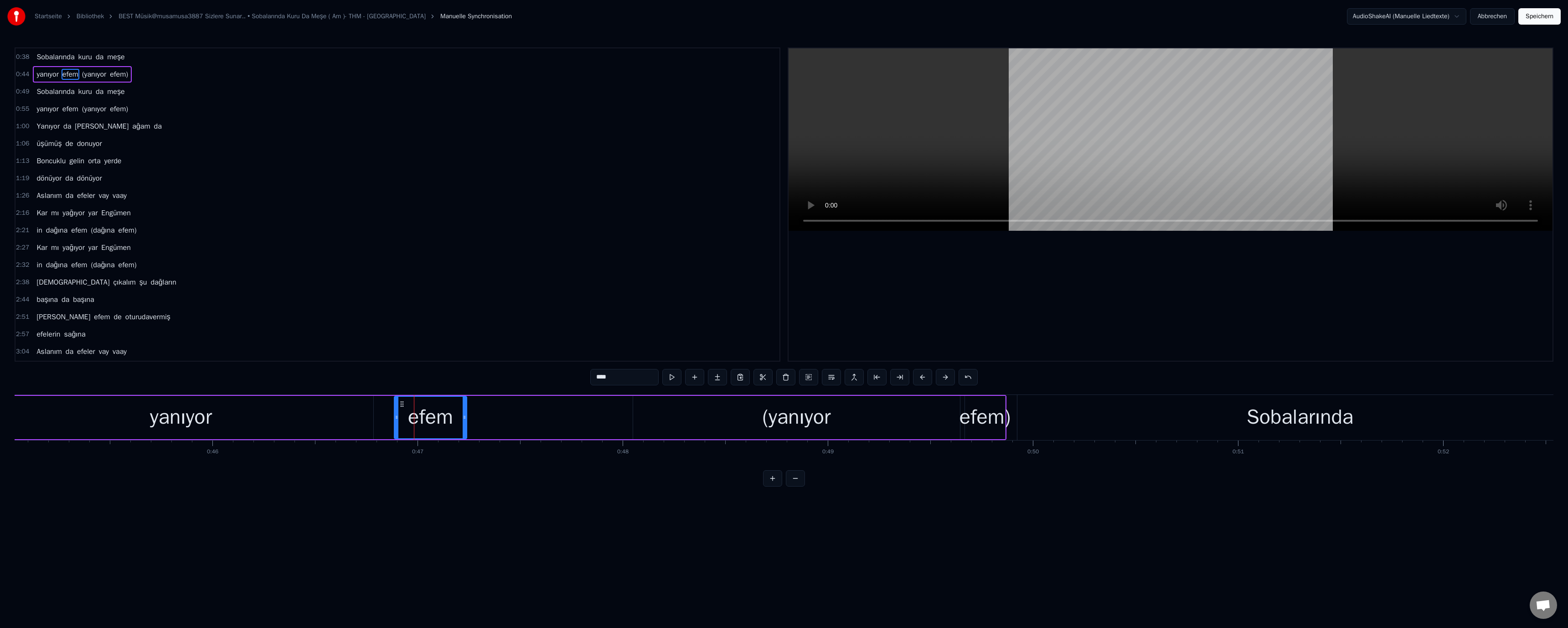 drag, startPoint x: 407, startPoint y: 419, endPoint x: 395, endPoint y: 422, distance: 12.369317 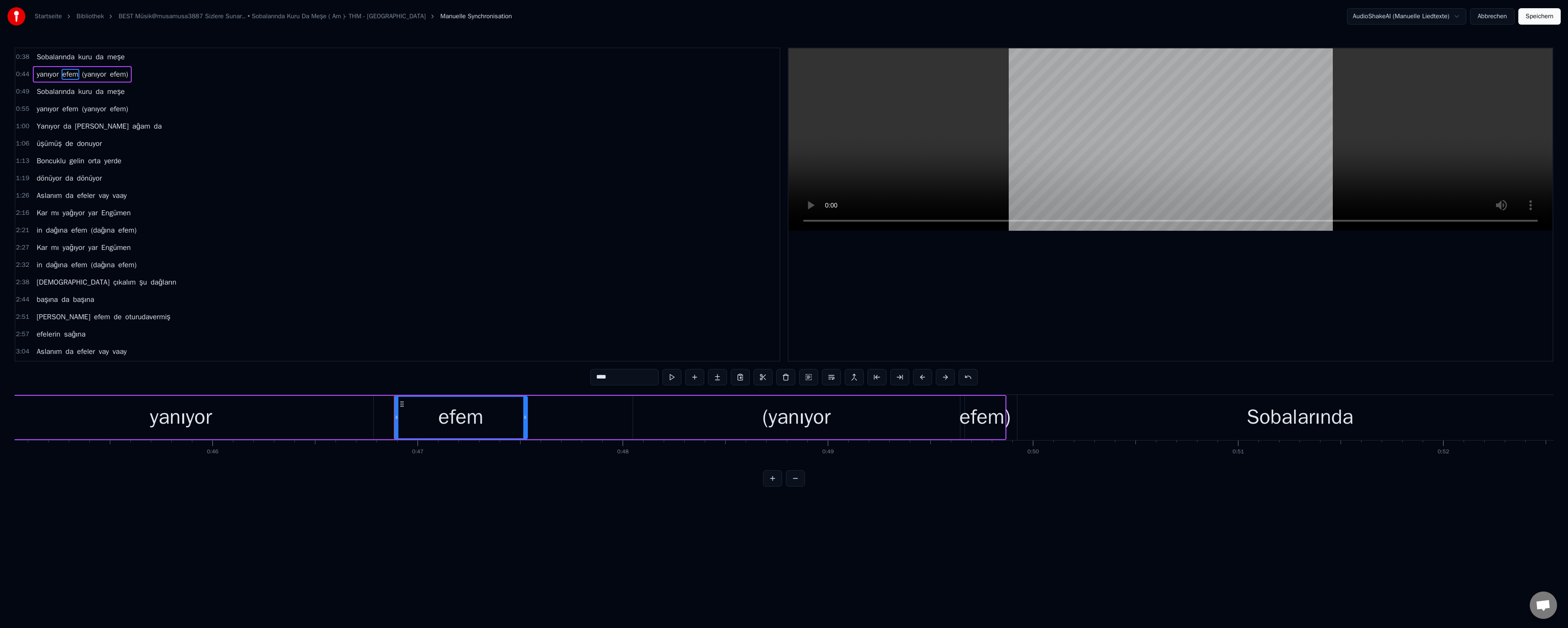 drag, startPoint x: 464, startPoint y: 418, endPoint x: 525, endPoint y: 420, distance: 61.03278 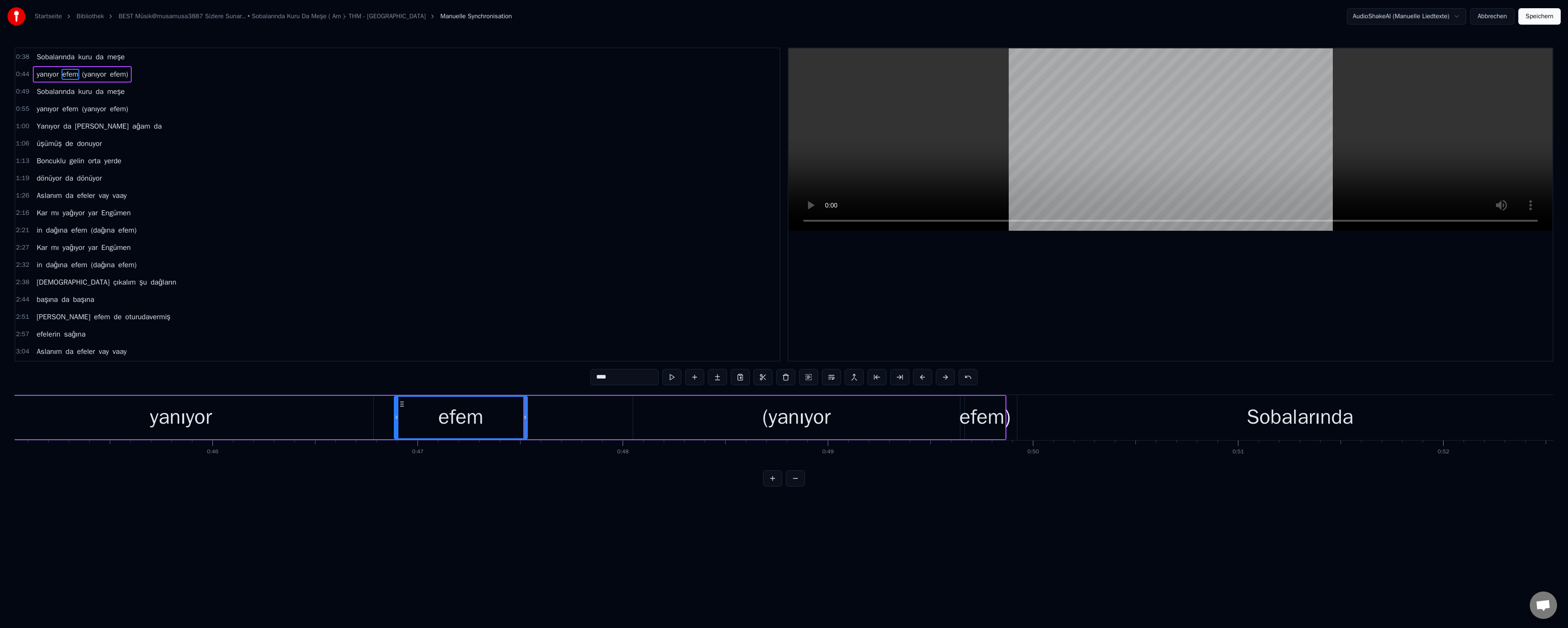 drag, startPoint x: 269, startPoint y: 419, endPoint x: 528, endPoint y: 362, distance: 265.198 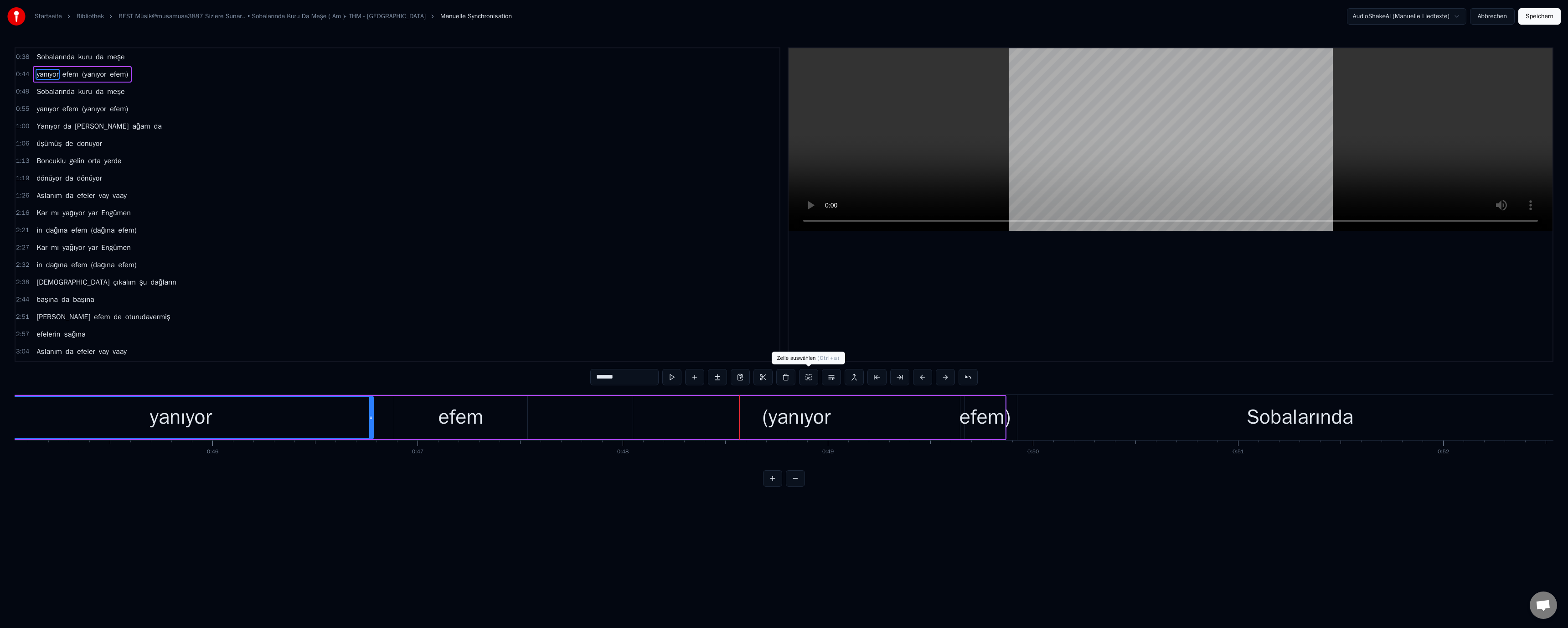 click on "(yanıyor" at bounding box center [797, 417] 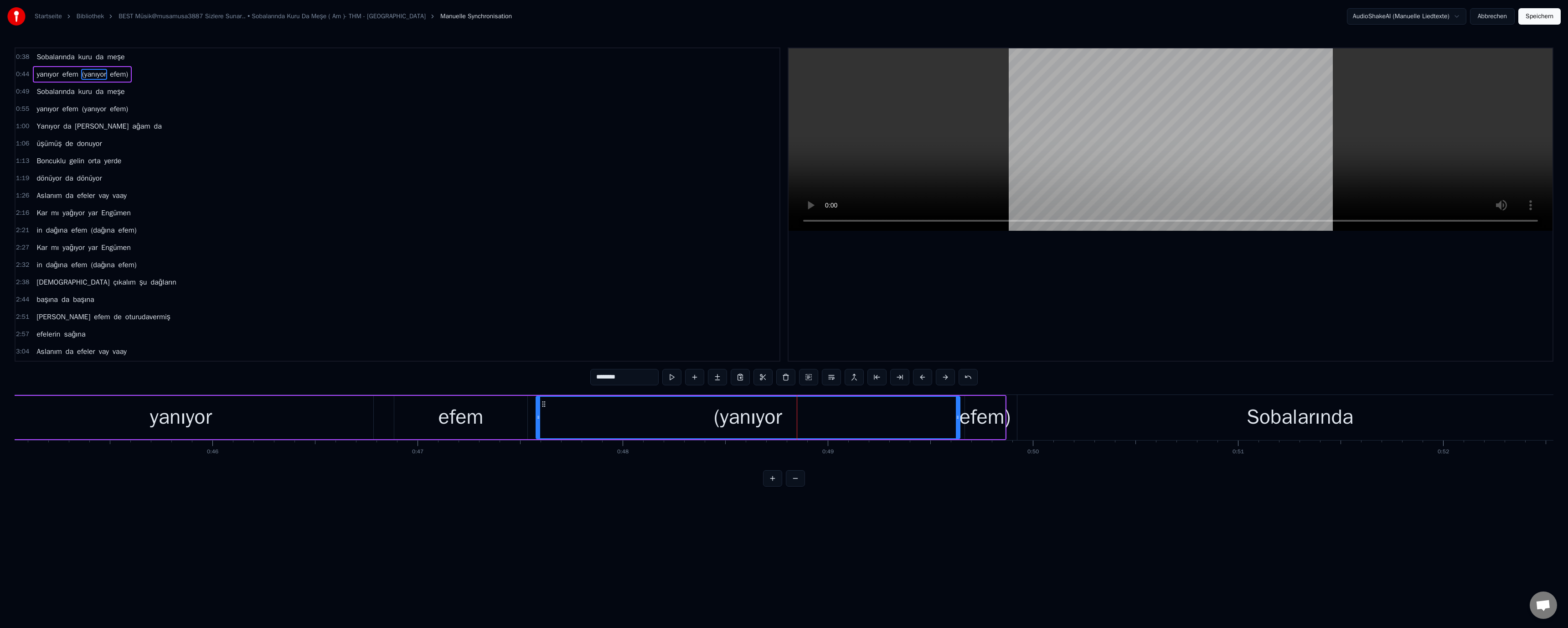 drag, startPoint x: 636, startPoint y: 418, endPoint x: 438, endPoint y: 403, distance: 198.56737 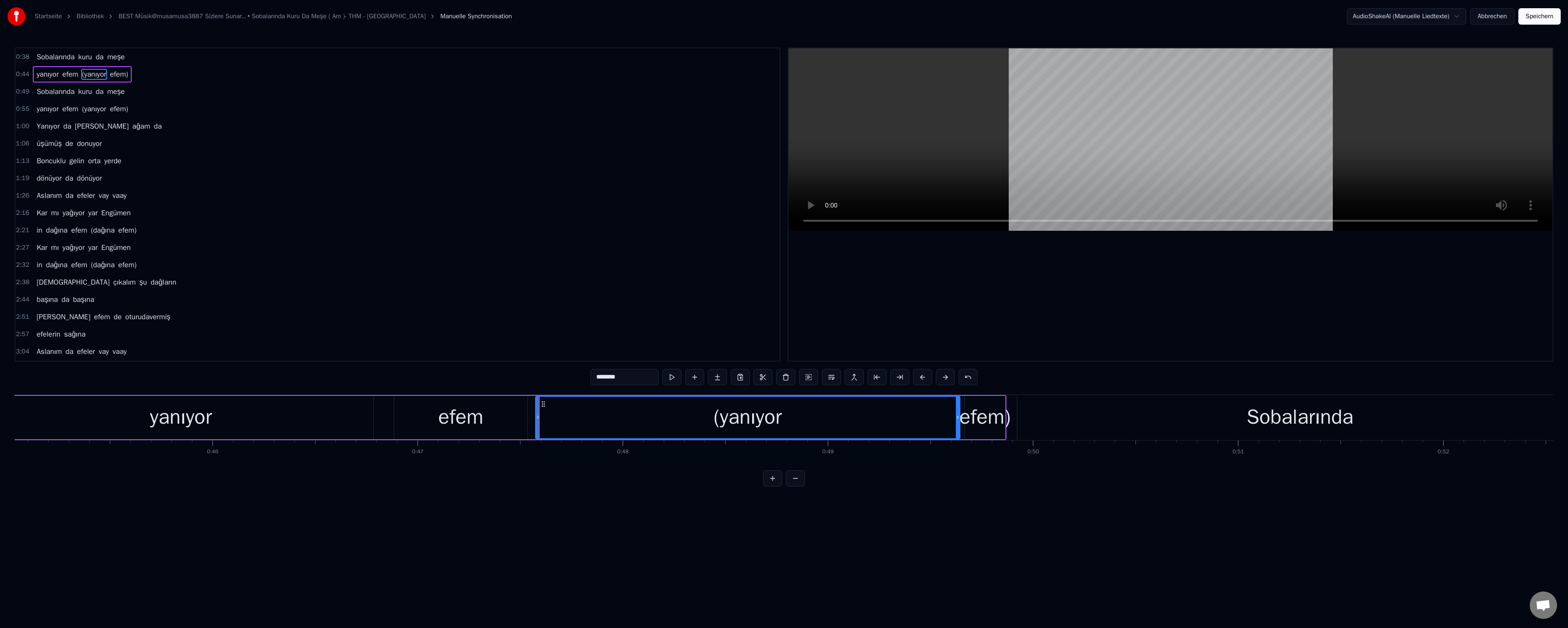 click on "yanıyor" at bounding box center [181, 417] 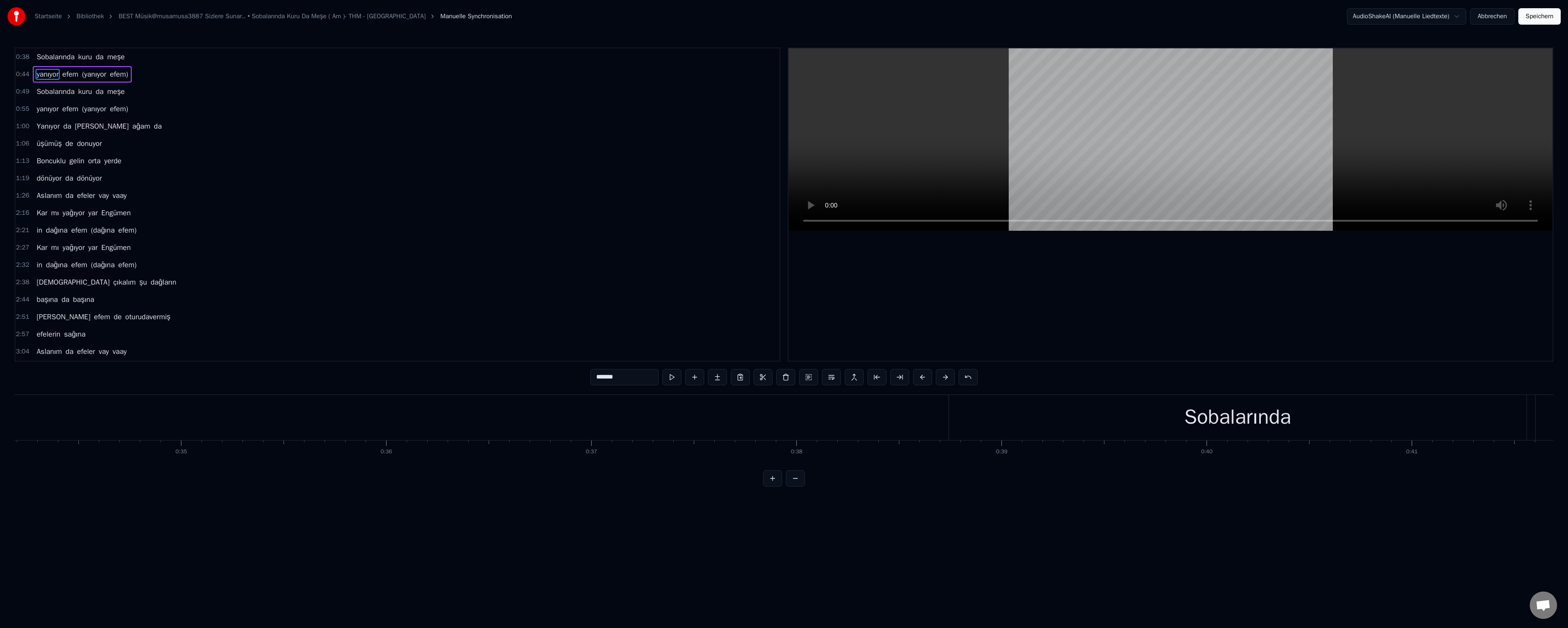 scroll, scrollTop: 0, scrollLeft: 7377, axis: horizontal 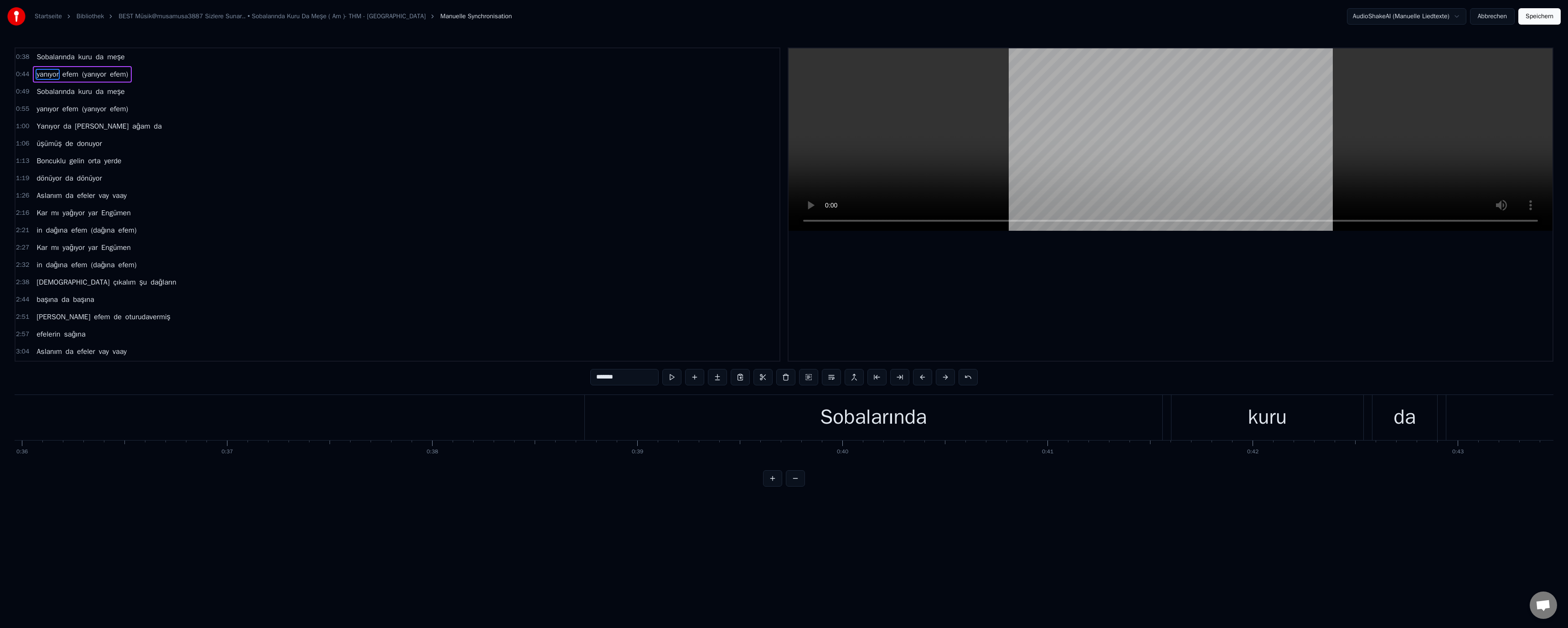 click on "Sobalarında" at bounding box center (873, 417) 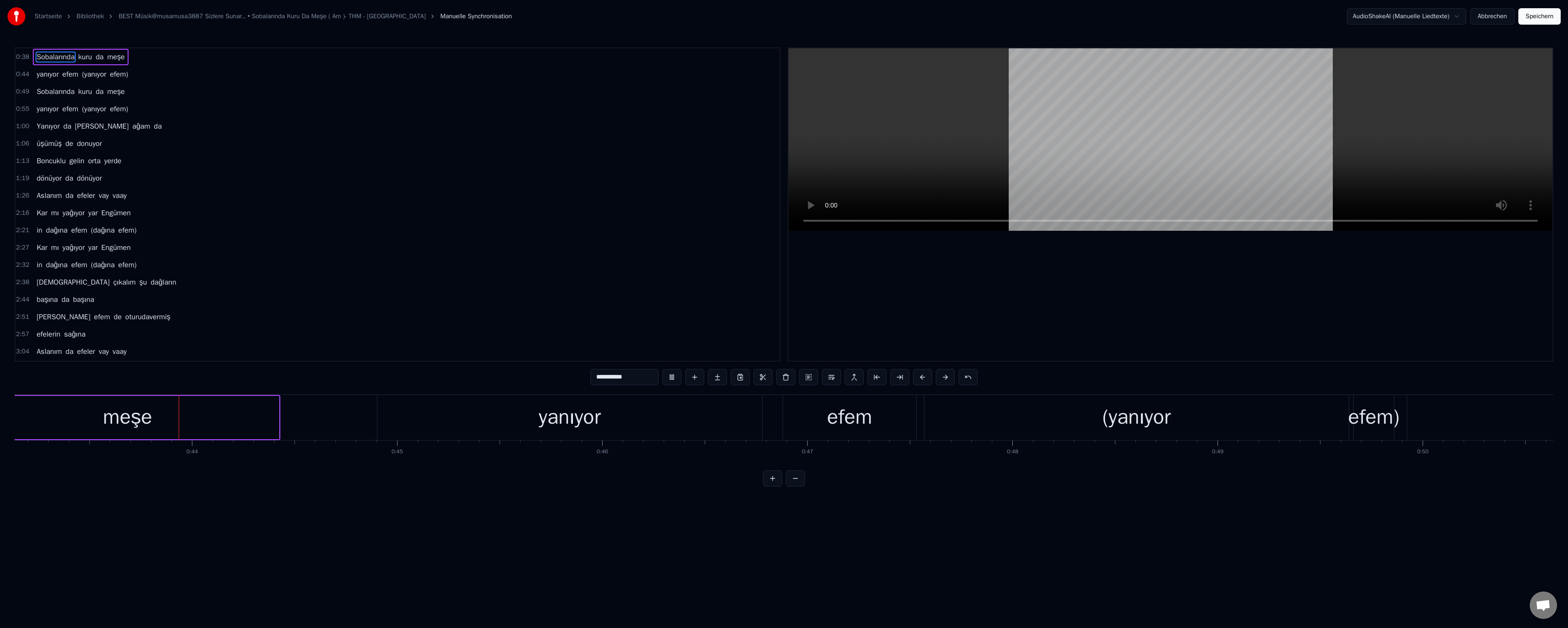 scroll, scrollTop: 0, scrollLeft: 8849, axis: horizontal 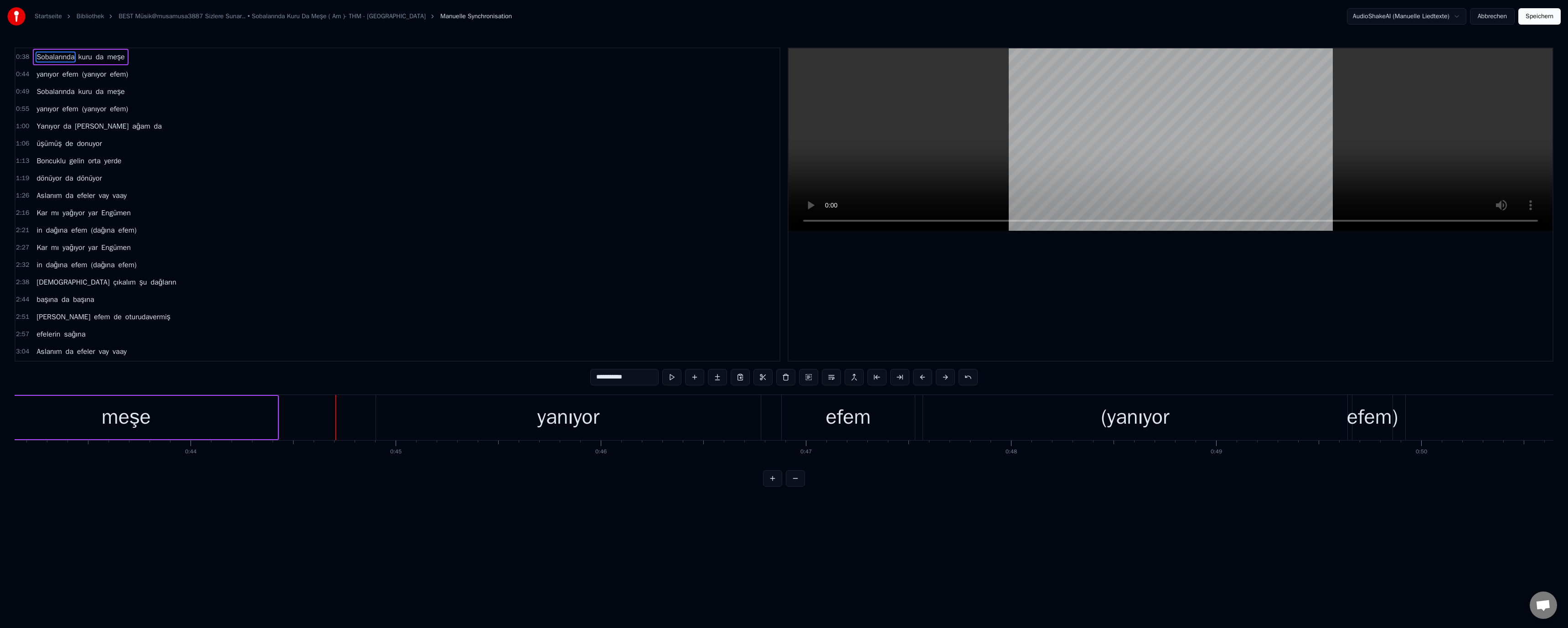 drag, startPoint x: 533, startPoint y: 416, endPoint x: 552, endPoint y: 400, distance: 24.83948 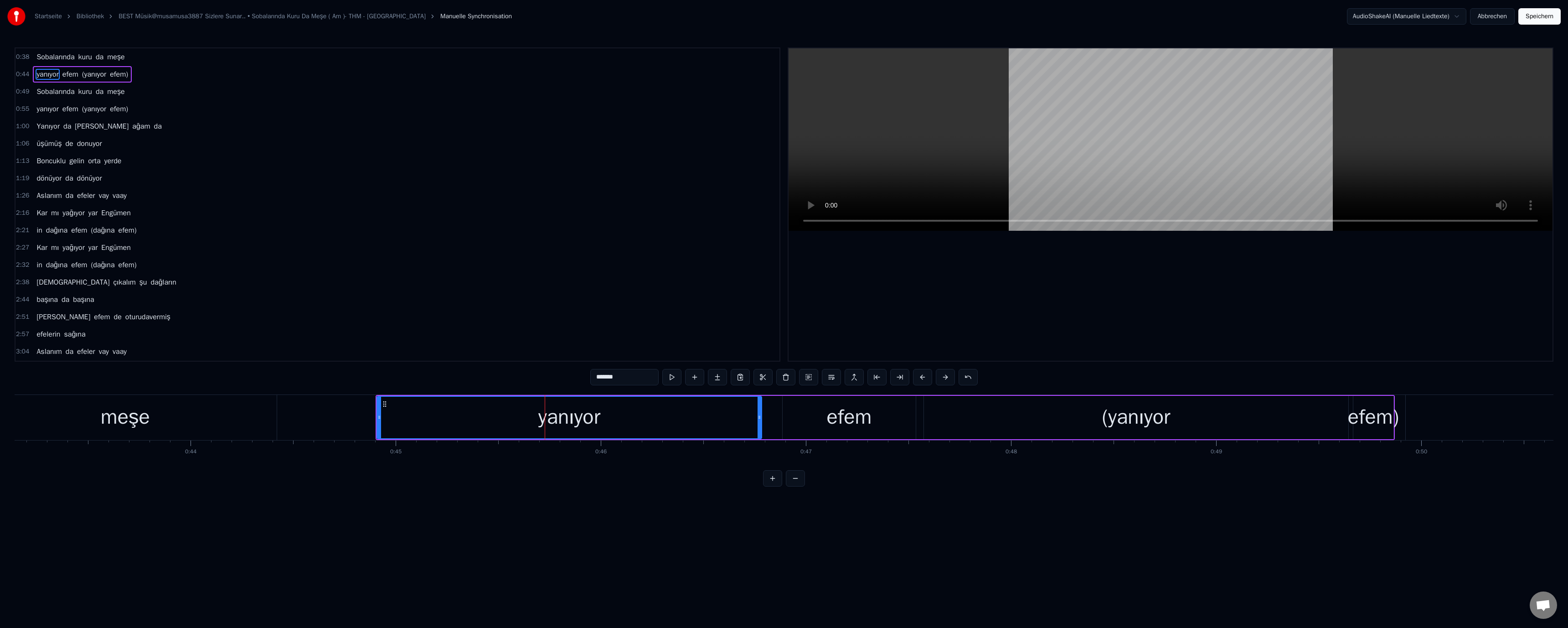 drag, startPoint x: 592, startPoint y: 378, endPoint x: 598, endPoint y: 384, distance: 8.485281 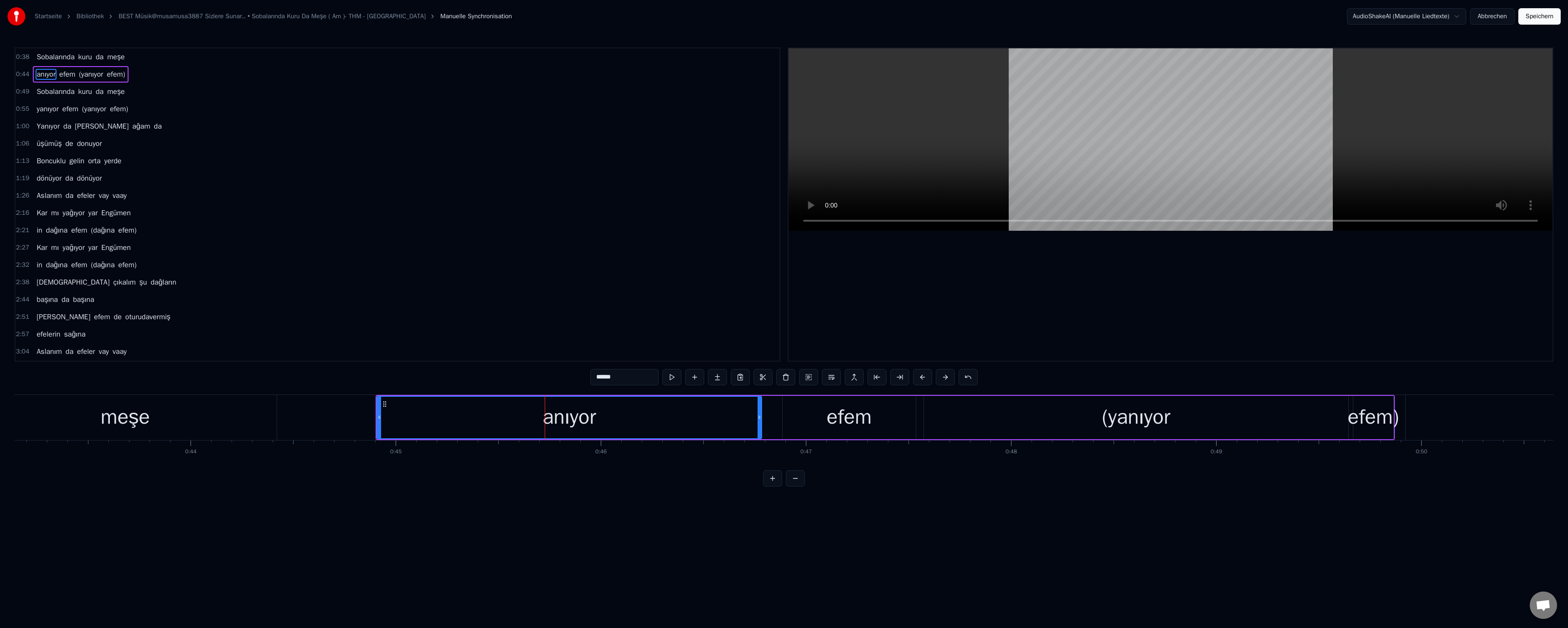 click on "******" at bounding box center (624, 377) 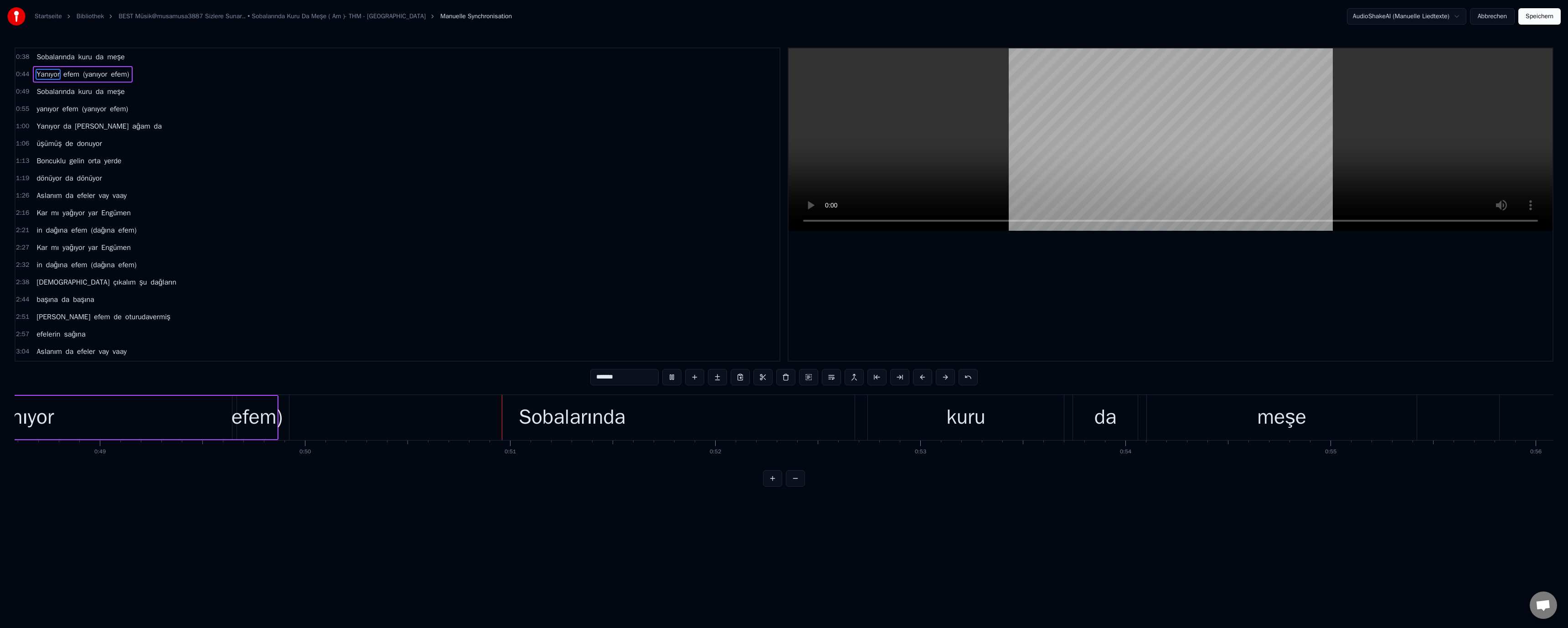 scroll, scrollTop: 0, scrollLeft: 10302, axis: horizontal 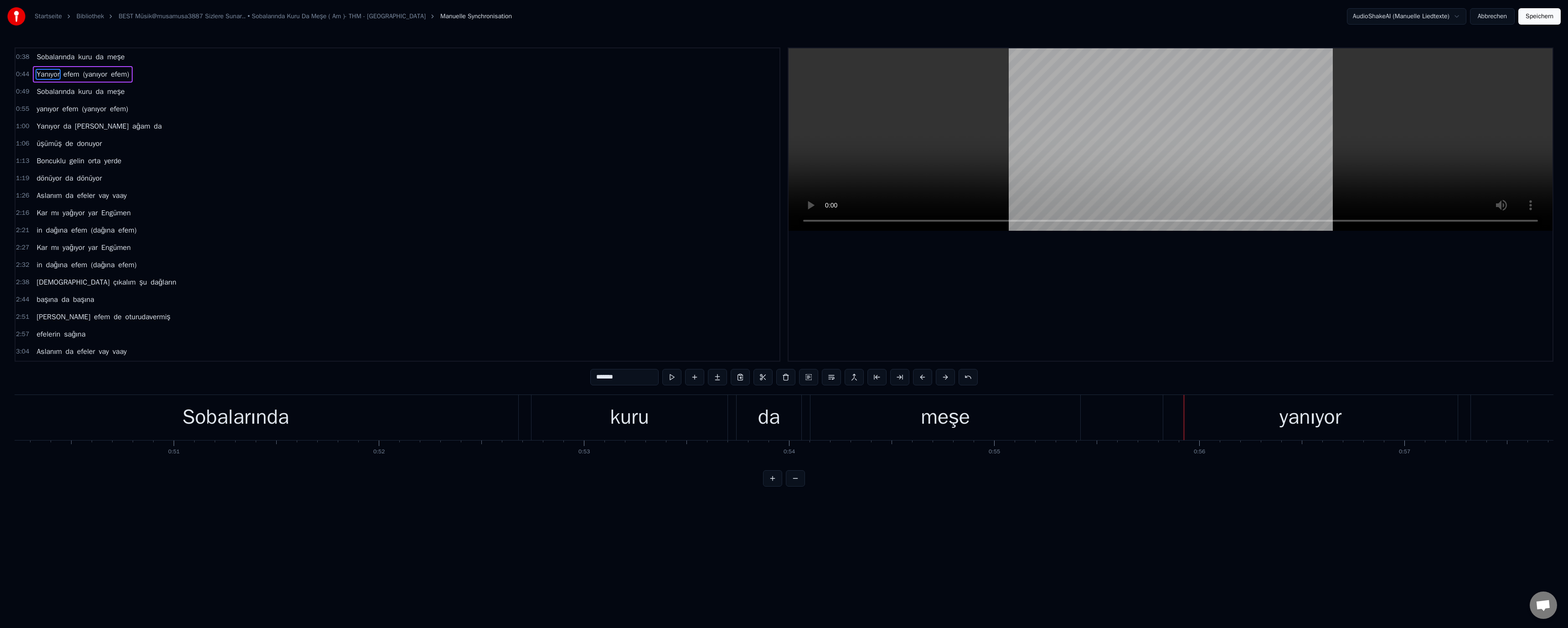 click on "yanıyor" at bounding box center (1310, 417) 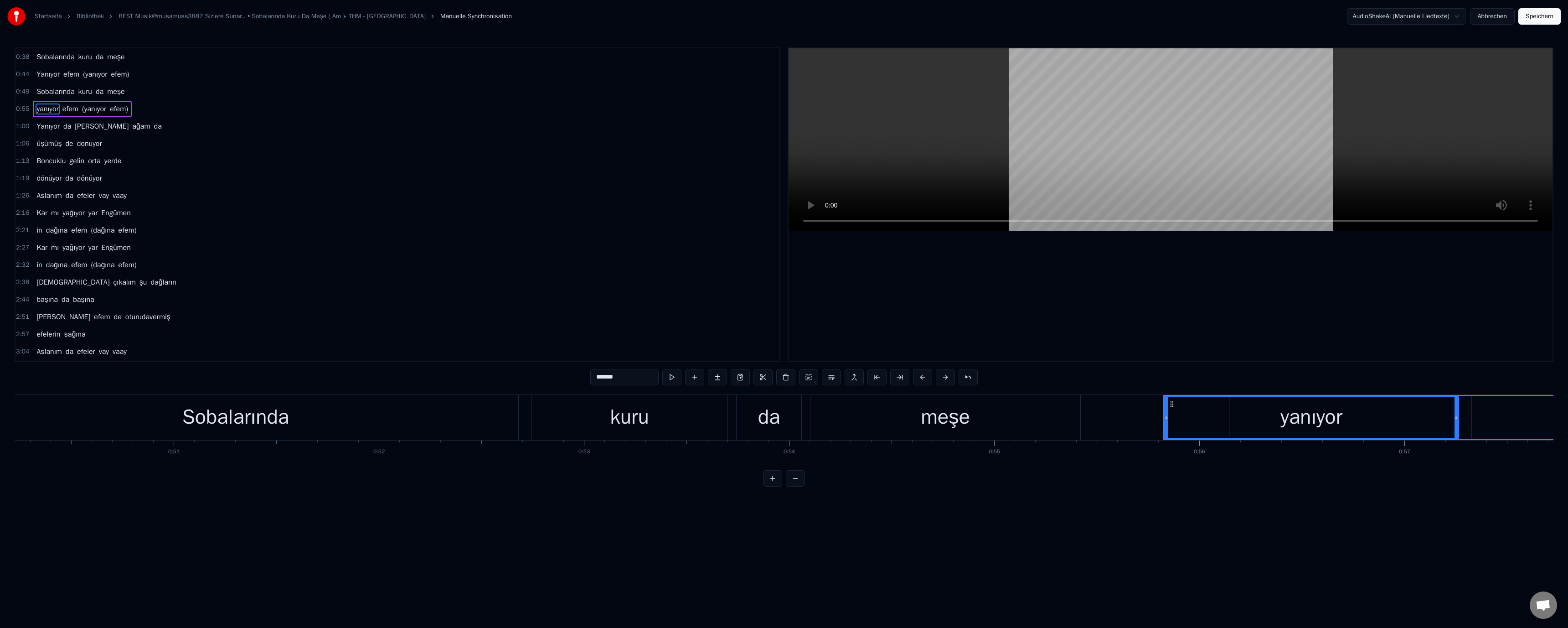 drag, startPoint x: 597, startPoint y: 377, endPoint x: 601, endPoint y: 380, distance: 5 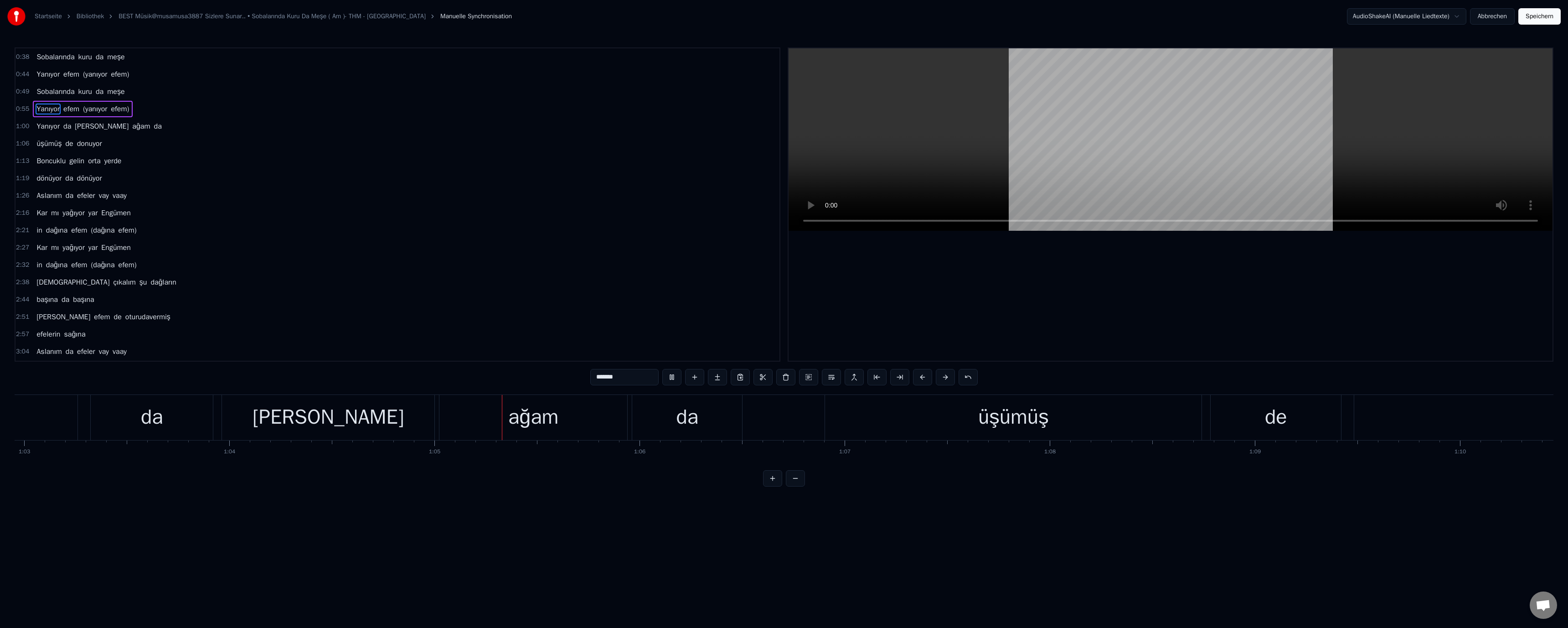 scroll, scrollTop: 0, scrollLeft: 13253, axis: horizontal 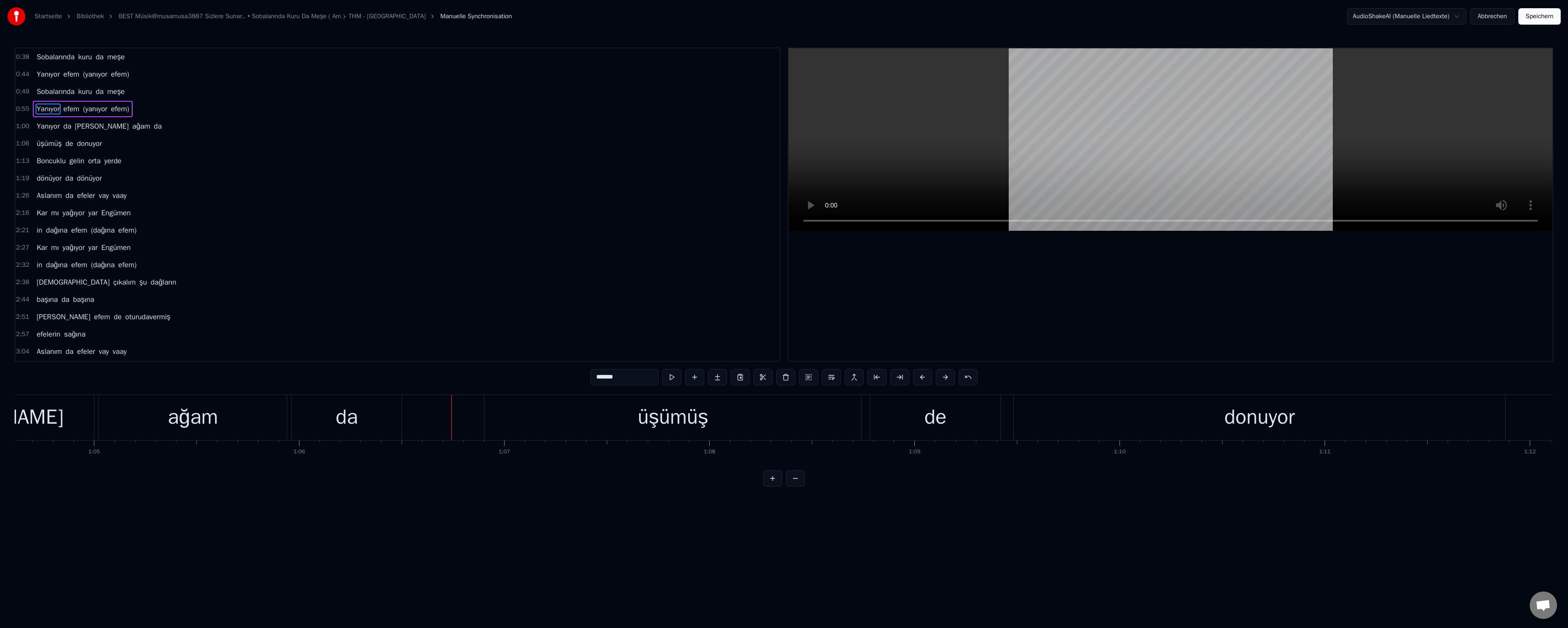 click on "üşümüş" at bounding box center [673, 417] 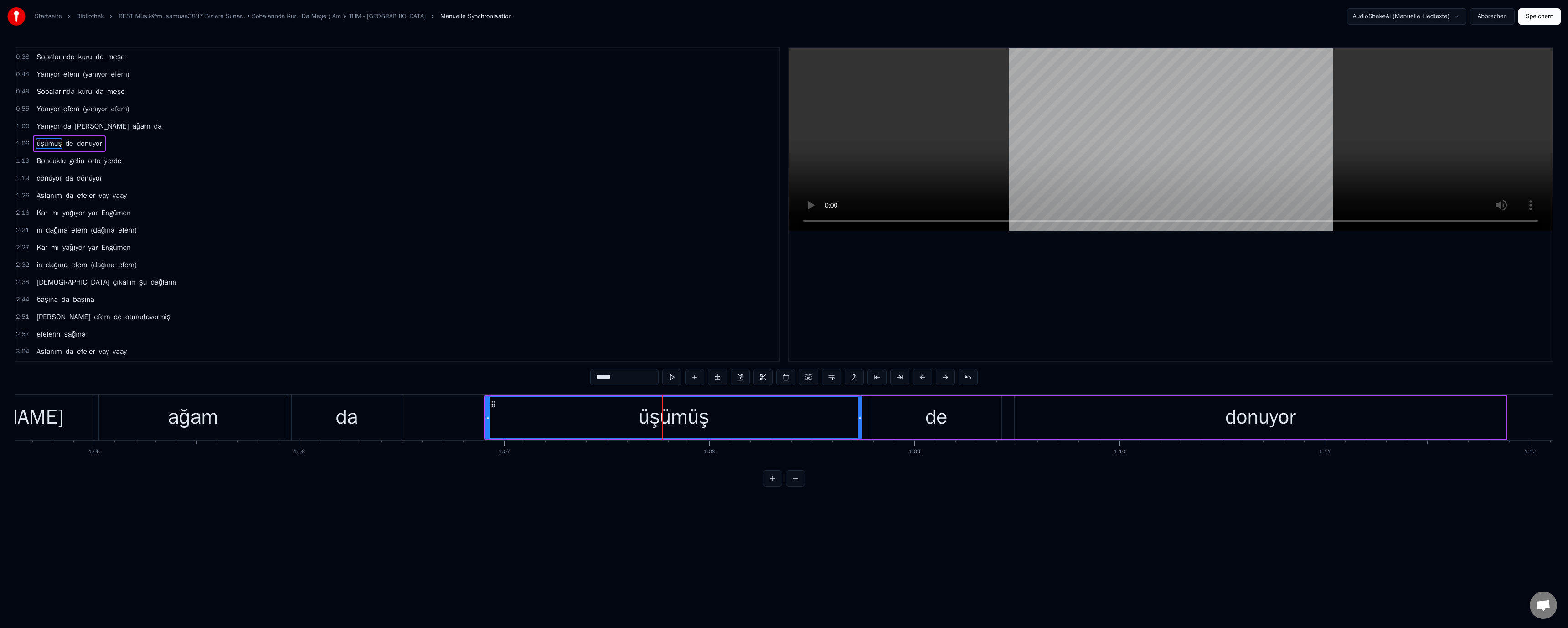 click on "******" at bounding box center (624, 377) 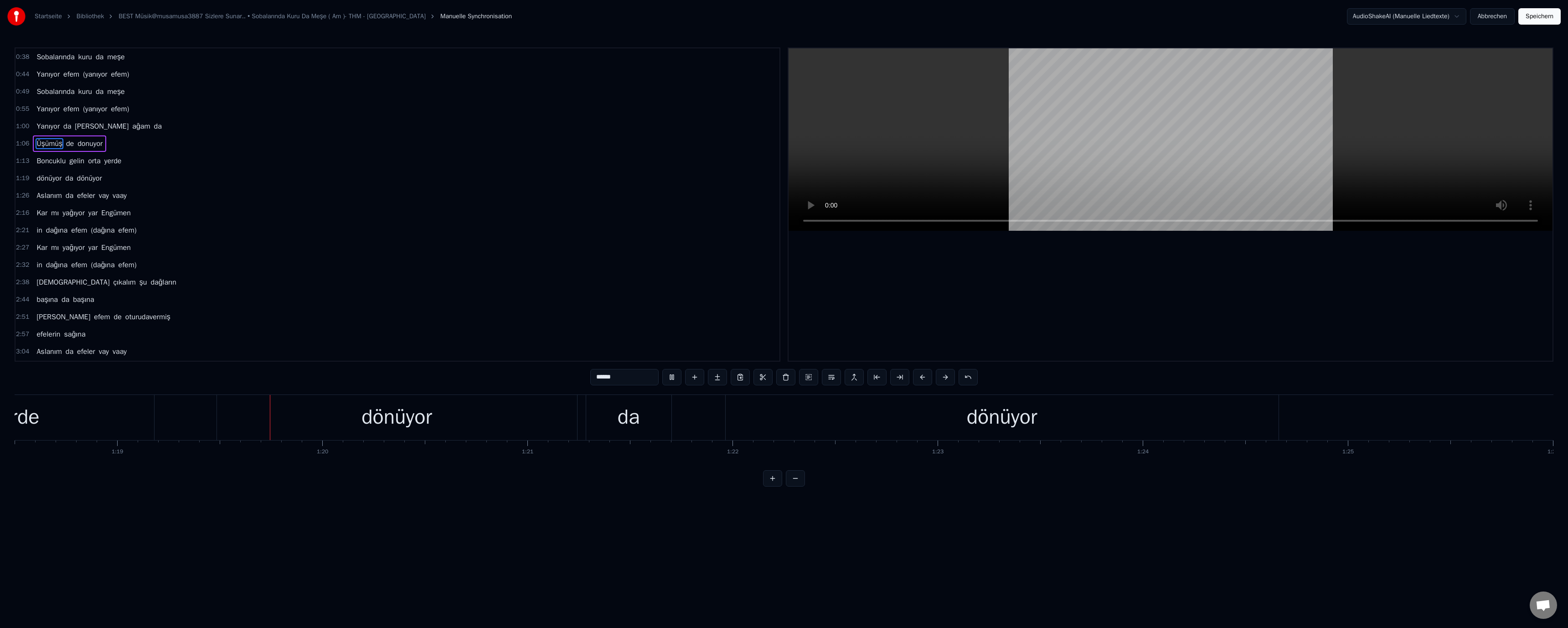 scroll, scrollTop: 0, scrollLeft: 16184, axis: horizontal 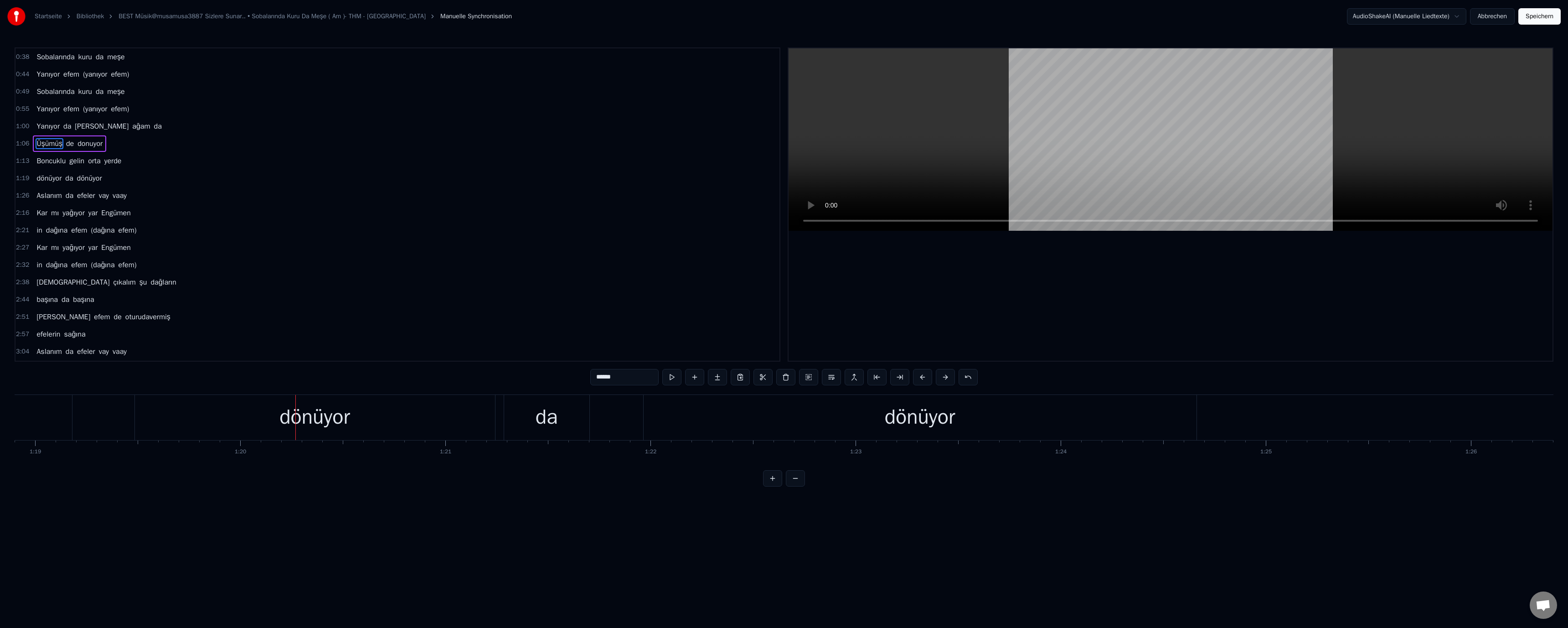 click on "dönüyor" at bounding box center (315, 417) 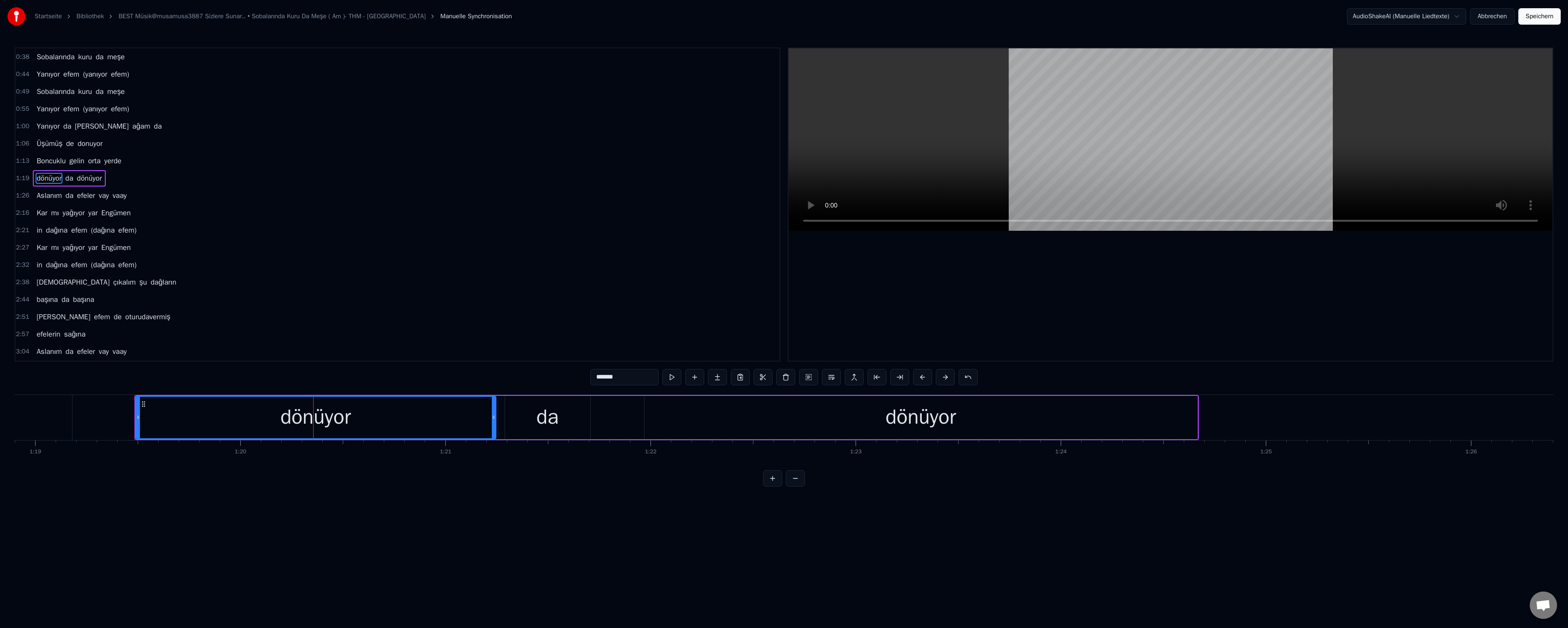 drag, startPoint x: 600, startPoint y: 377, endPoint x: 600, endPoint y: 381, distance: 4 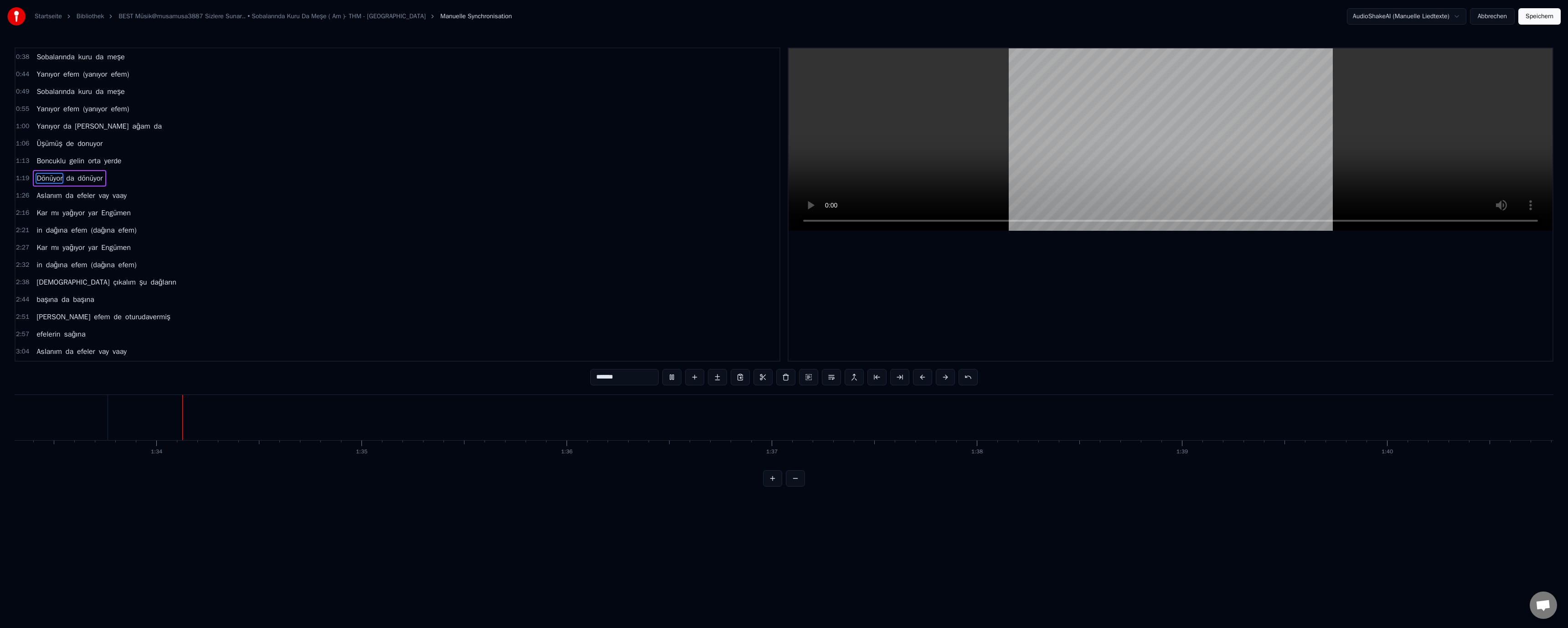 scroll, scrollTop: 0, scrollLeft: 19146, axis: horizontal 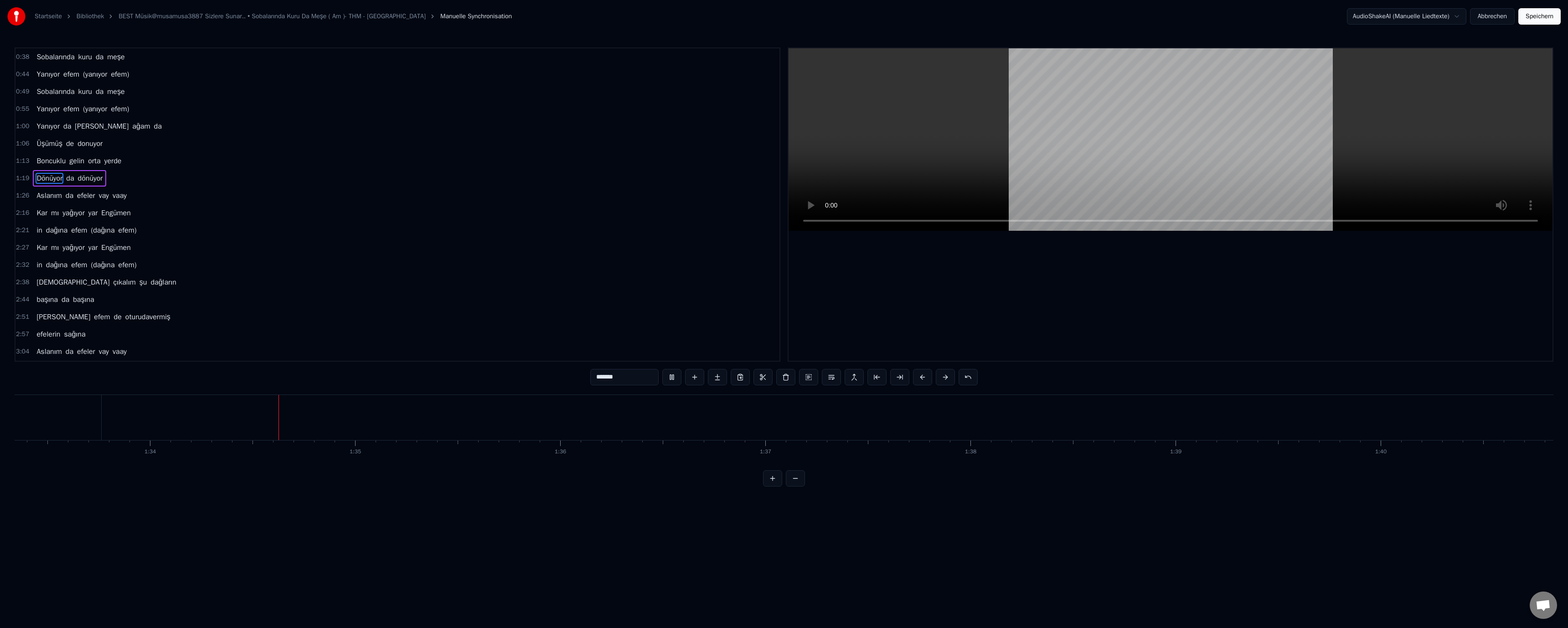 click on "Startseite Bibliothek  BEST Müsik@musamusa3887 Sizlere Sunar.. • Sobalarında Kuru Da Meşe ( Am )- THM - KARAOKE Manuelle Synchronisation AudioShakeAI (Manuelle Liedtexte) Abbrechen Speichern 0:38 Sobalarında kuru da meşe 0:44 Yanıyor efem (yanıyor efem) 0:49 Sobalarında kuru da meşe 0:55 Yanıyor efem (yanıyor efem) 1:00 Yanıyor da [PERSON_NAME] da 1:06 Üşümüş de donuyor 1:13 Boncuklu [PERSON_NAME] yerde 1:19 Dönüyor da dönüyor 1:26 Aslanım da efeler vay vaay 2:16 Kar mı yağıyor yar Engümen 2:21 in dağına efem (dağına efem) 2:27 Kar mı yağıyor yar Engümen 2:32 in dağına efem (dağına efem) 2:38 Hadin çıkalım şu dağların 2:44 başına da başına 2:51 [PERSON_NAME] de oturudavermiş 2:57 efelerin sağına 3:04 Aslanım da efeler vay vaay 3:12 Aslanım da [PERSON_NAME] ******* Sobalarında kuru da meşe Yanıyor efem (yanıyor efem) Sobalarında kuru da meşe Yanıyor efem (yanıyor efem) Yanıyor da [PERSON_NAME] da Üşümüş de donuyor Boncuklu [PERSON_NAME] yerde da da 0" at bounding box center (784, 250) 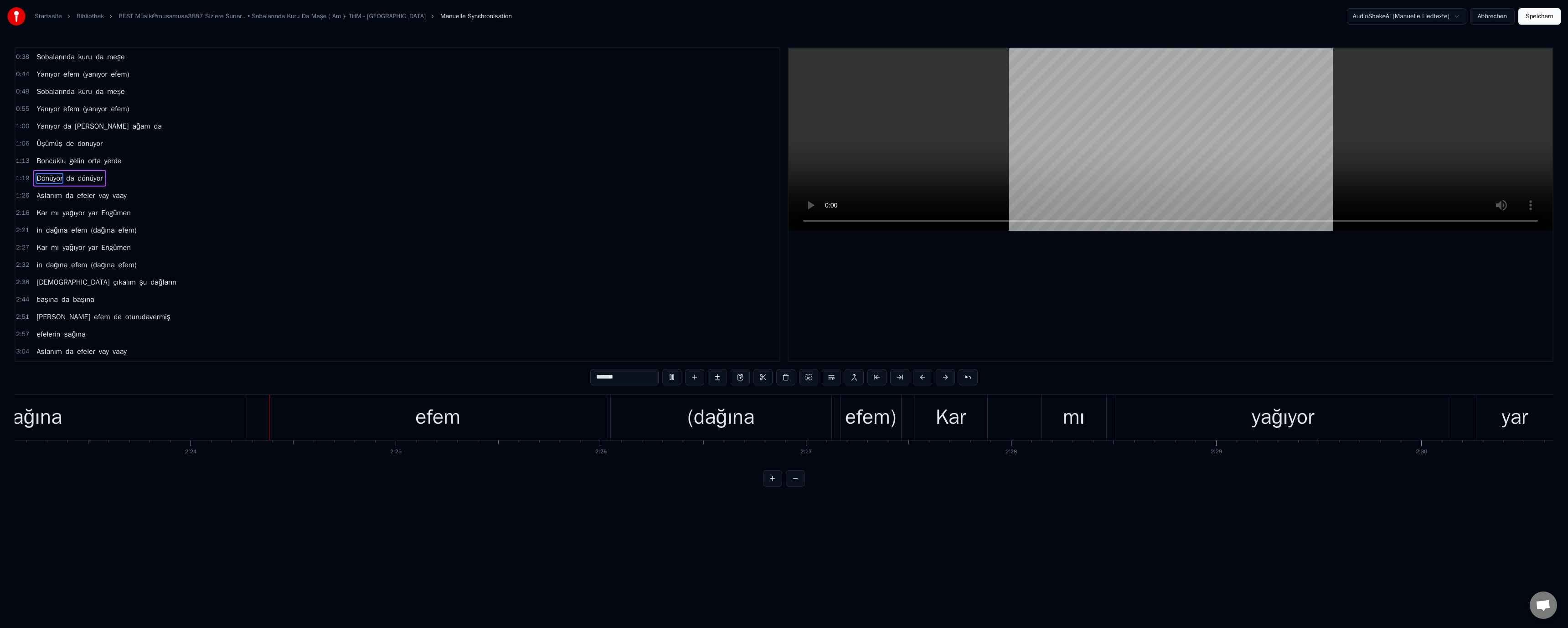 scroll, scrollTop: 0, scrollLeft: 29443, axis: horizontal 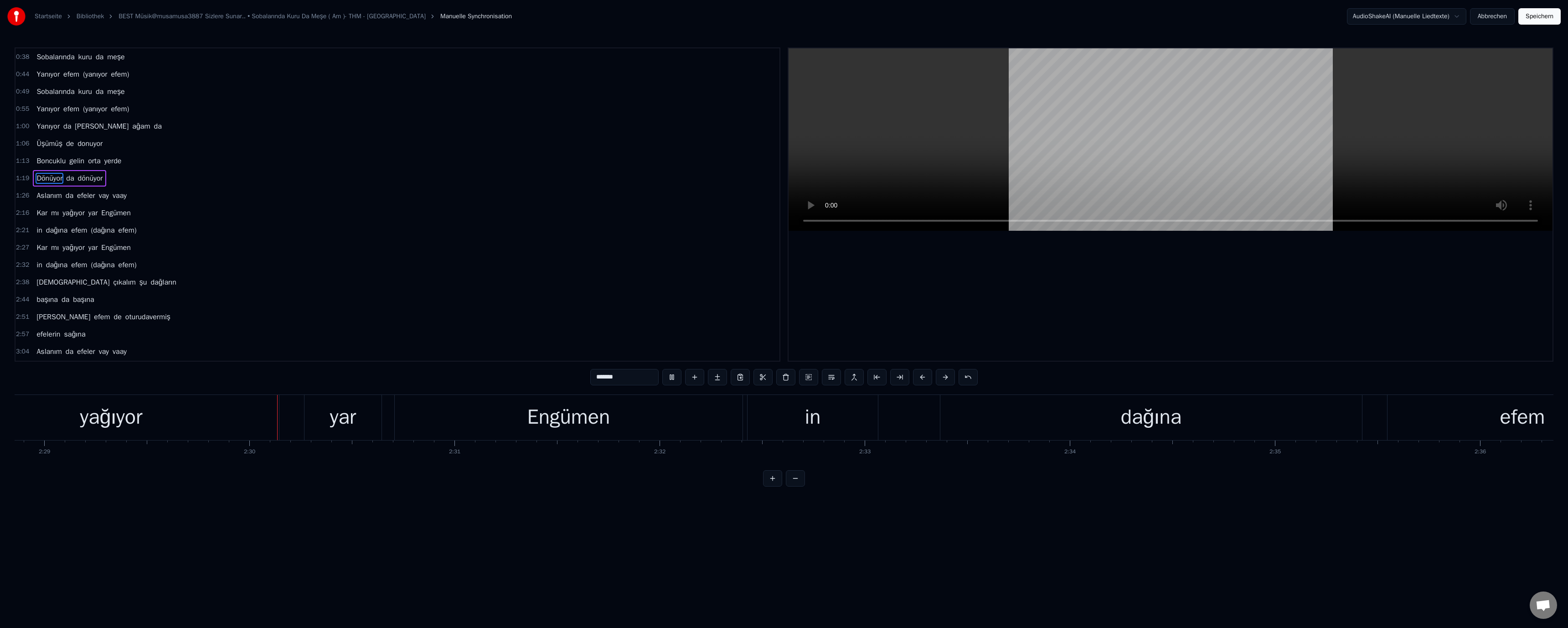 click at bounding box center [1171, 140] 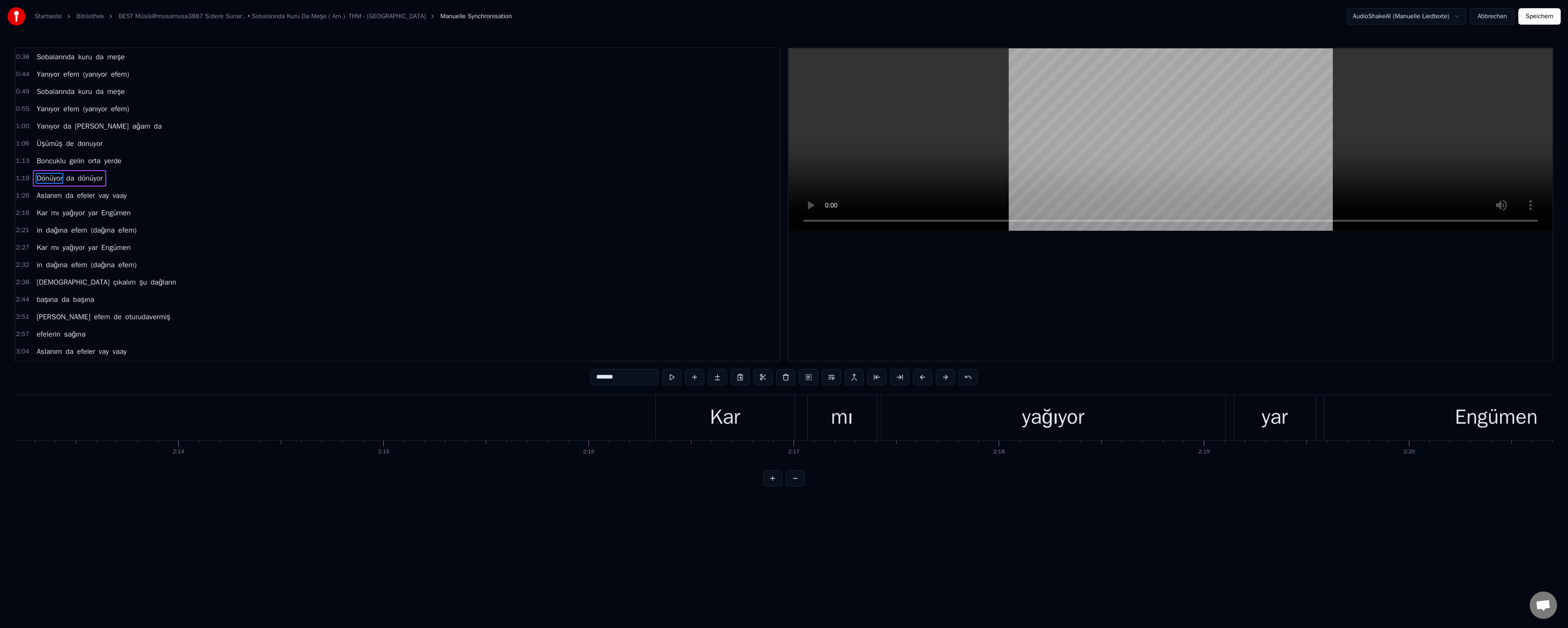 scroll, scrollTop: 0, scrollLeft: 26580, axis: horizontal 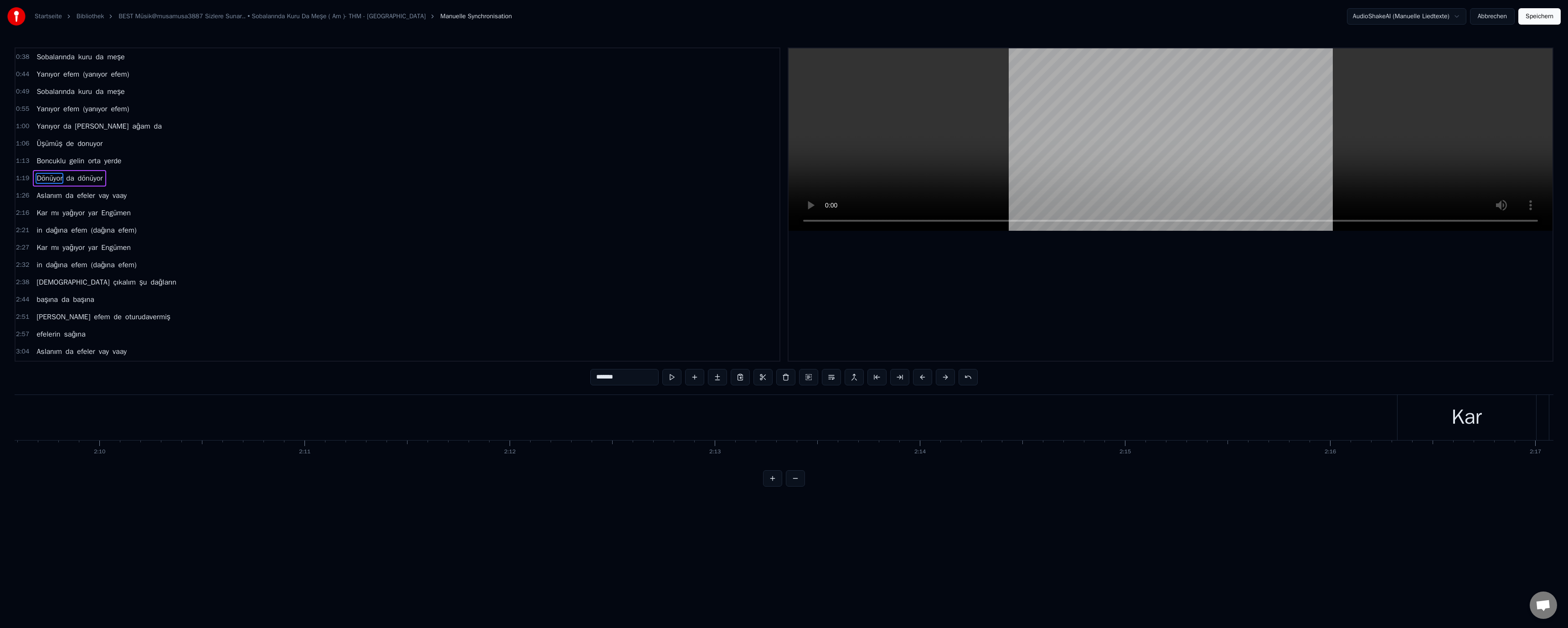 click on "Kar" at bounding box center [1467, 417] 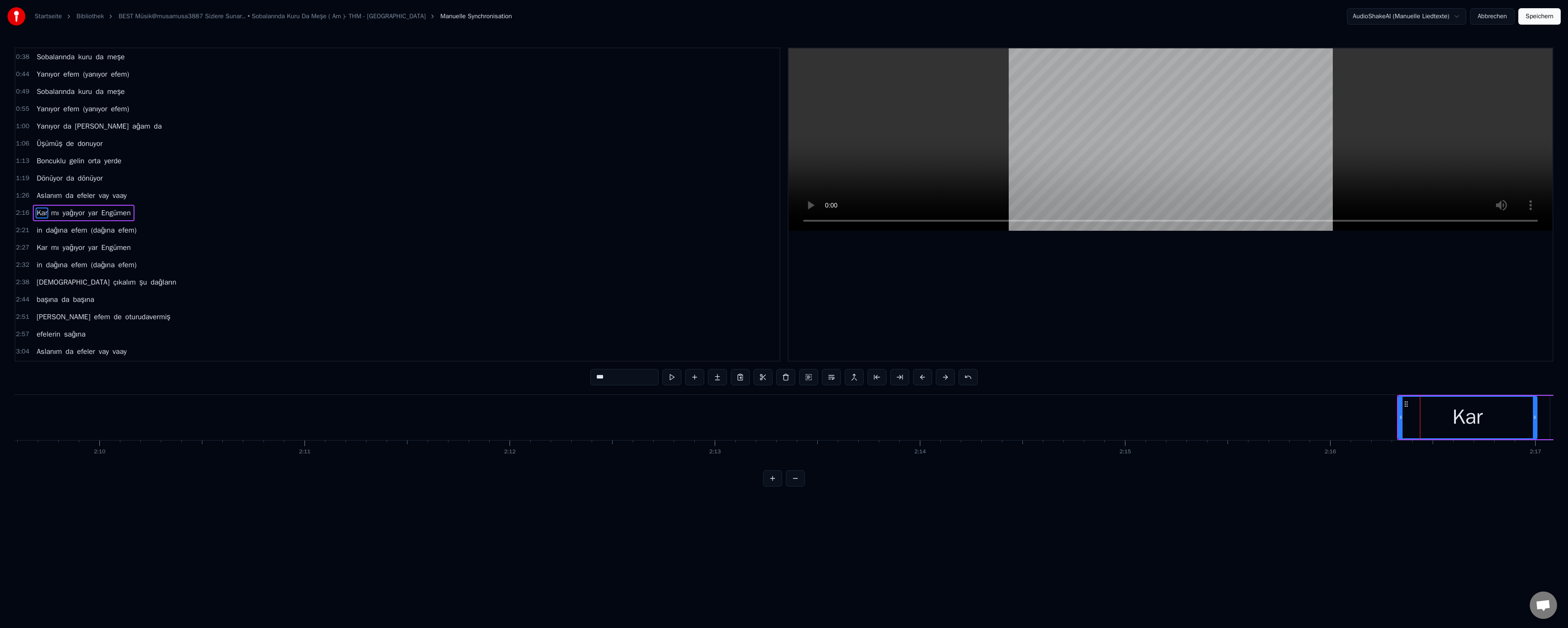 scroll, scrollTop: 8, scrollLeft: 0, axis: vertical 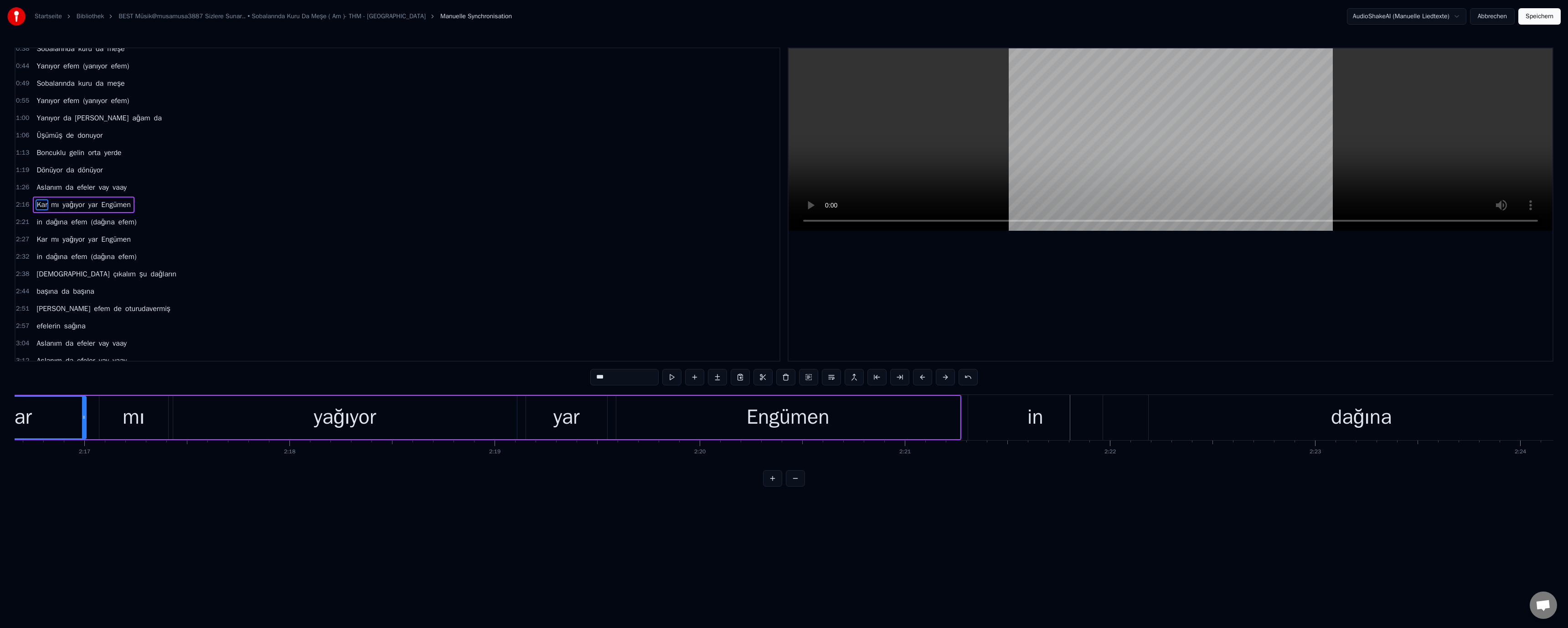 click on "in" at bounding box center [1035, 417] 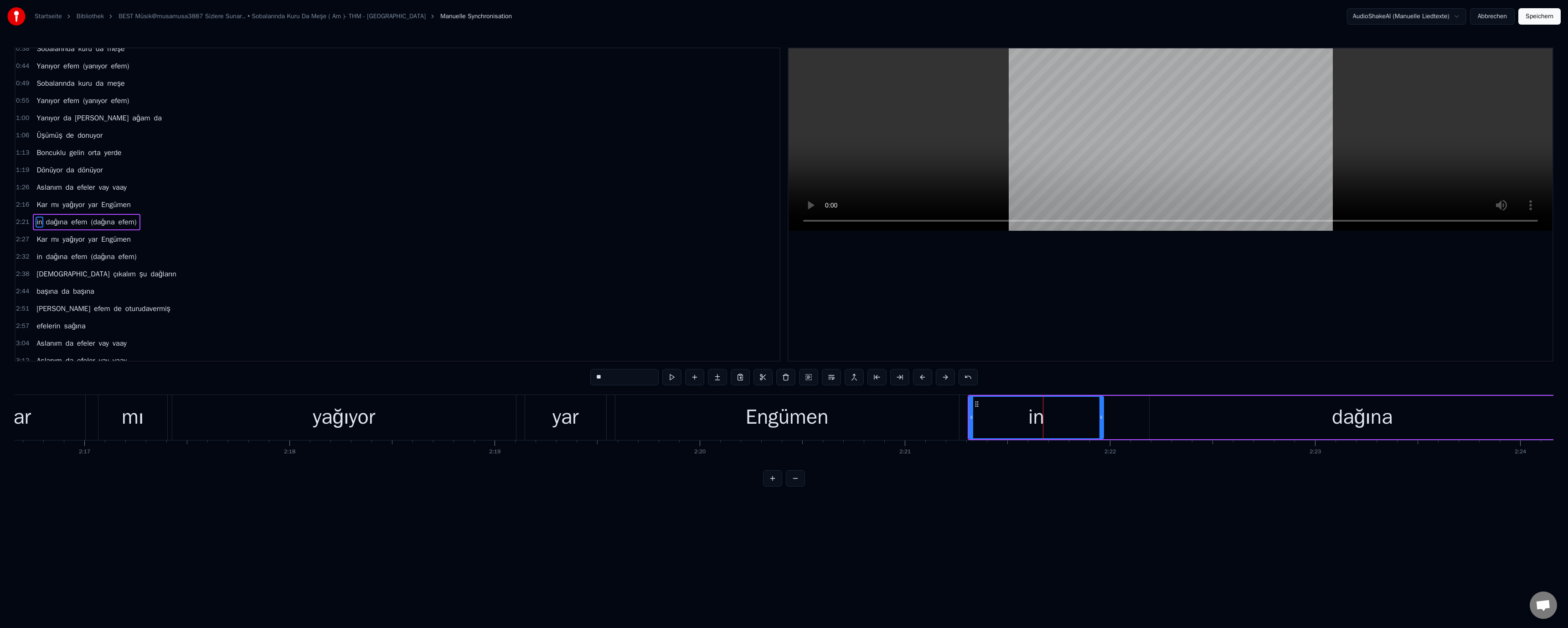 scroll, scrollTop: 17, scrollLeft: 0, axis: vertical 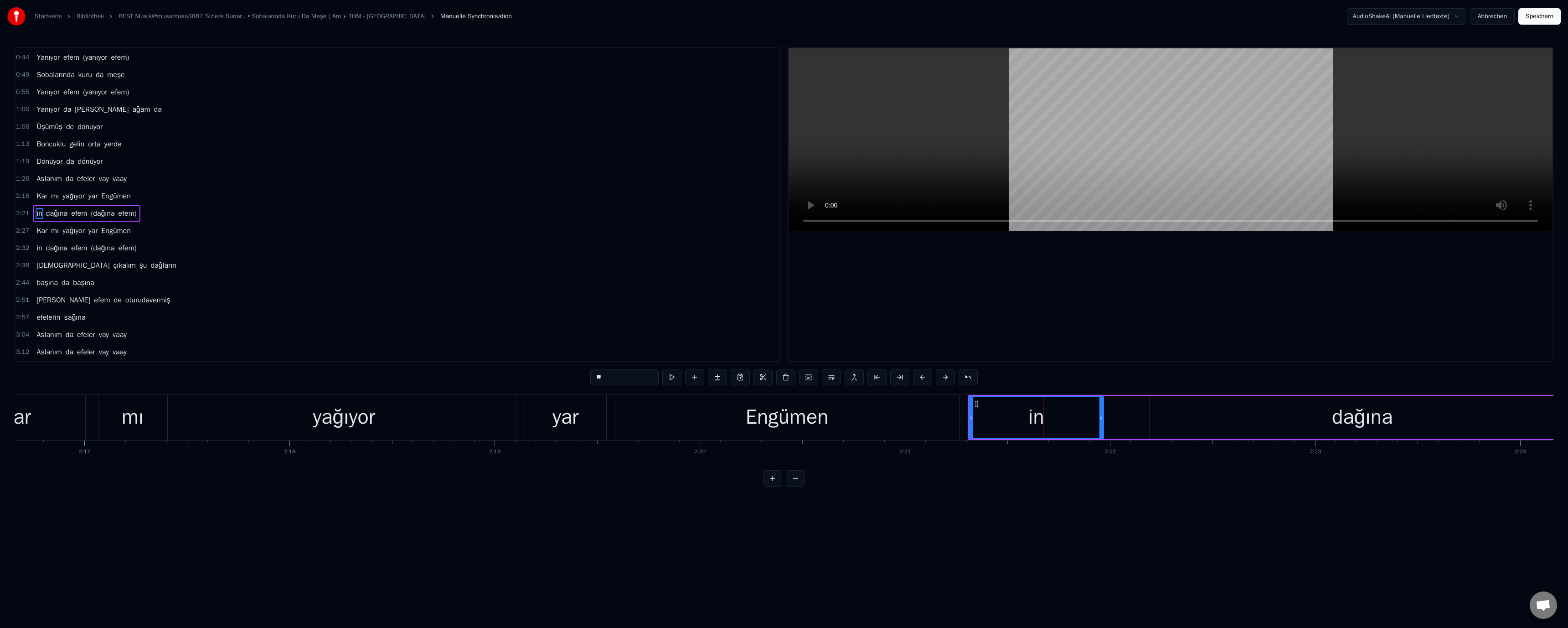 click on "**" at bounding box center (624, 377) 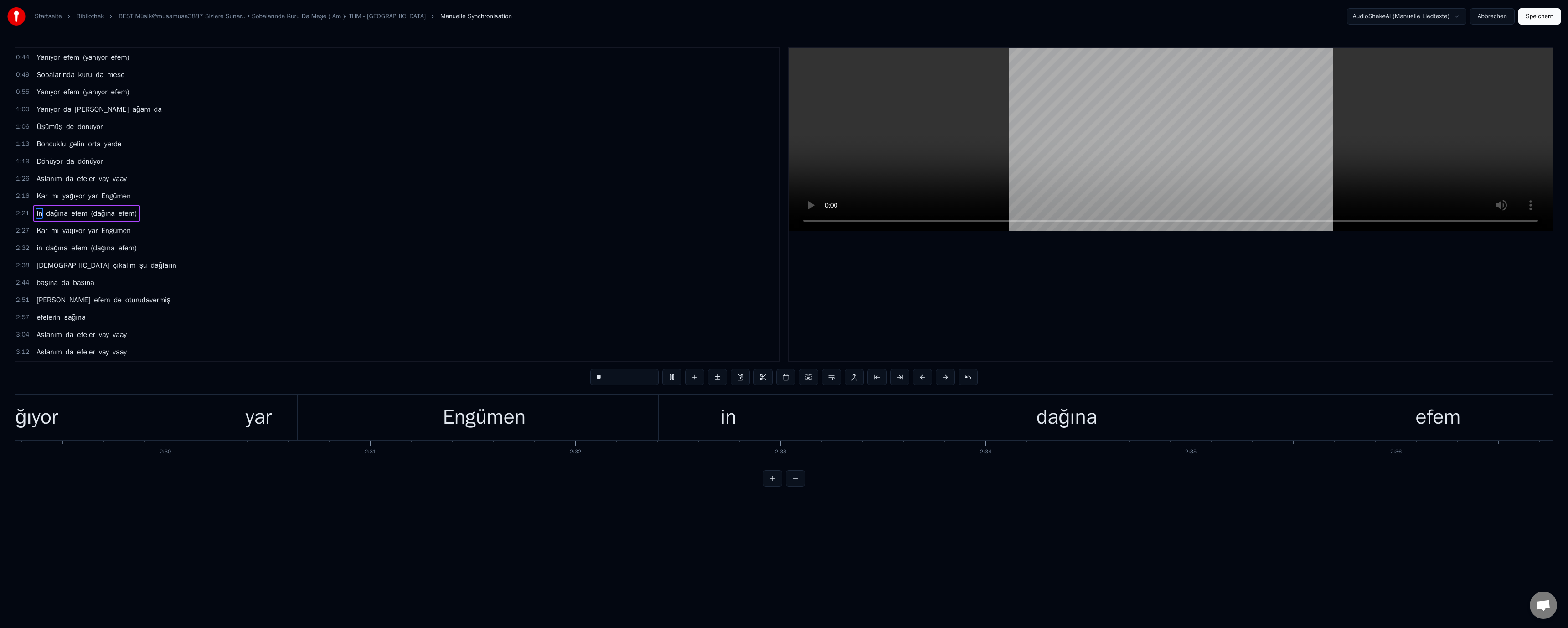 scroll, scrollTop: 0, scrollLeft: 30958, axis: horizontal 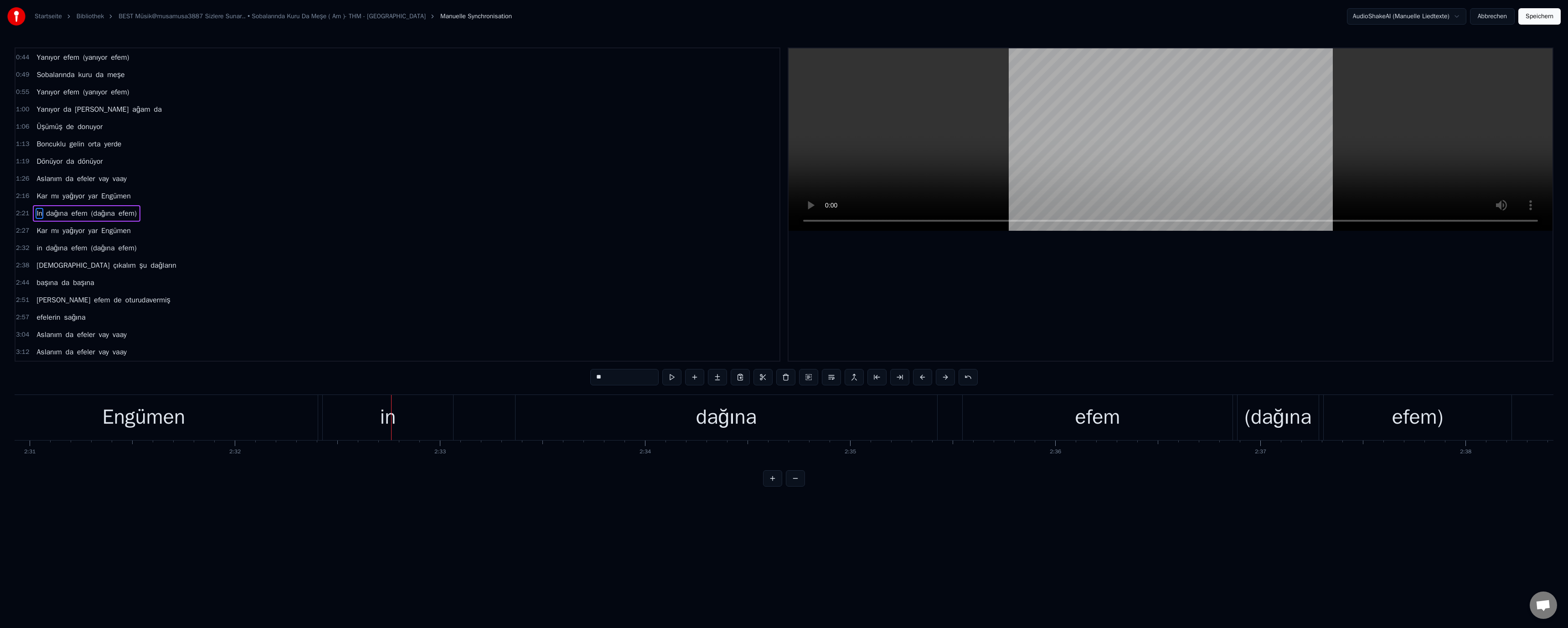 click on "in" at bounding box center [388, 417] 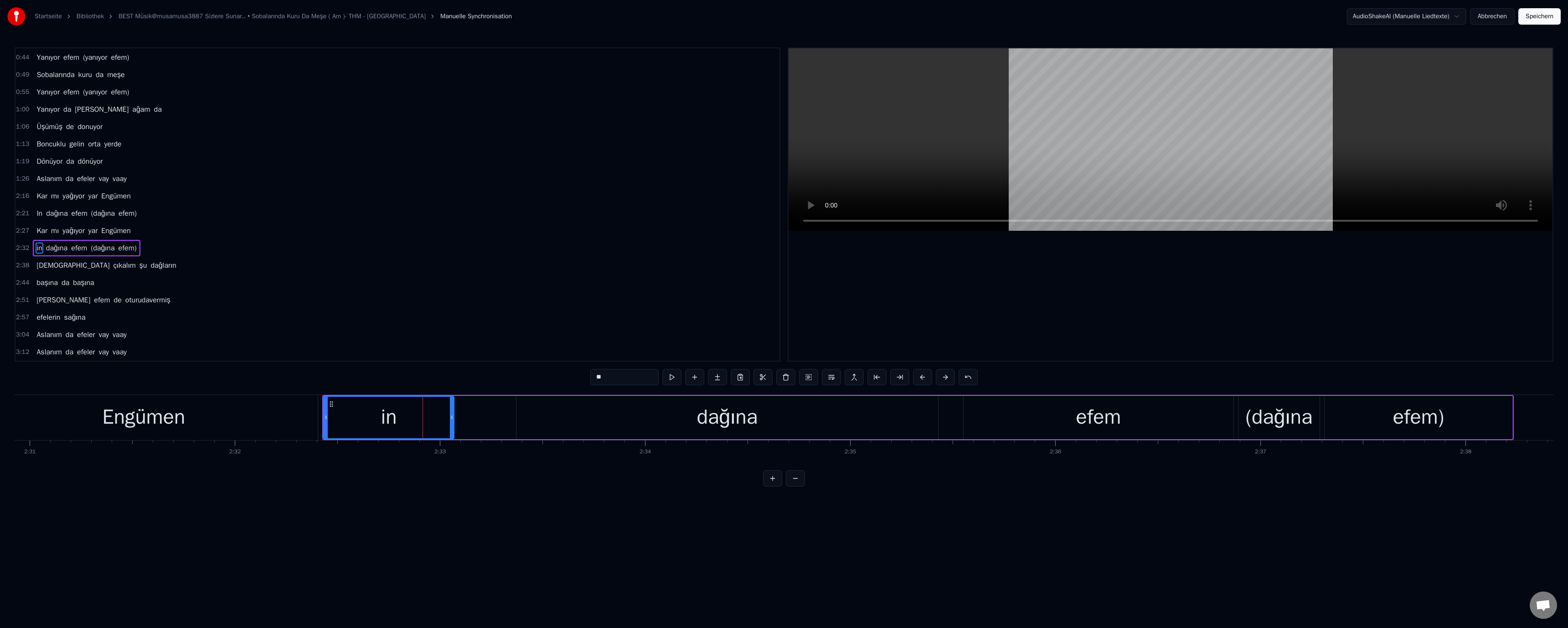 click on "**" at bounding box center (624, 377) 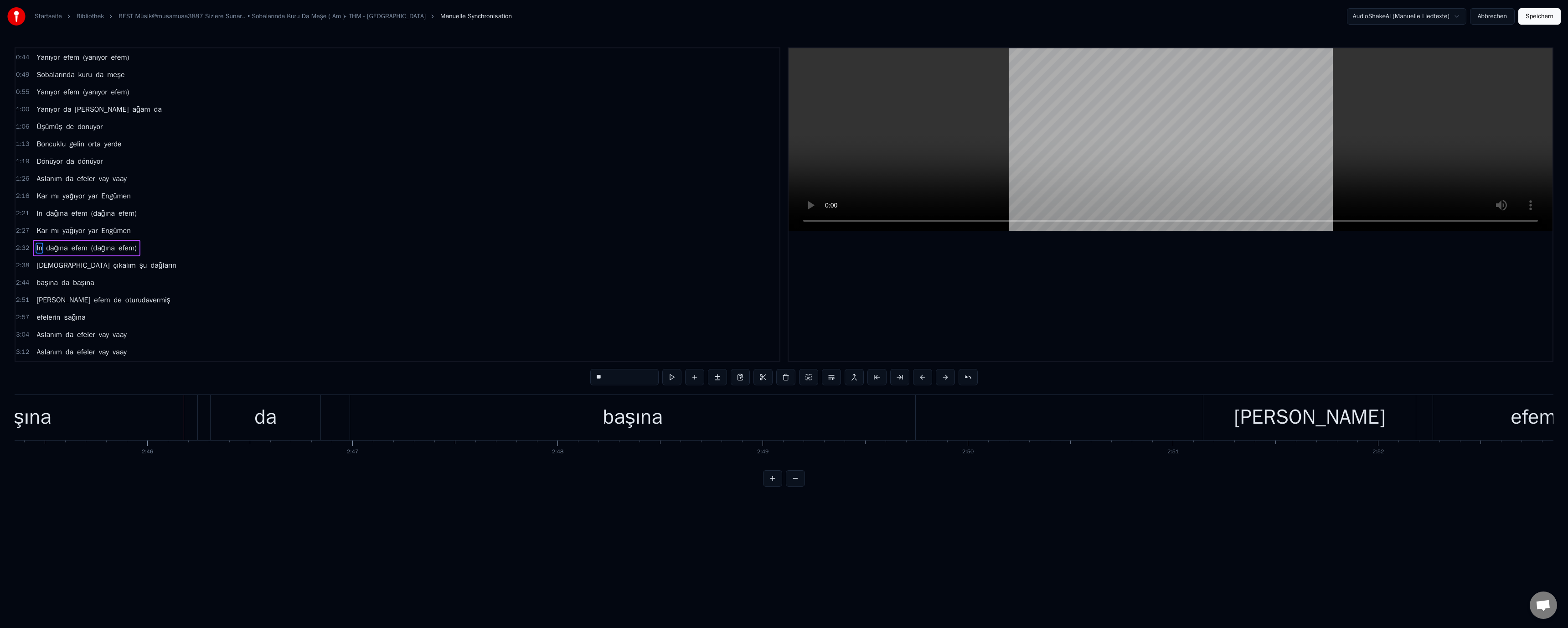 scroll, scrollTop: 0, scrollLeft: 33918, axis: horizontal 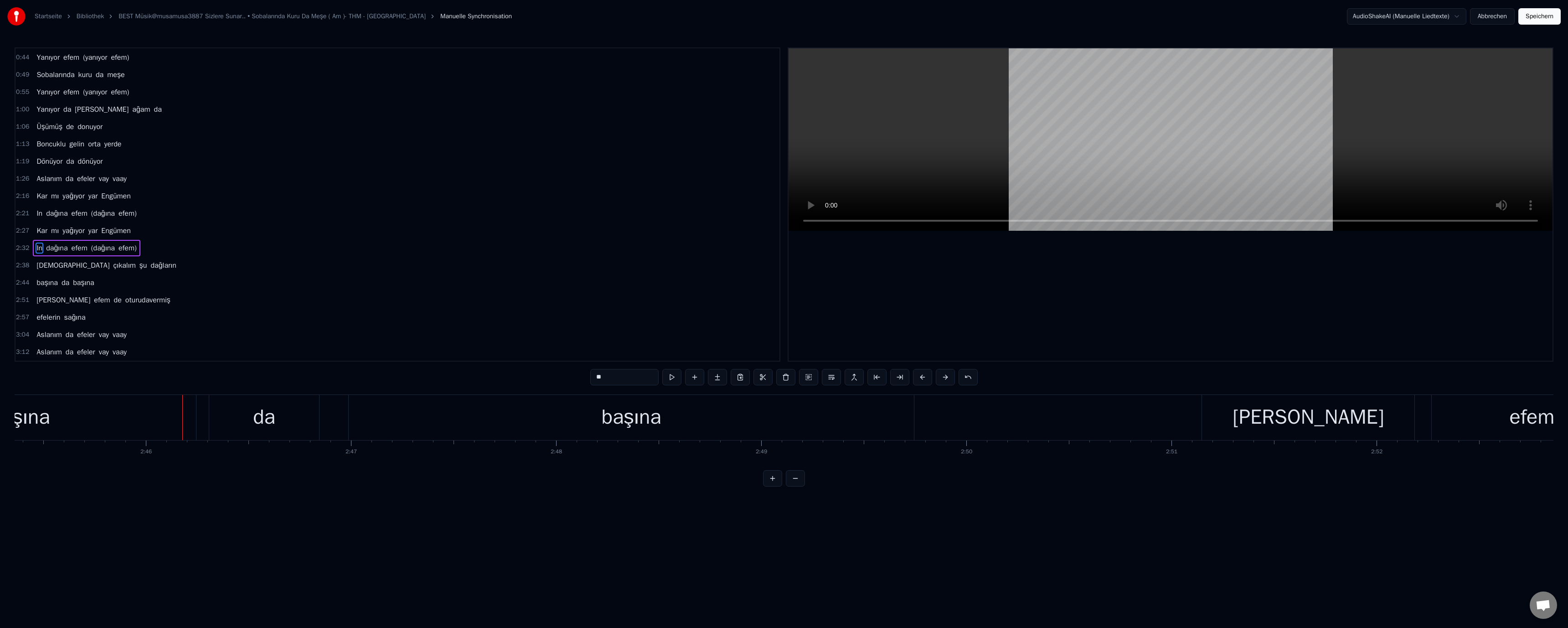 click on "başına" at bounding box center [20, 417] 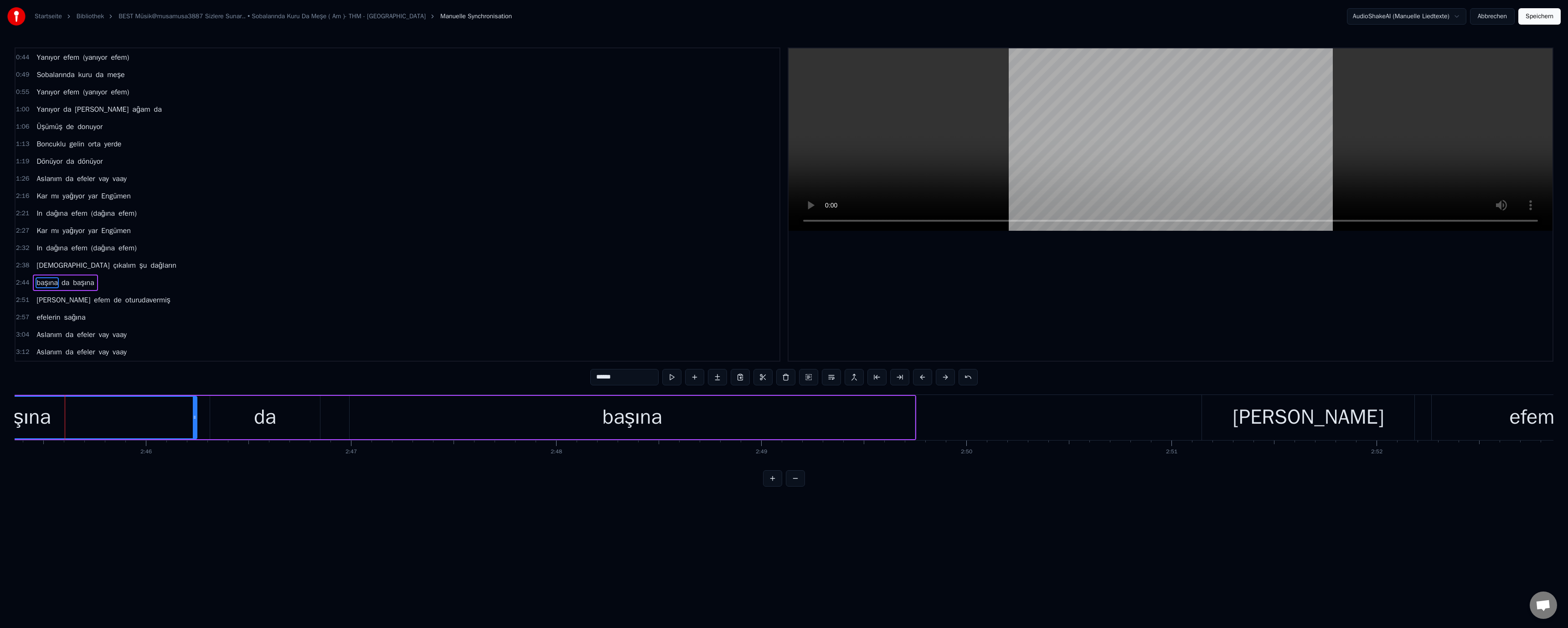 drag, startPoint x: 593, startPoint y: 377, endPoint x: 600, endPoint y: 382, distance: 8.602325 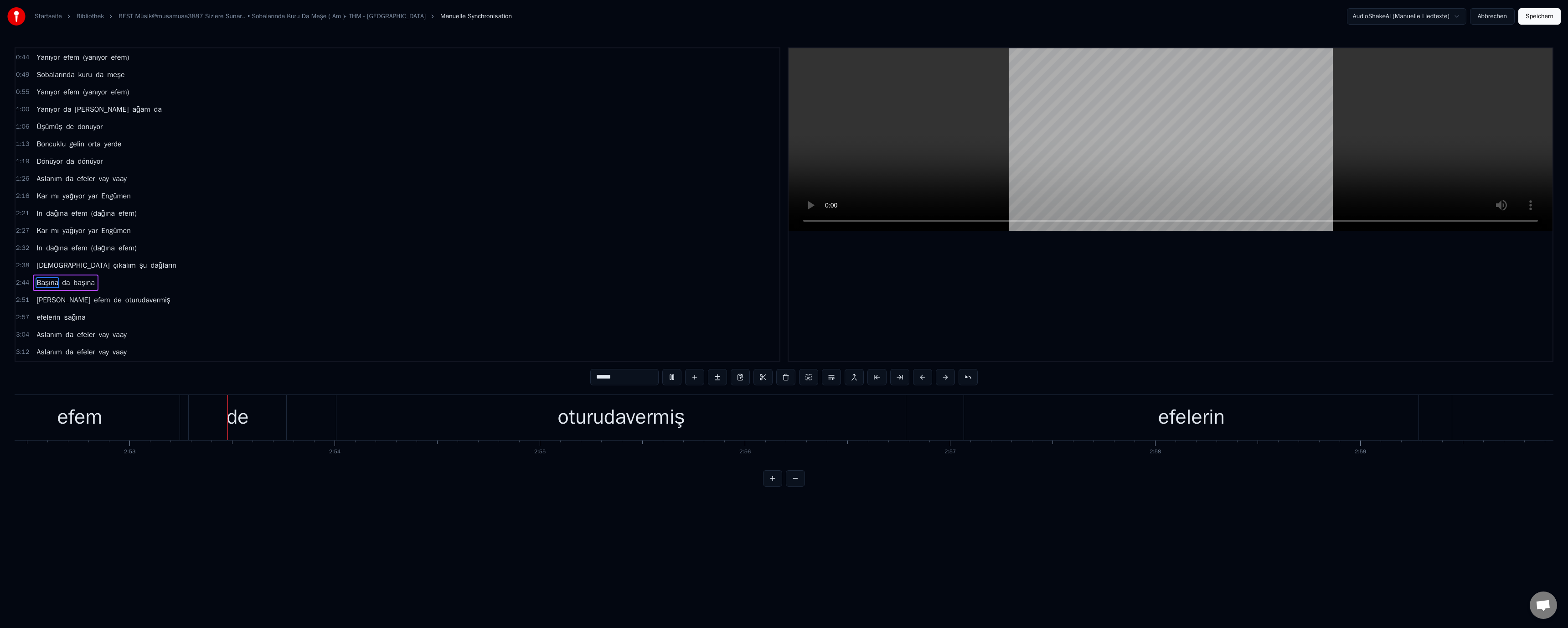 scroll, scrollTop: 0, scrollLeft: 35377, axis: horizontal 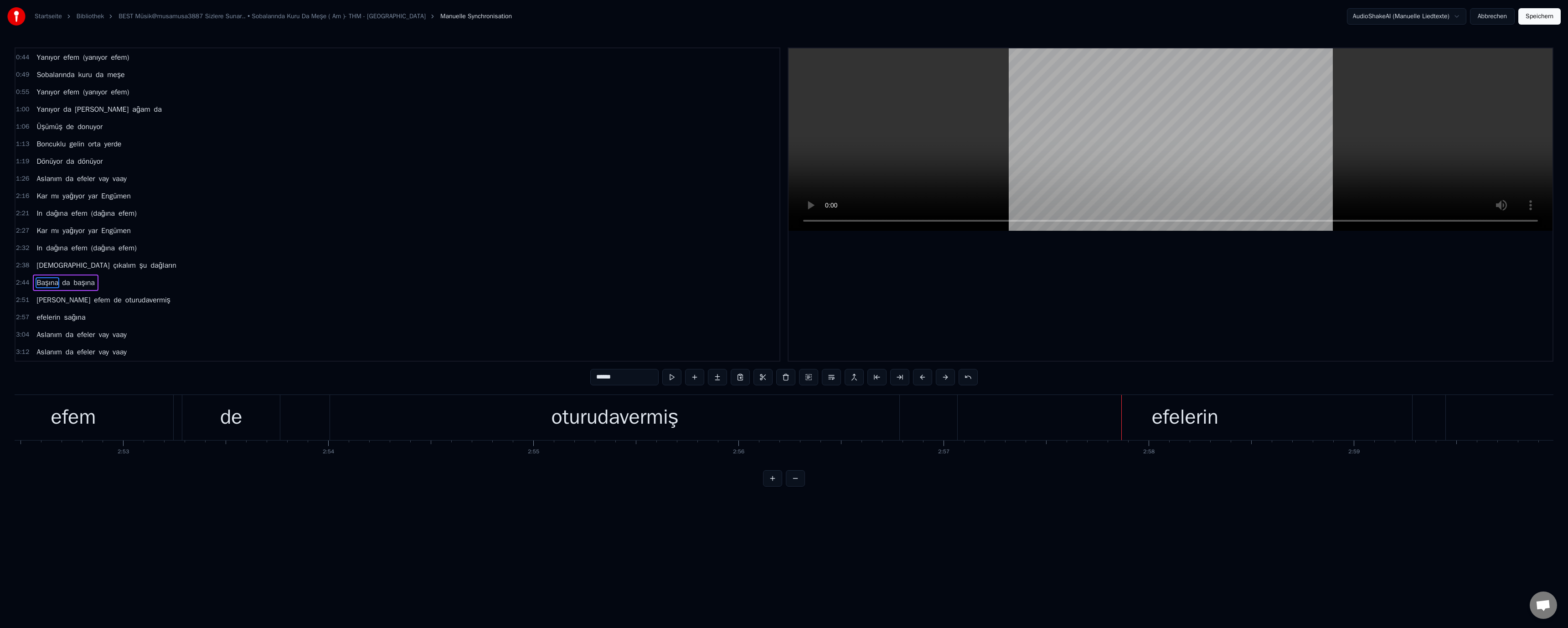 drag, startPoint x: 1130, startPoint y: 424, endPoint x: 1123, endPoint y: 420, distance: 8.062258 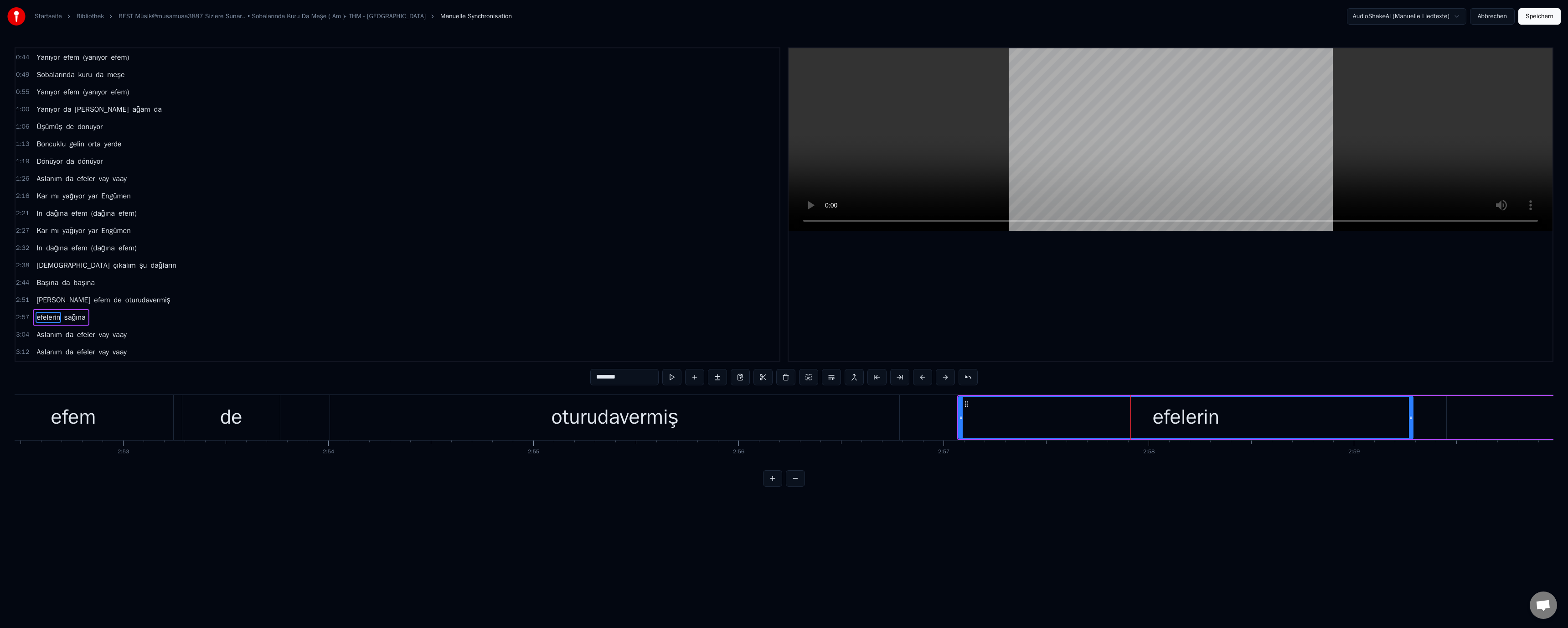 drag, startPoint x: 598, startPoint y: 372, endPoint x: 595, endPoint y: 379, distance: 7.615773 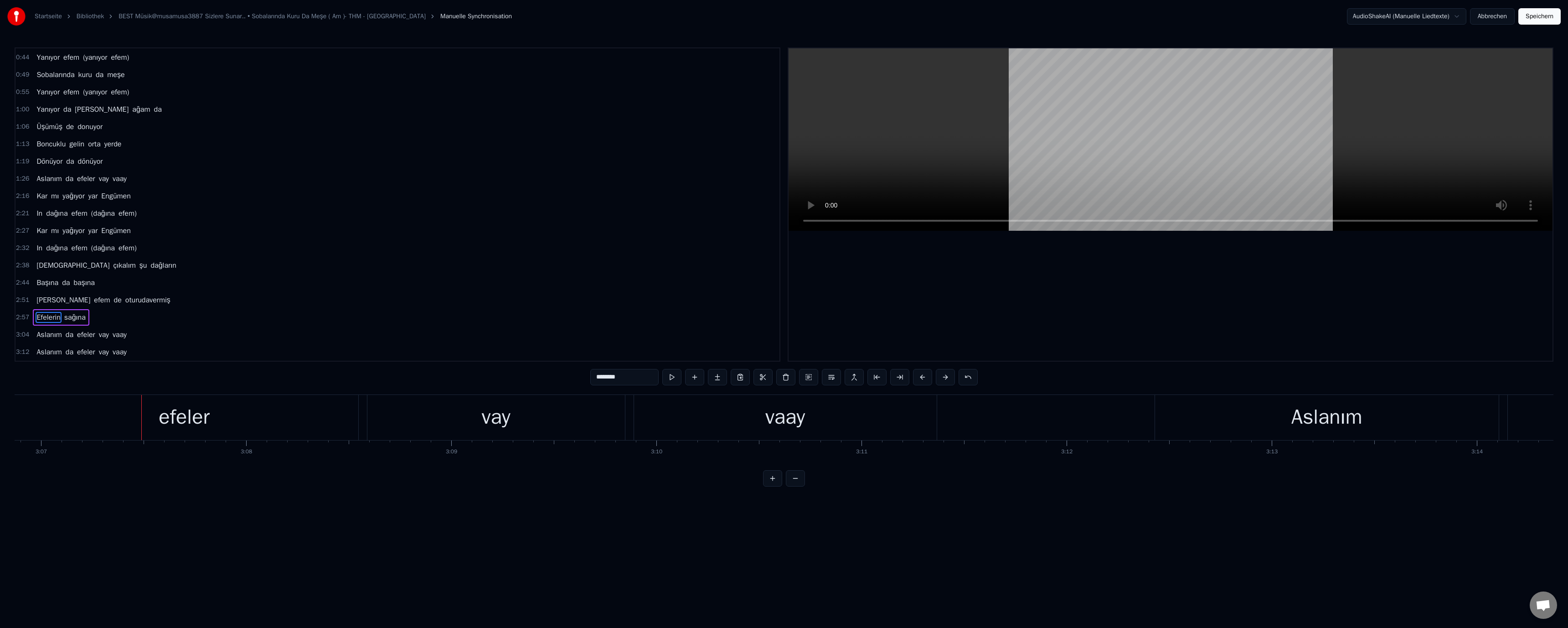 scroll, scrollTop: 0, scrollLeft: 38337, axis: horizontal 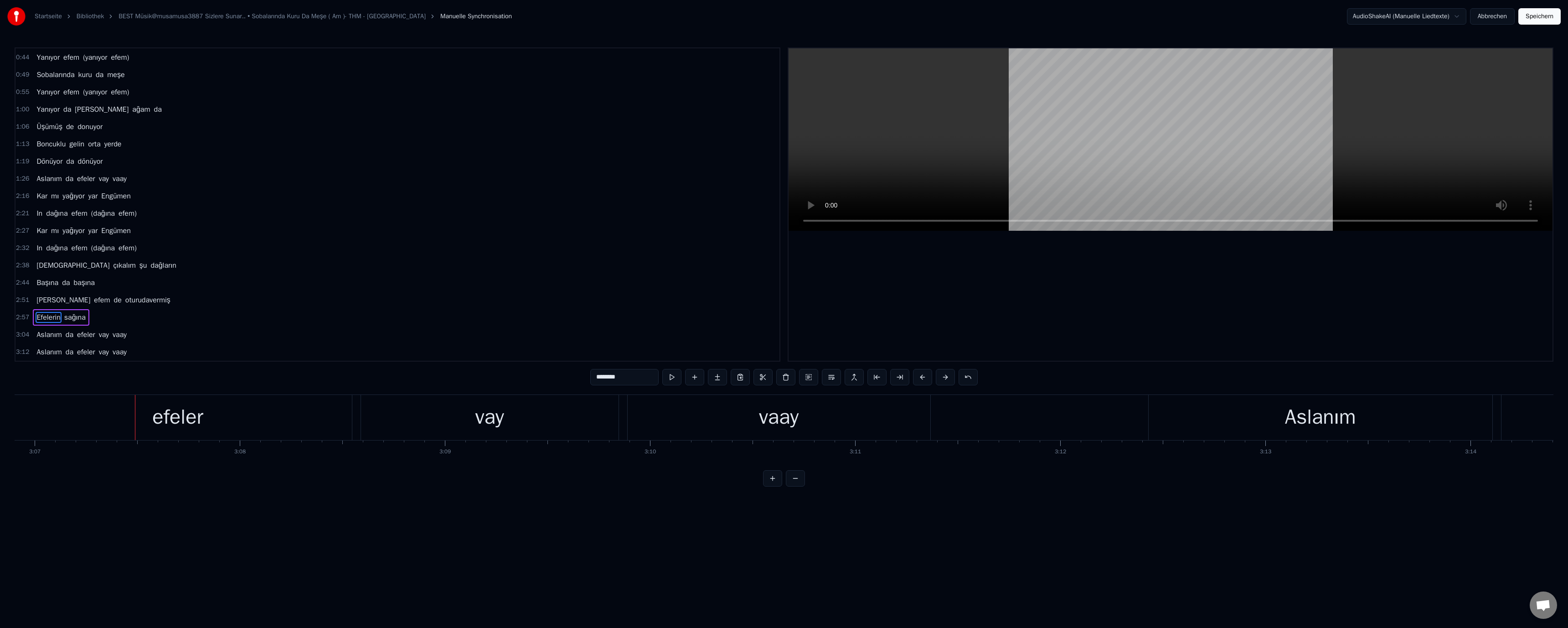 click on "efeler" at bounding box center (177, 417) 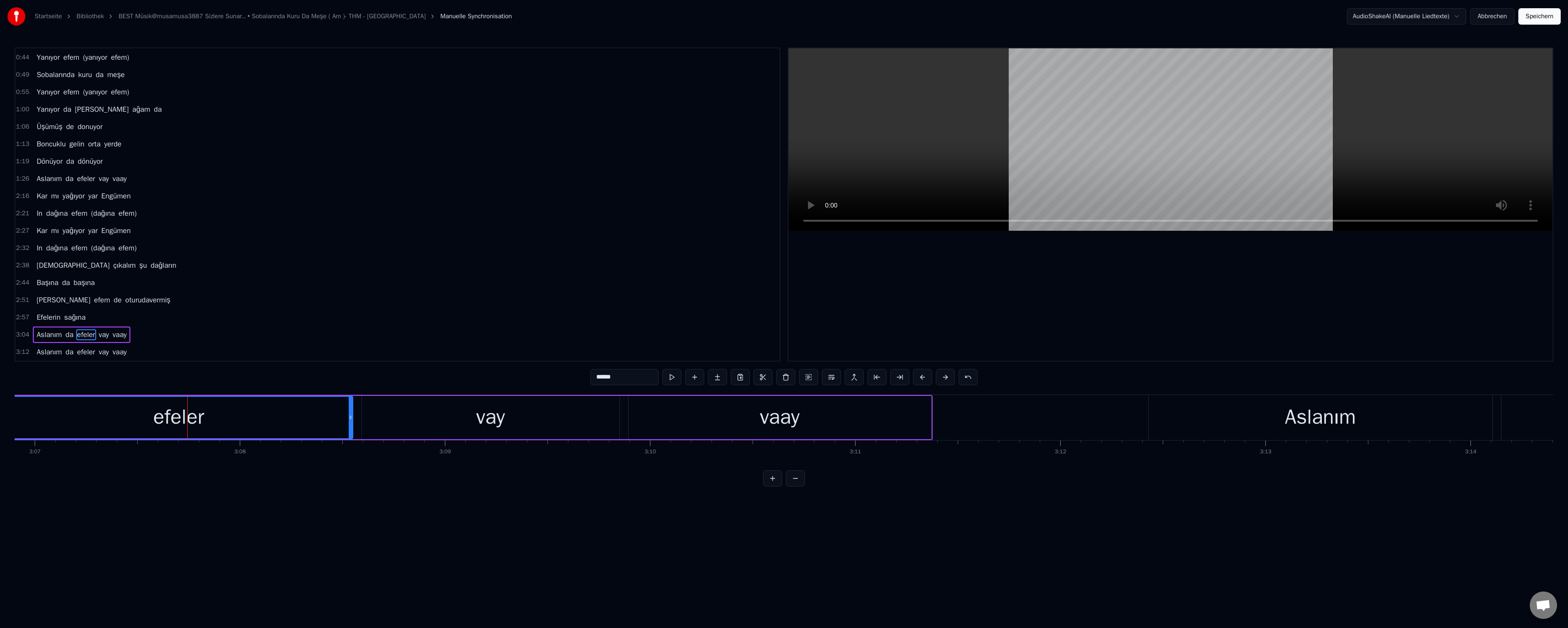 click on "******" at bounding box center [624, 377] 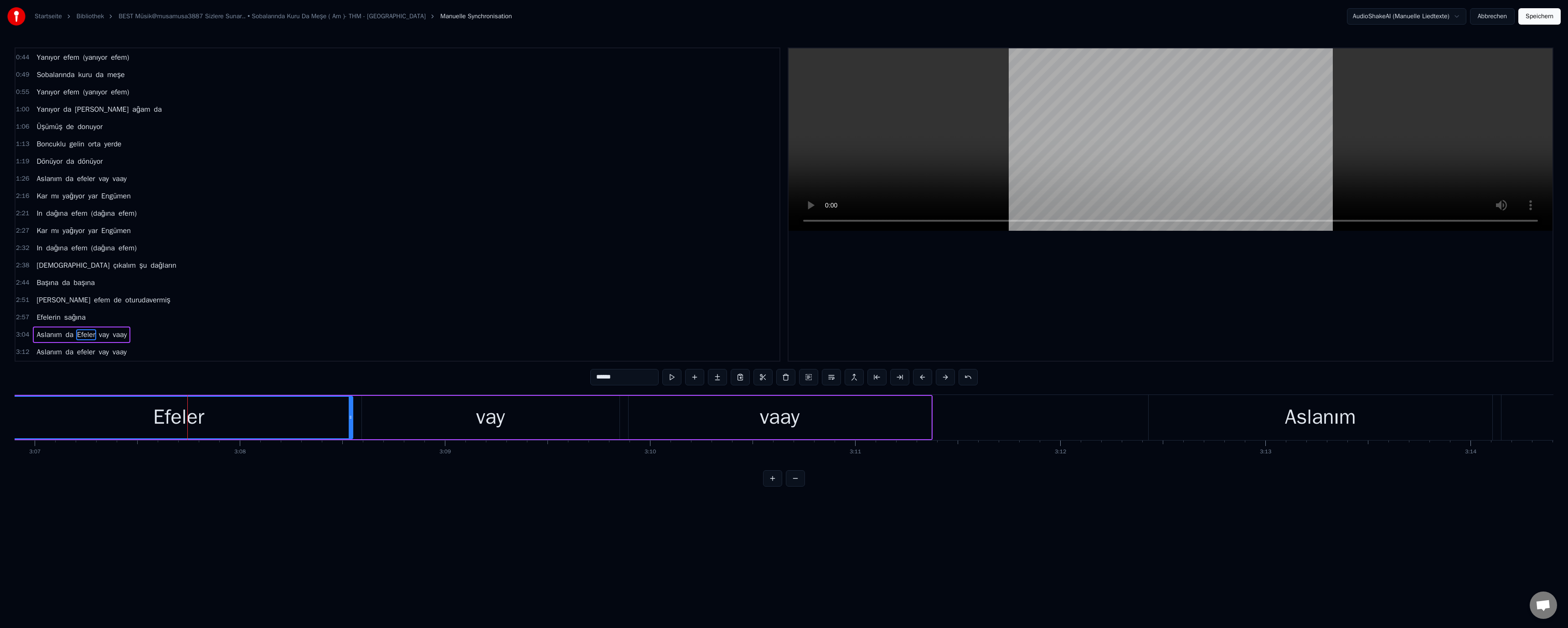 type on "******" 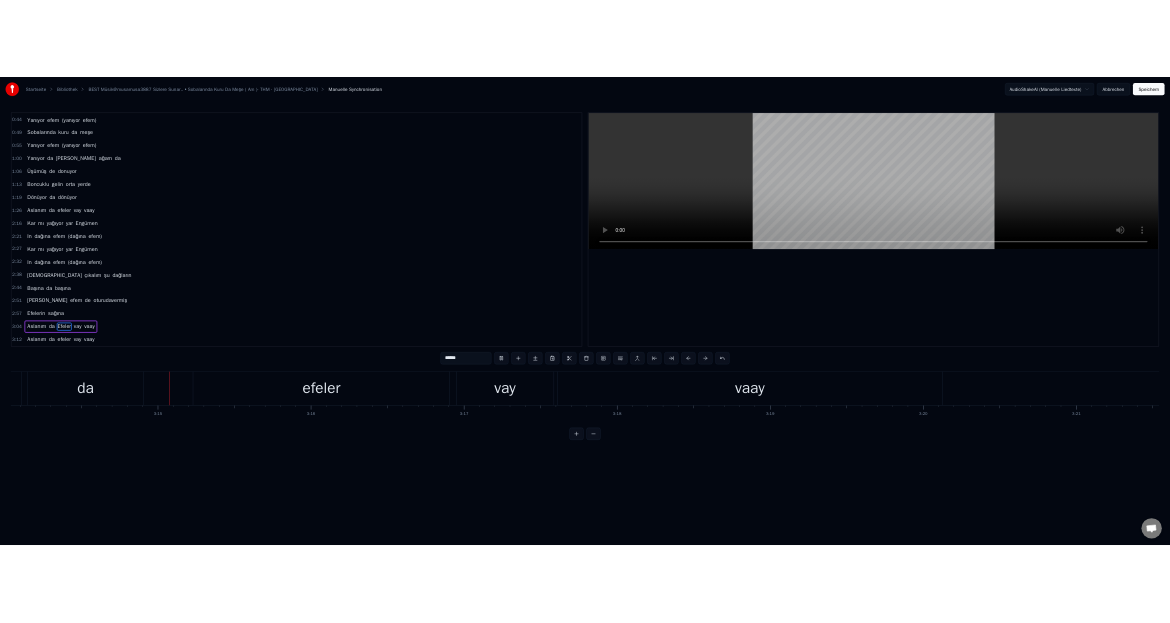 scroll, scrollTop: 0, scrollLeft: 87332, axis: horizontal 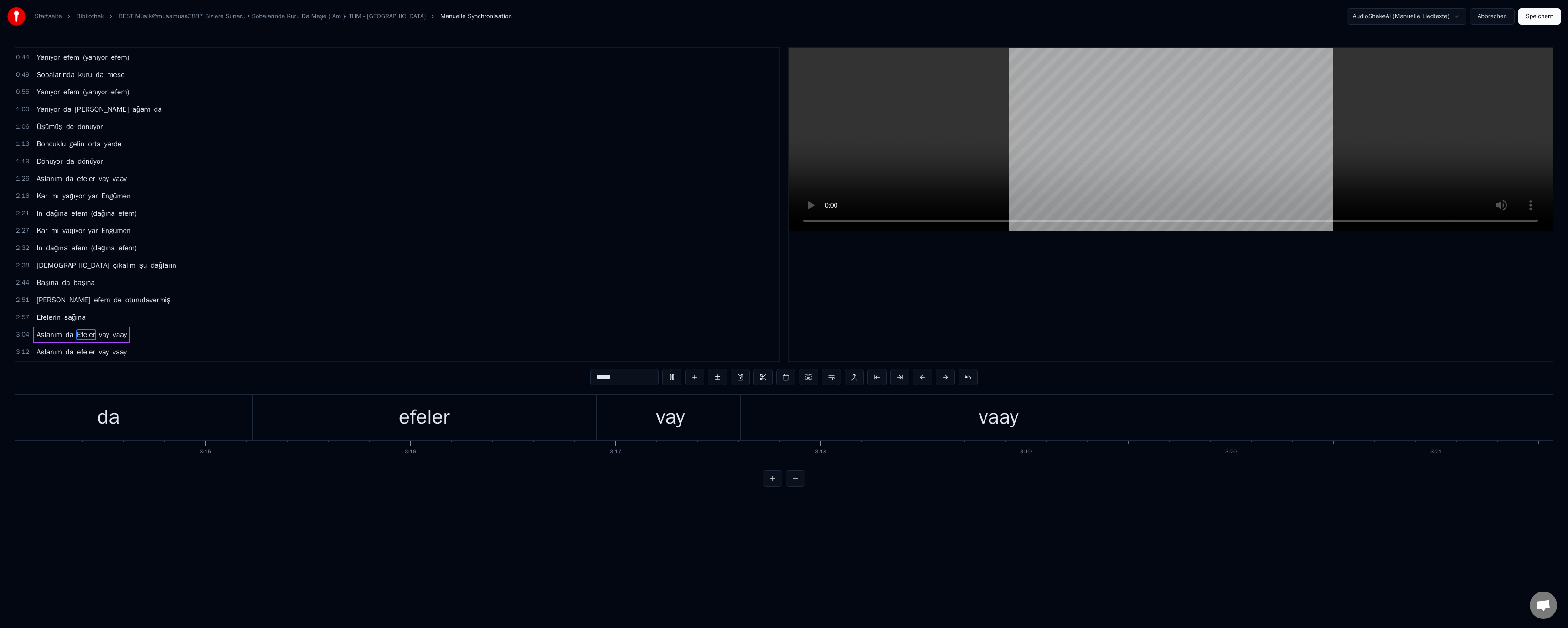 click on "Speichern" at bounding box center (1539, 16) 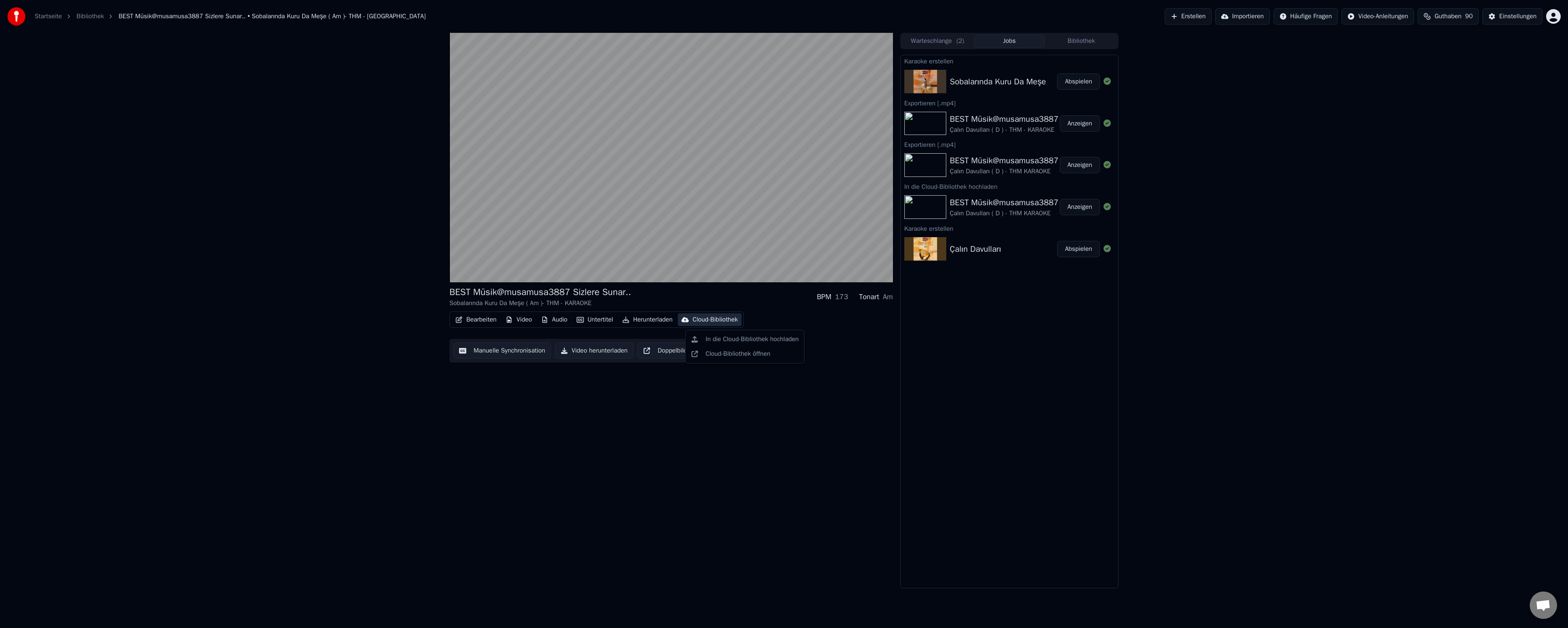 click on "Cloud-Bibliothek" at bounding box center (715, 320) 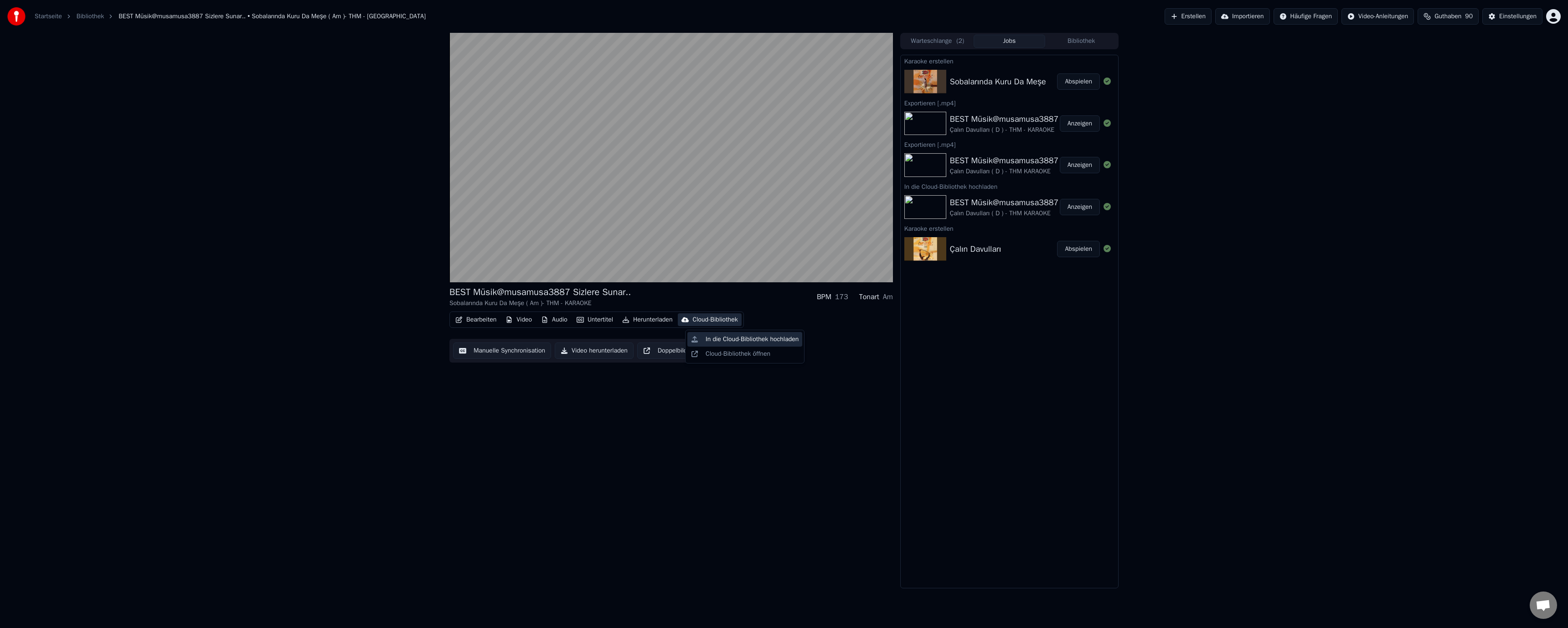 click on "In die Cloud-Bibliothek hochladen" at bounding box center [752, 339] 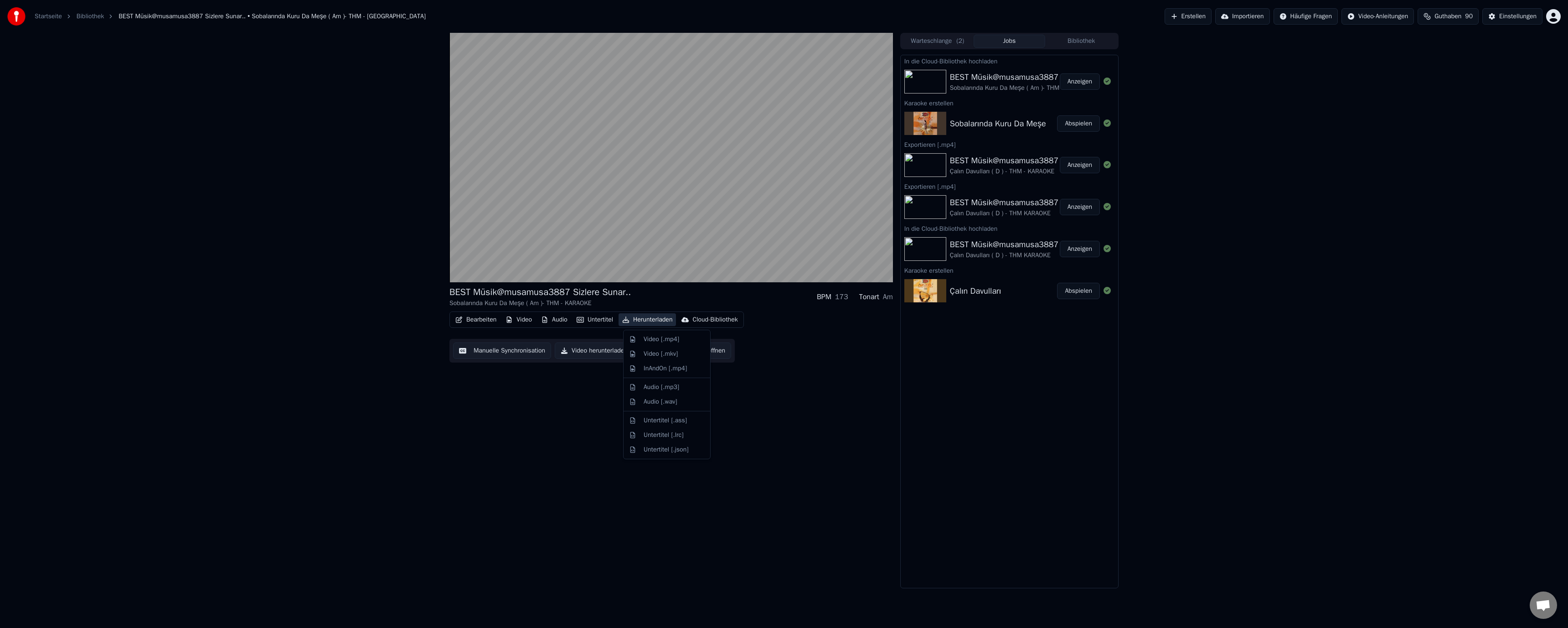 click on "Herunterladen" at bounding box center [647, 320] 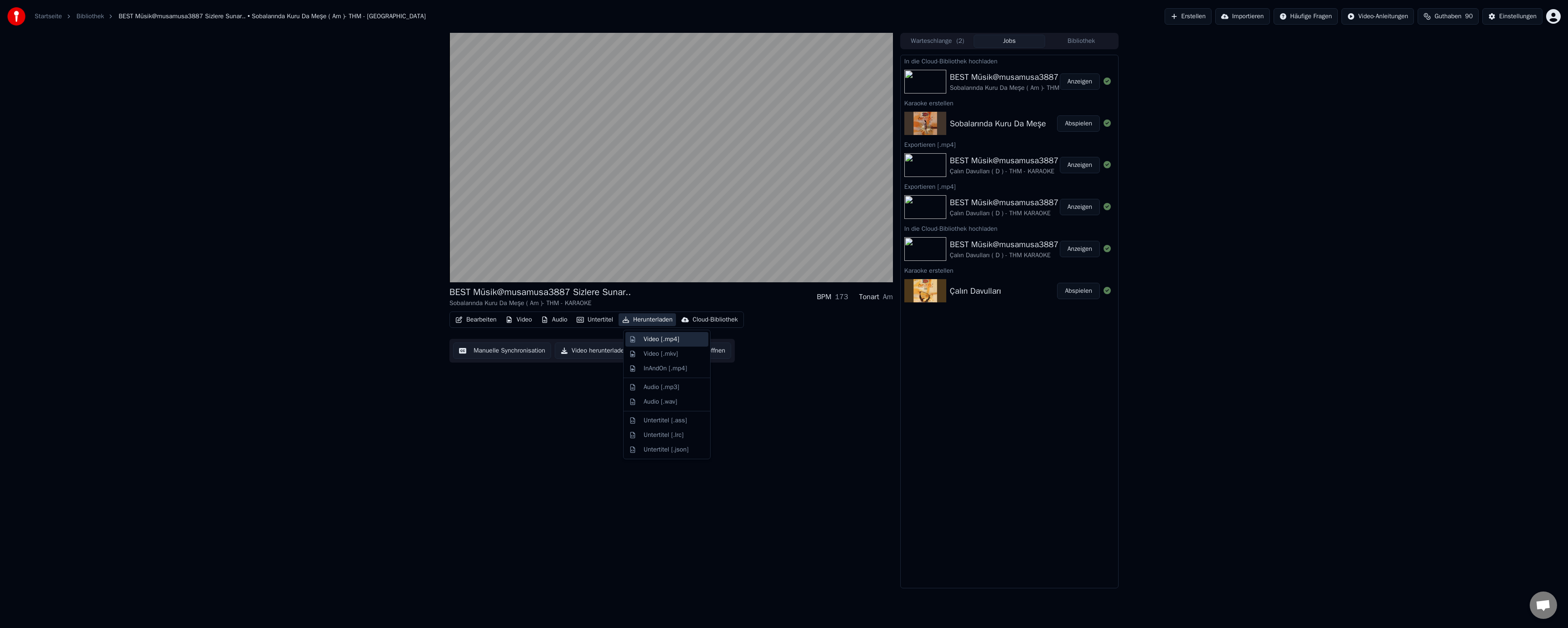 click on "Video [.mp4]" at bounding box center [667, 339] 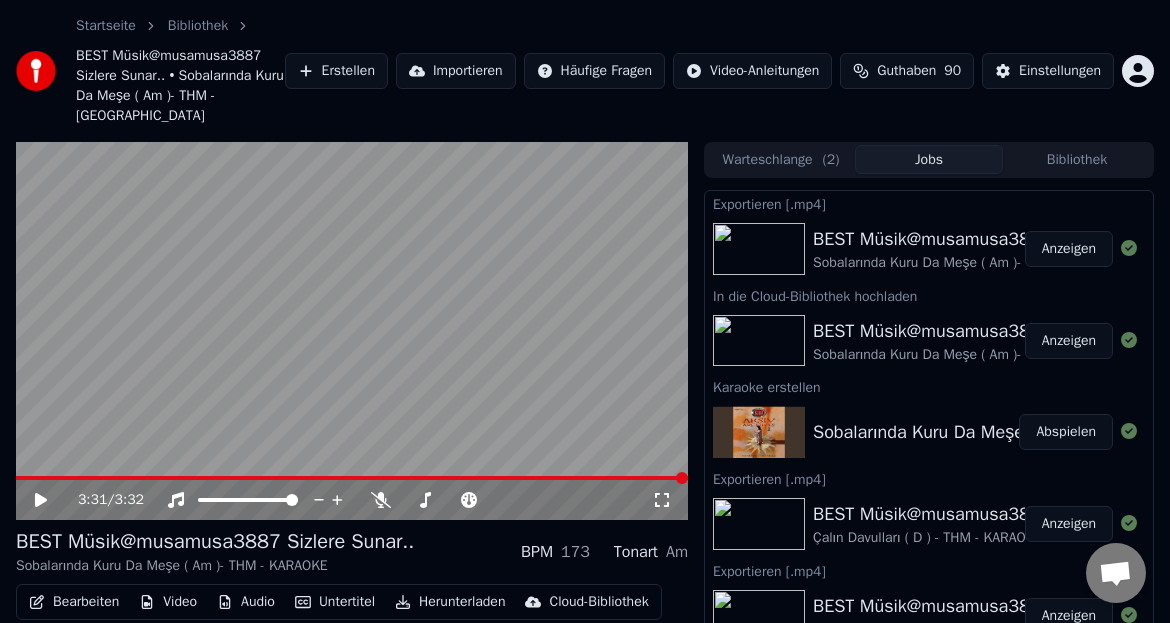click on "Anzeigen" at bounding box center [1069, 249] 